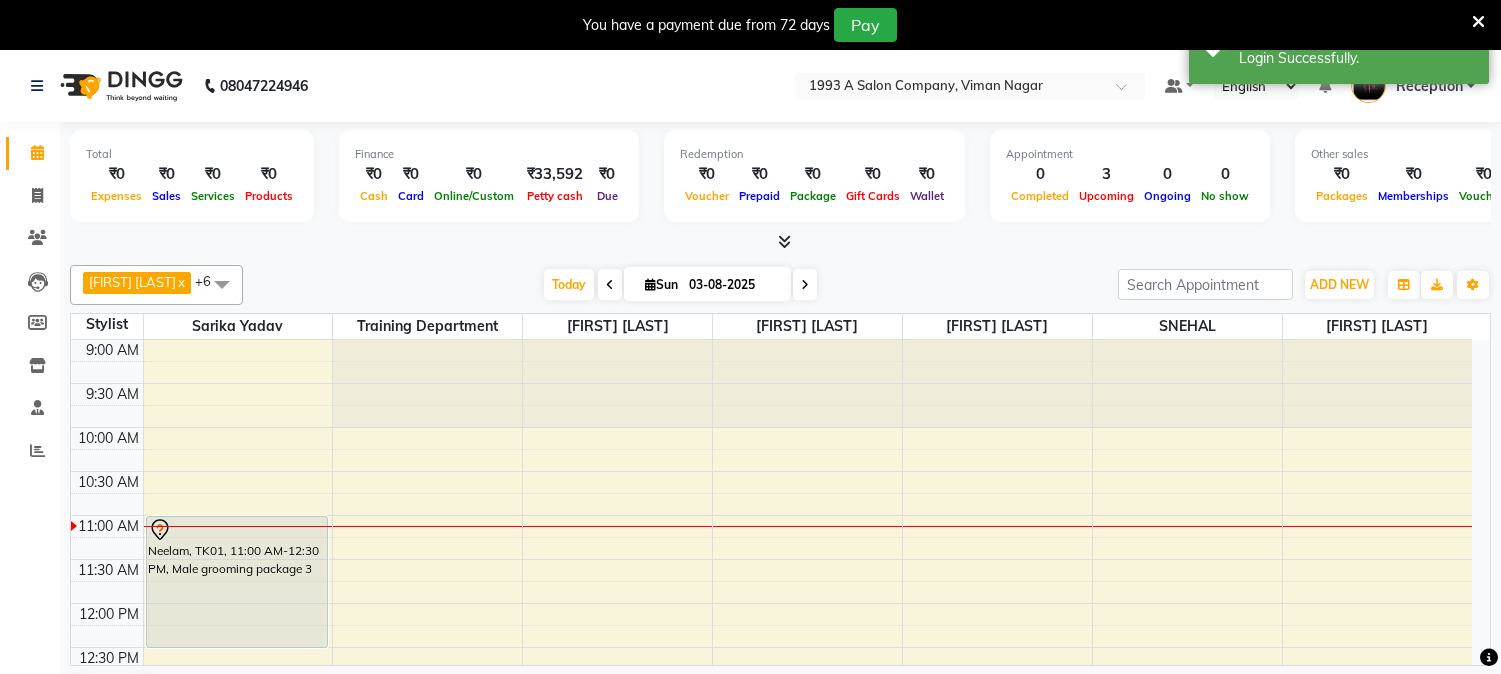 scroll, scrollTop: 0, scrollLeft: 0, axis: both 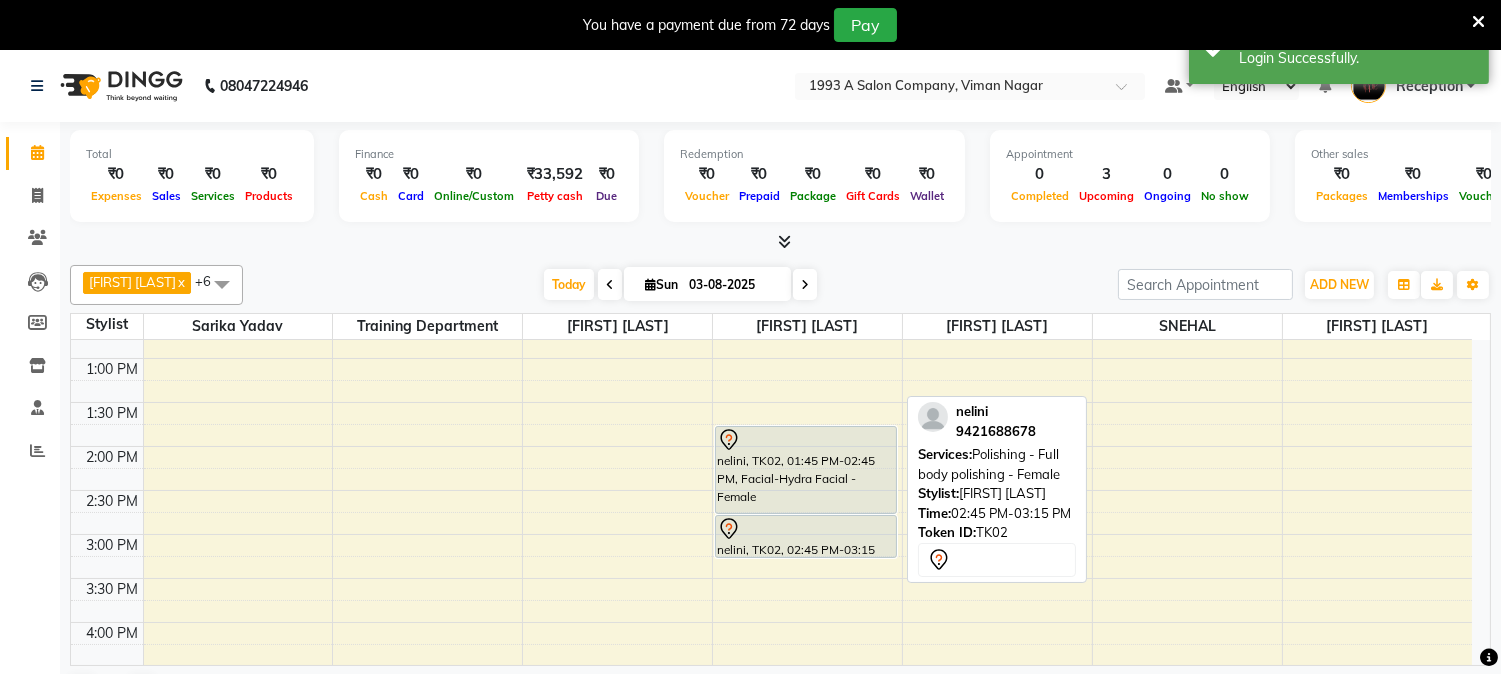click at bounding box center (806, 529) 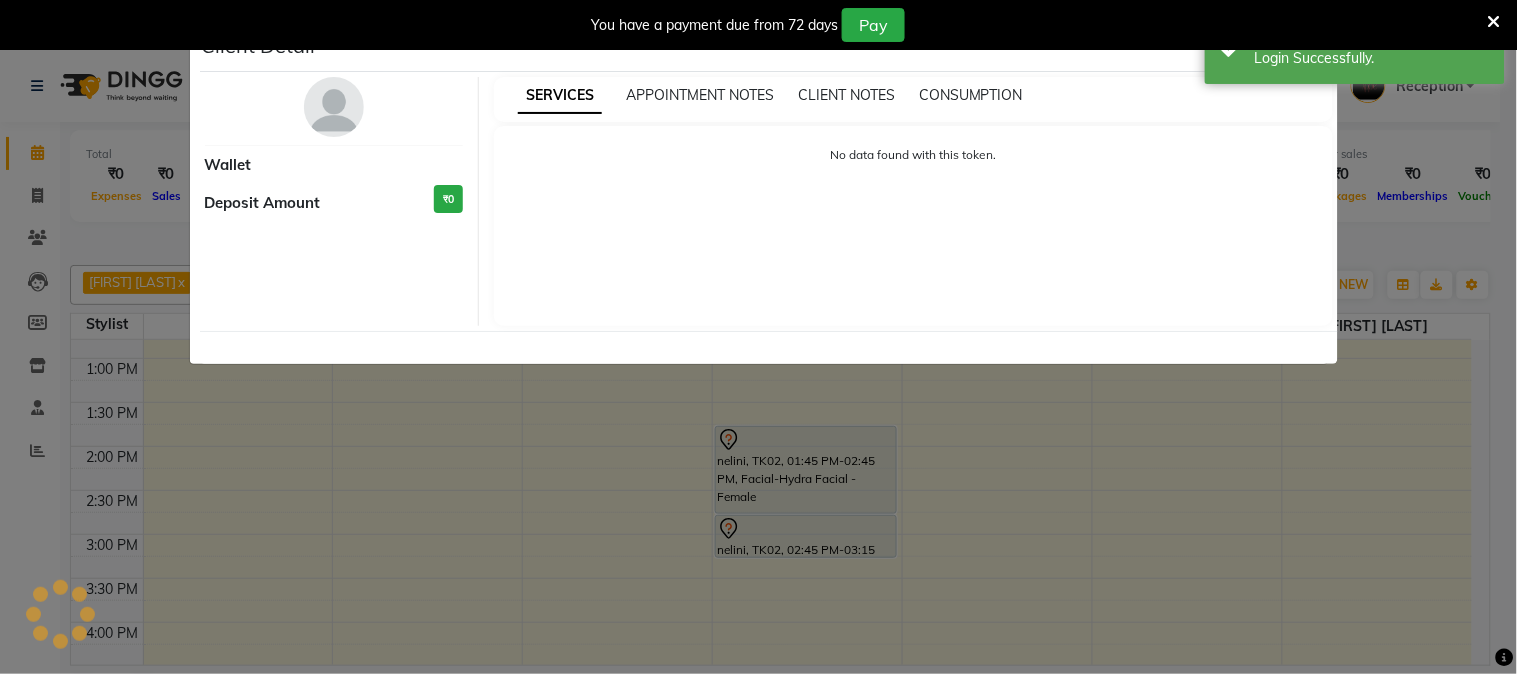 select on "7" 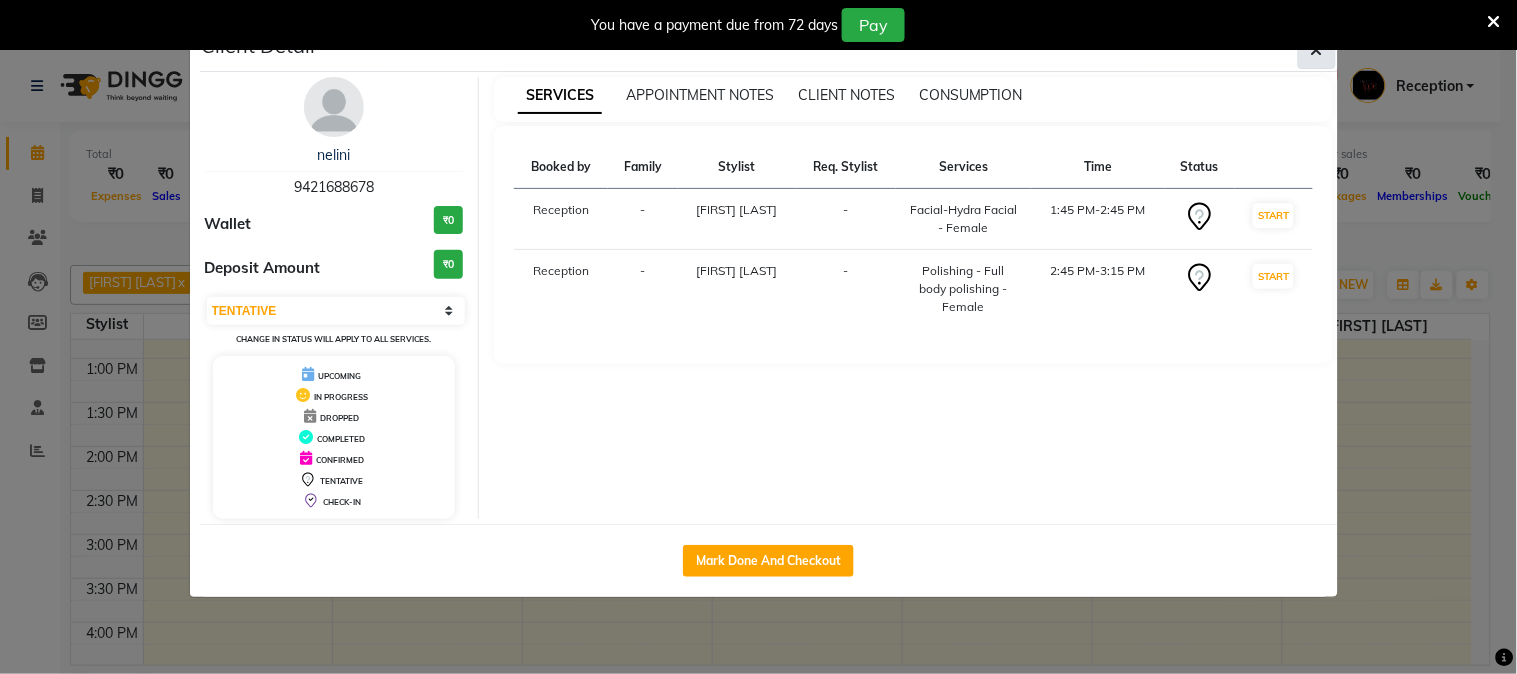 click 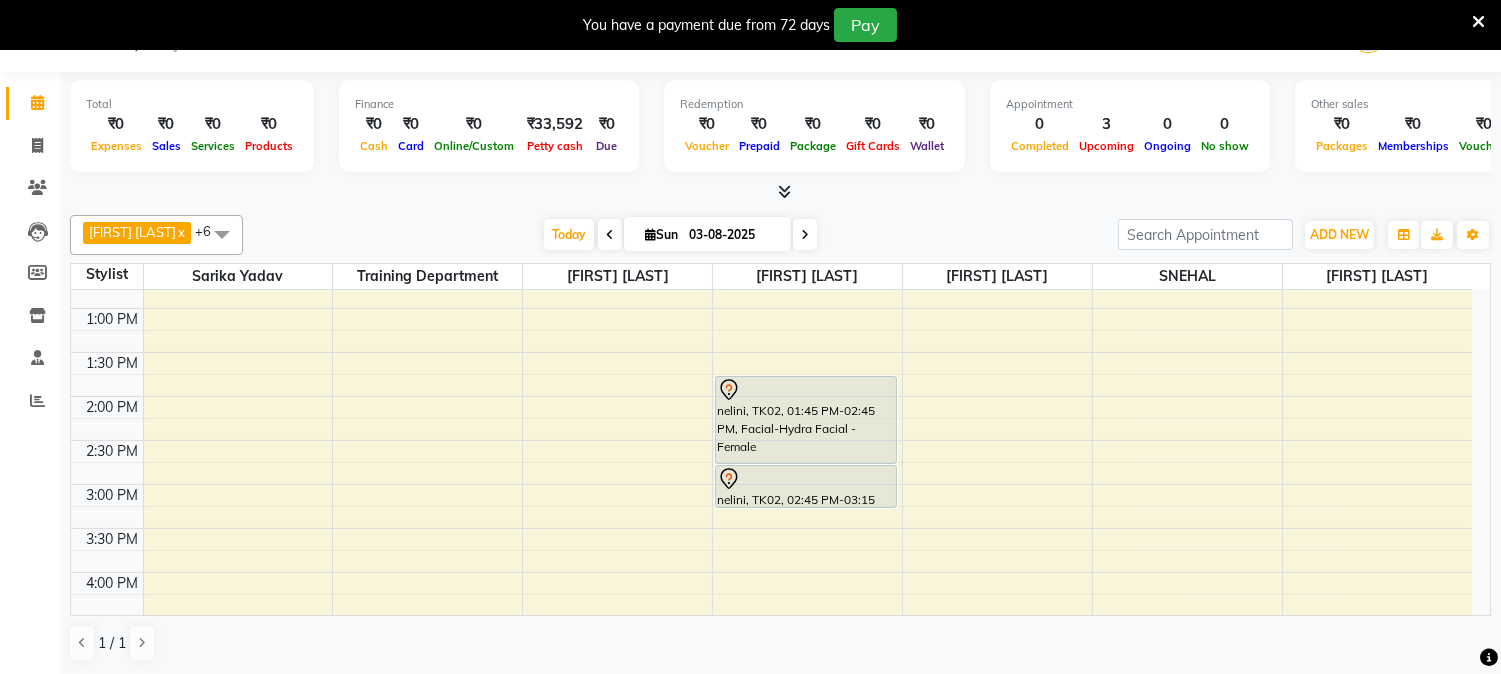 scroll, scrollTop: 0, scrollLeft: 0, axis: both 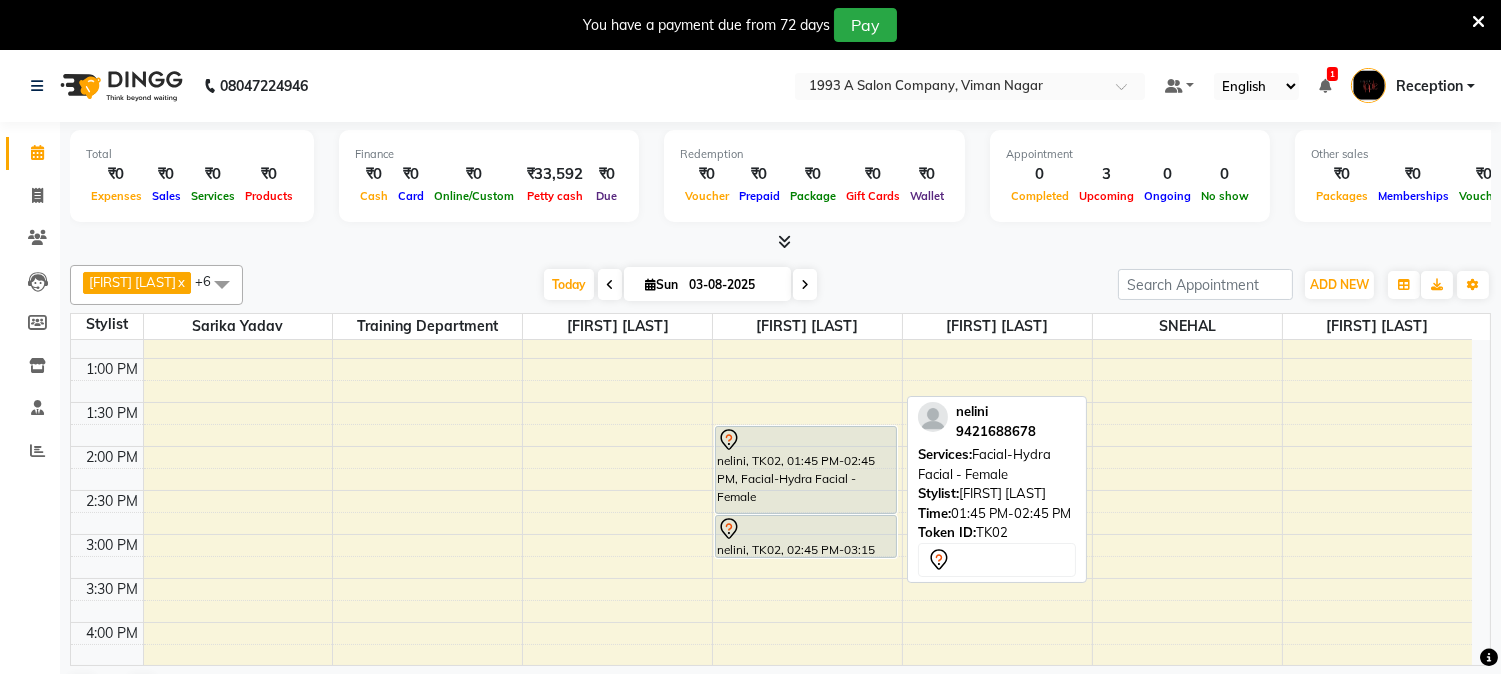 click on "nelini, TK02, 01:45 PM-02:45 PM, Facial-Hydra Facial - Female" at bounding box center [806, 470] 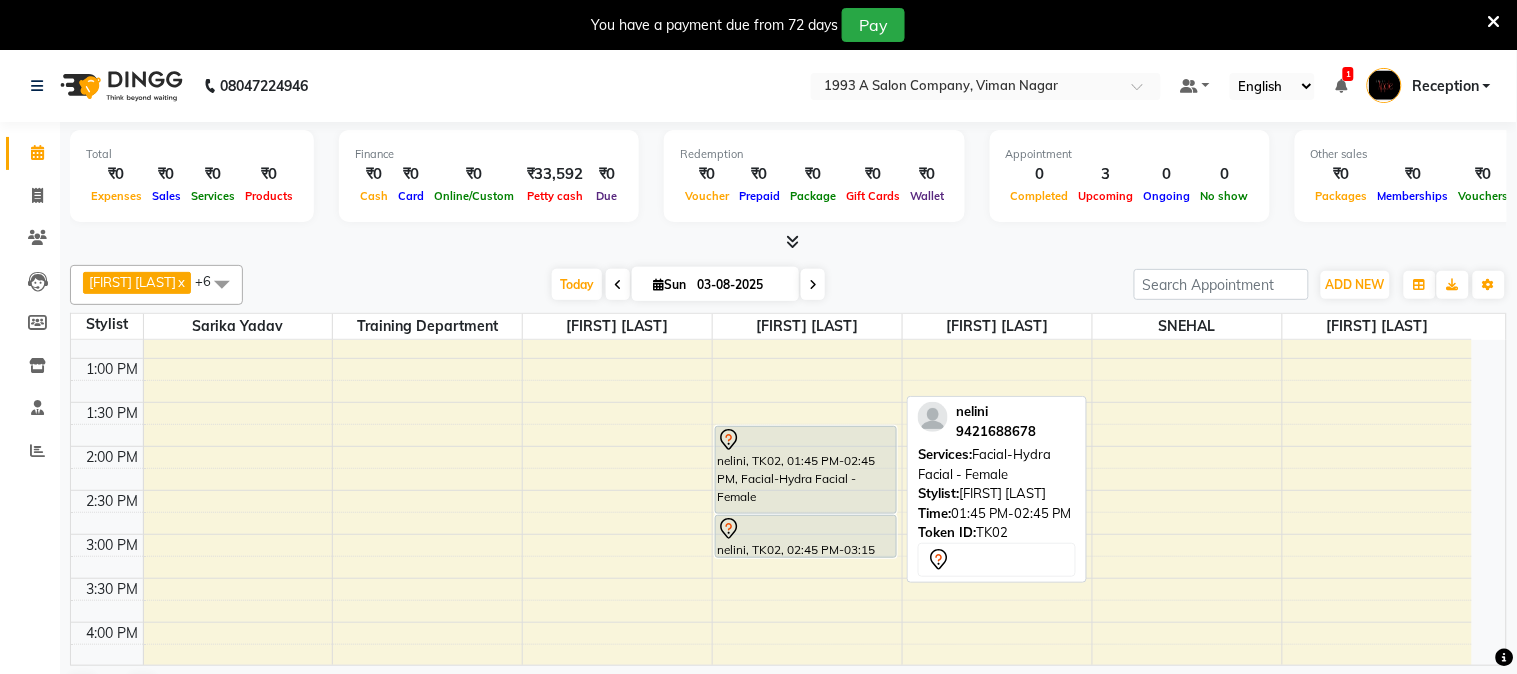select on "7" 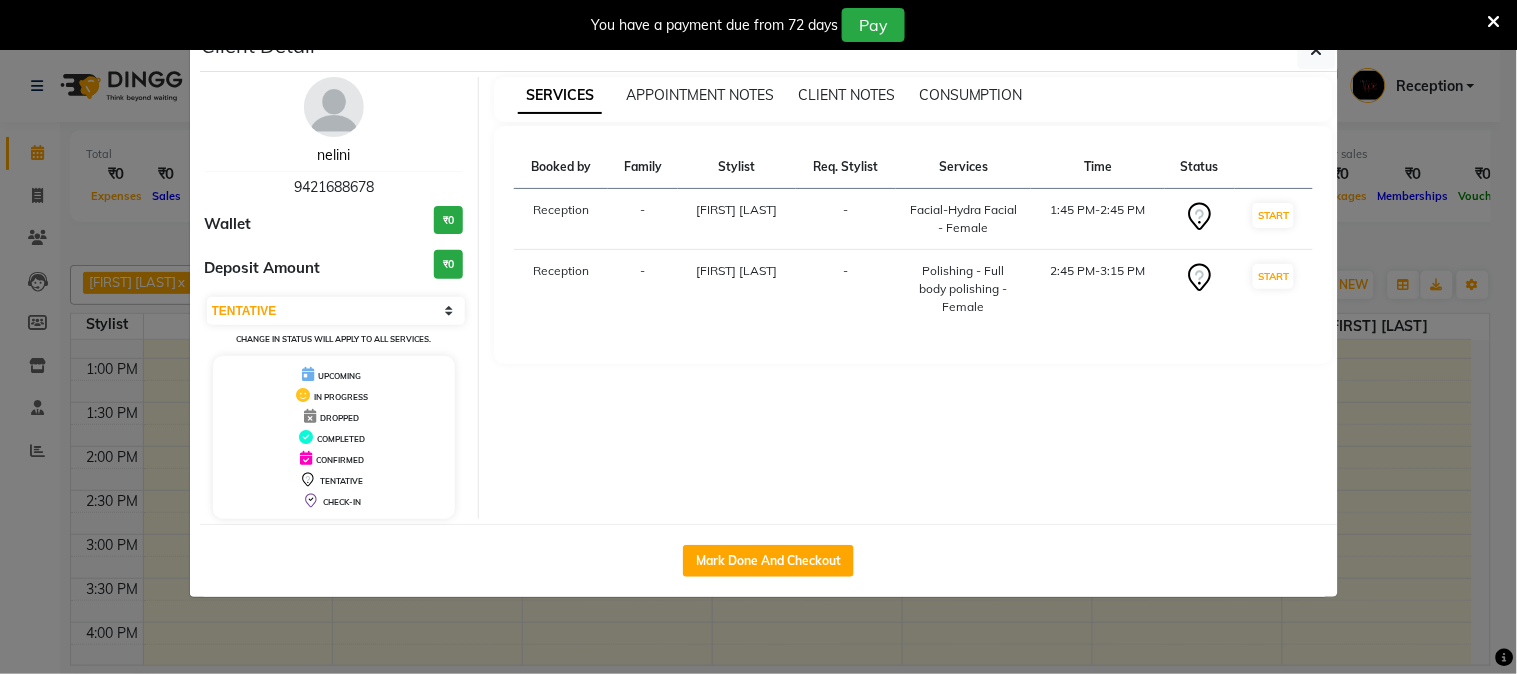 click on "nelini" at bounding box center [333, 155] 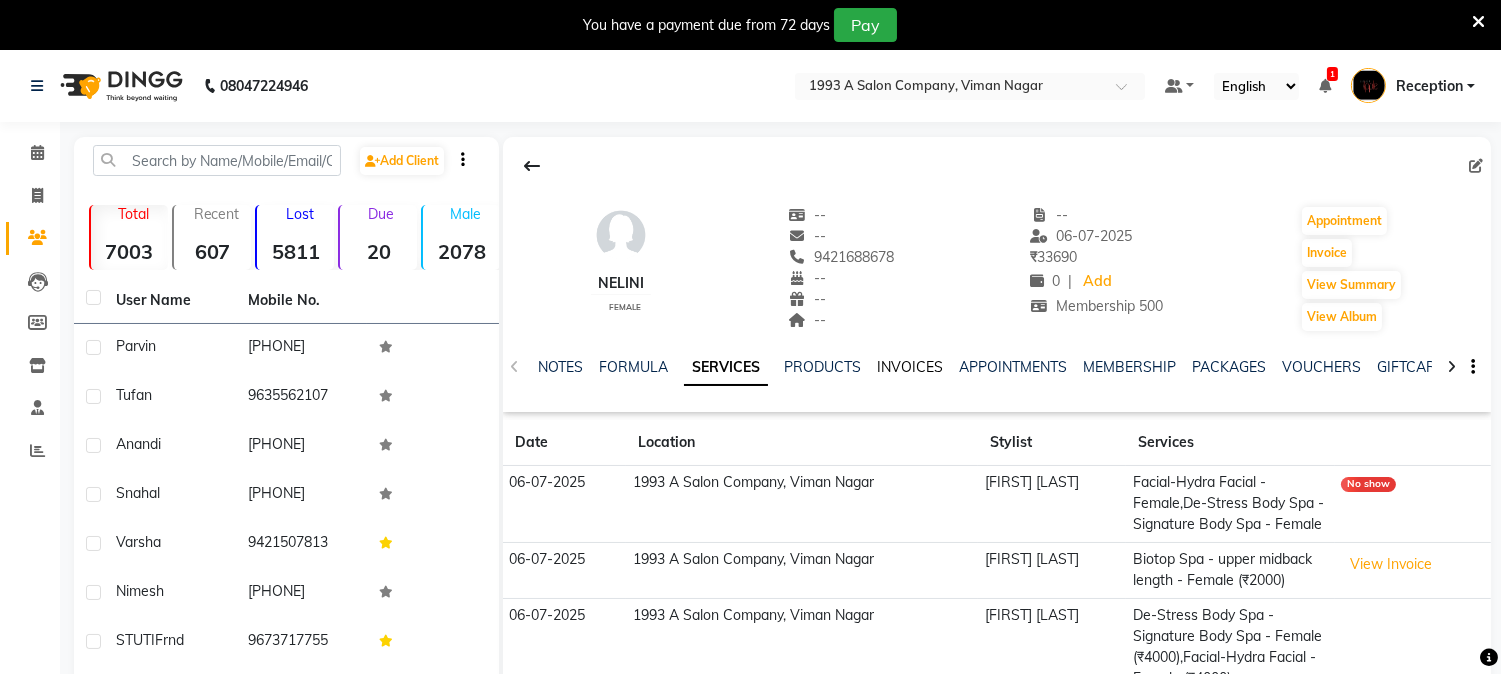 click on "INVOICES" 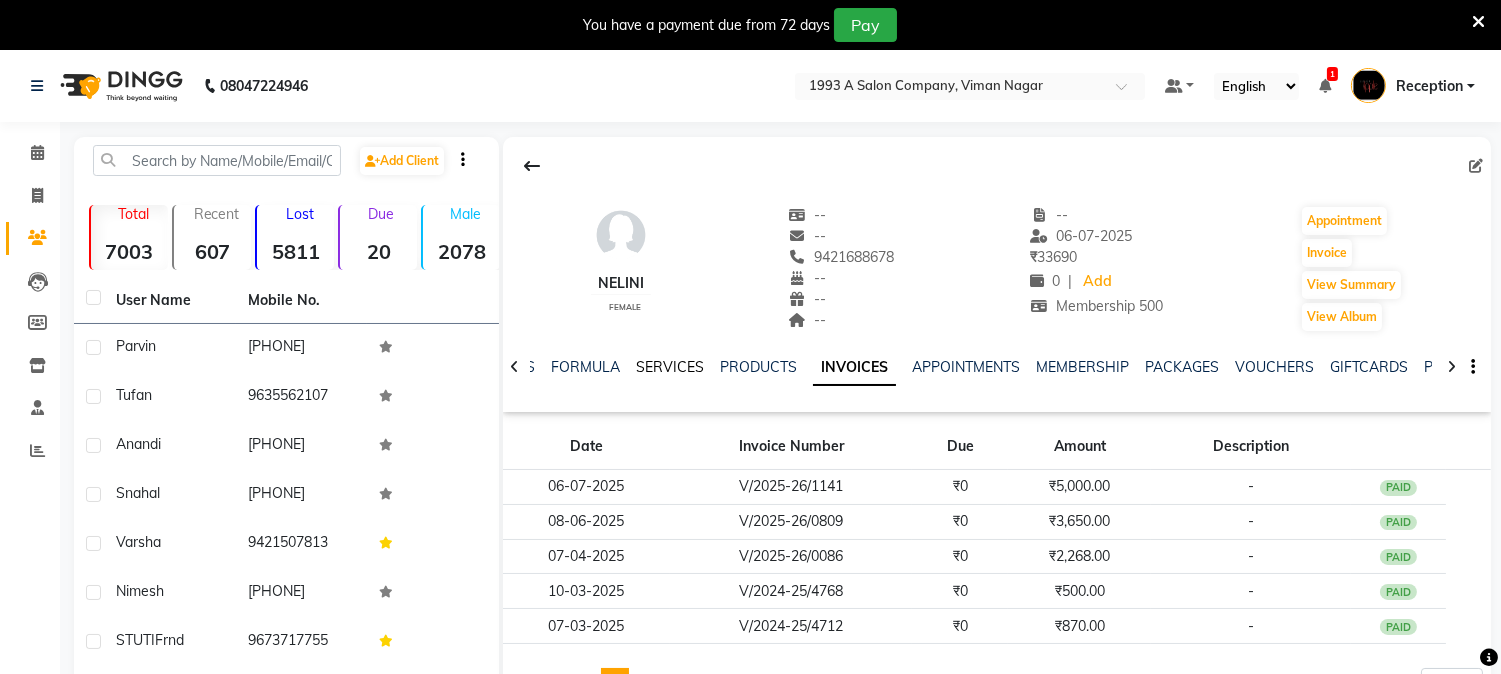 click on "SERVICES" 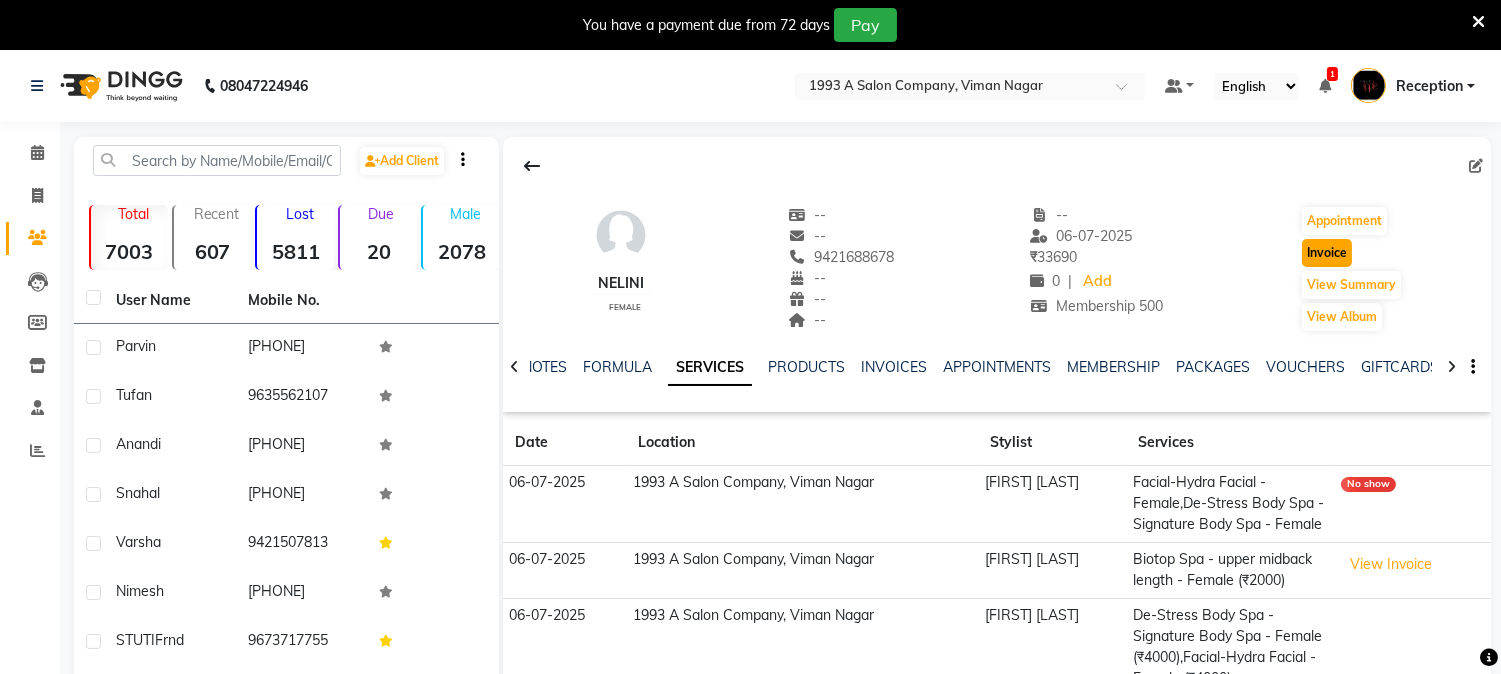 click on "Invoice" 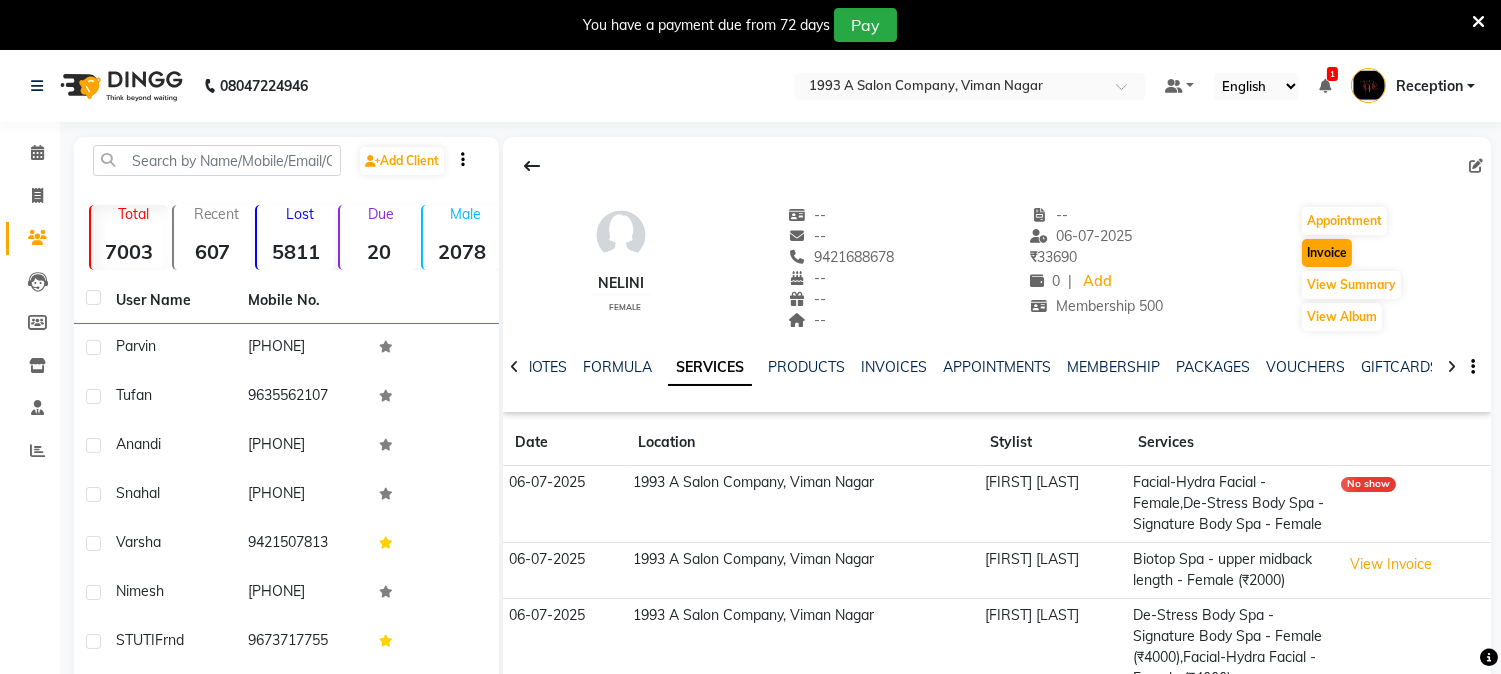 select on "service" 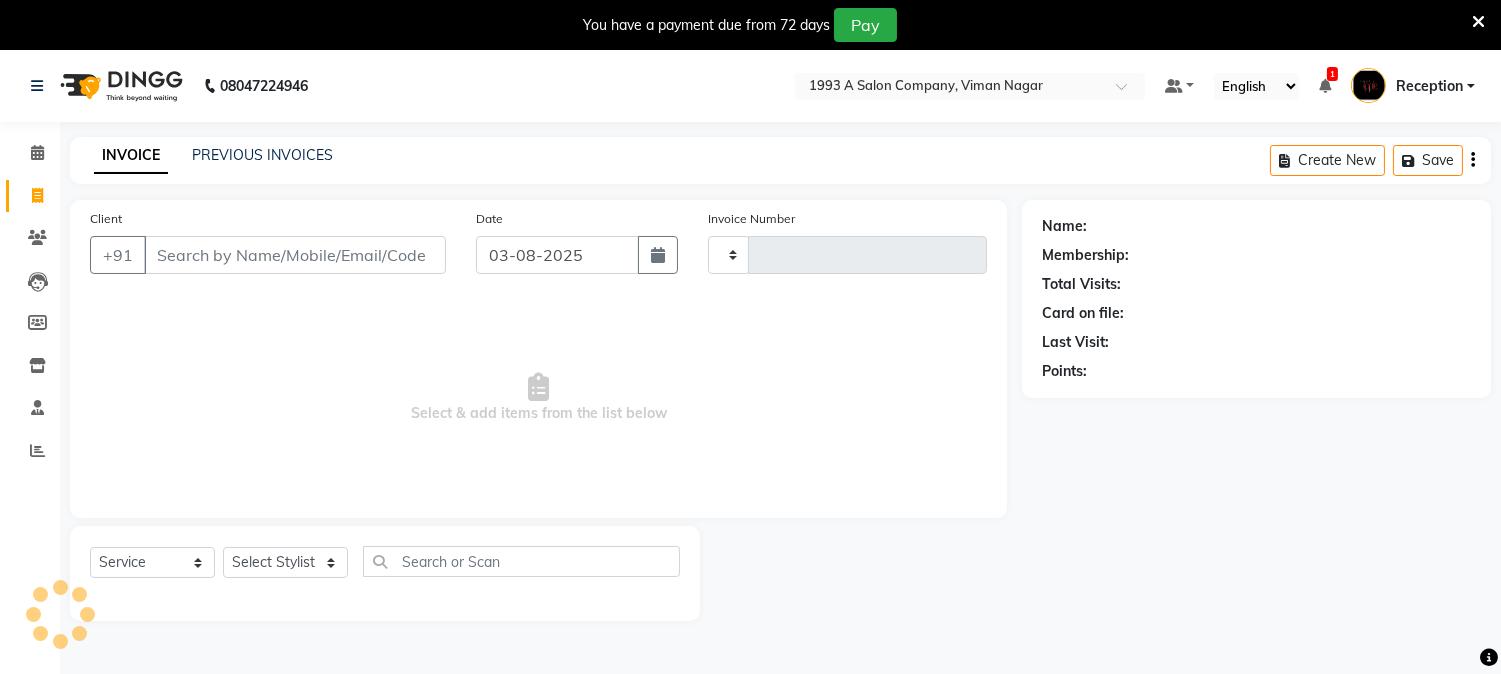 scroll, scrollTop: 50, scrollLeft: 0, axis: vertical 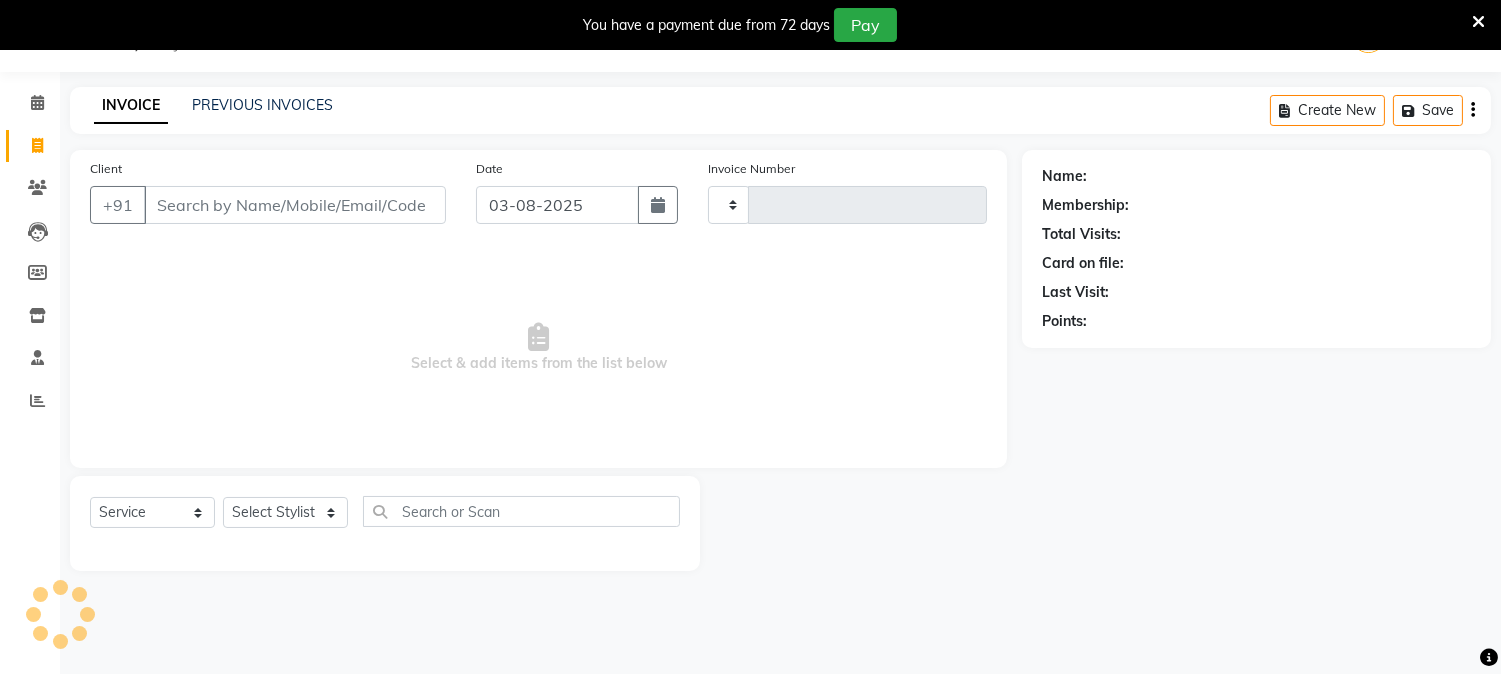 type on "1454" 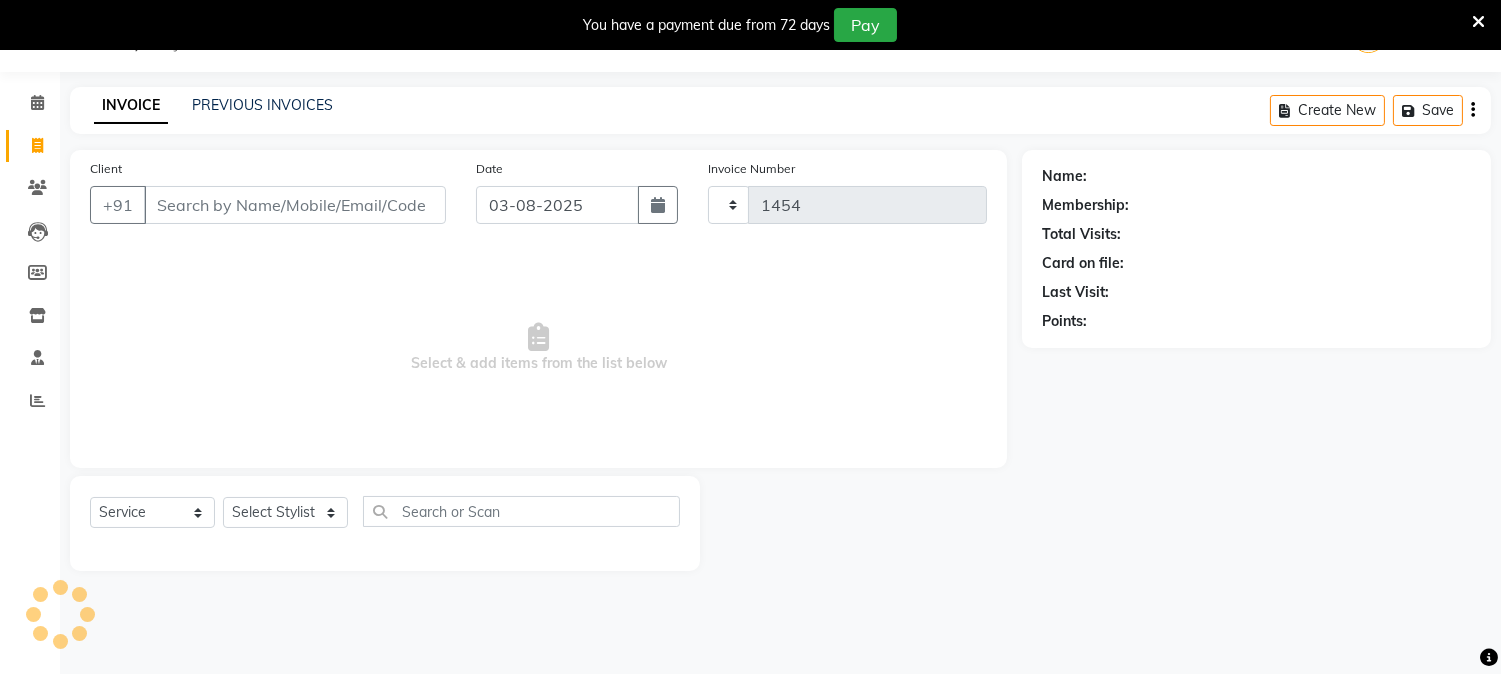 select on "144" 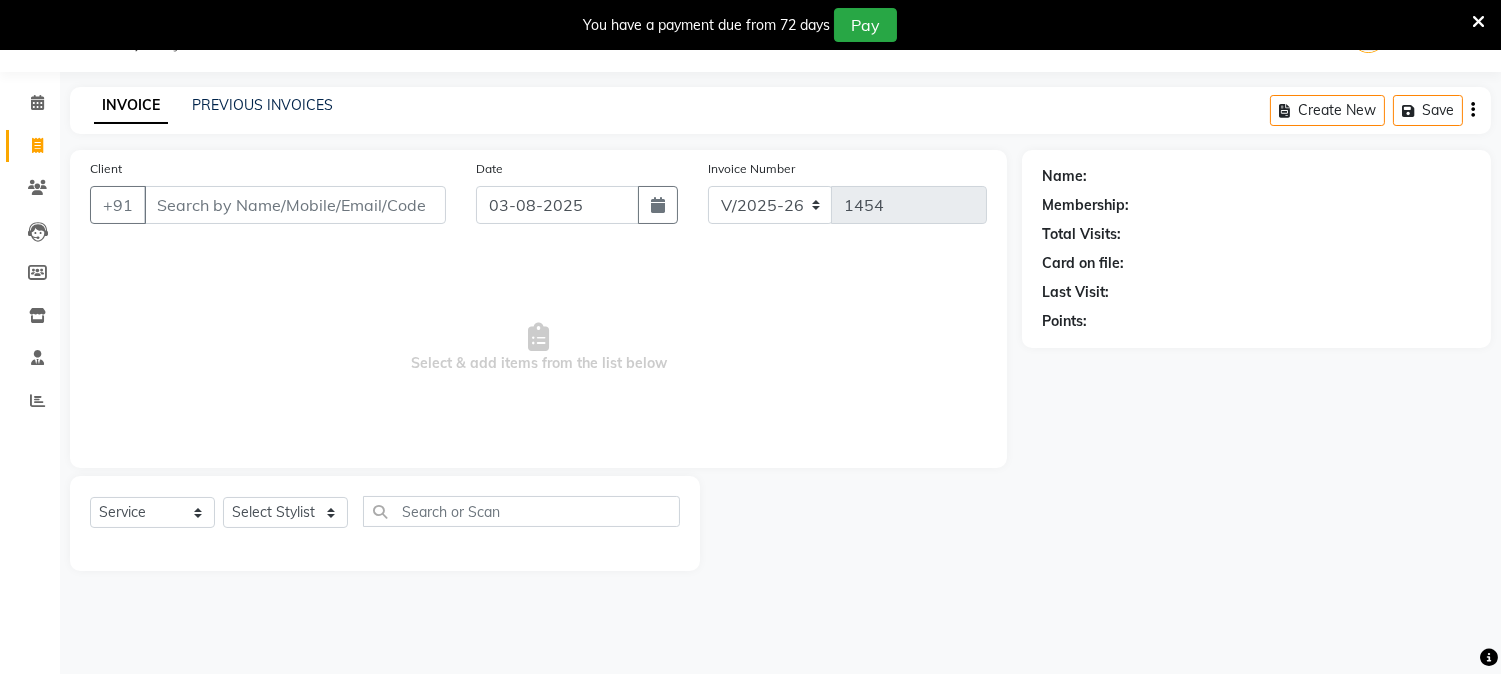type on "9421688678" 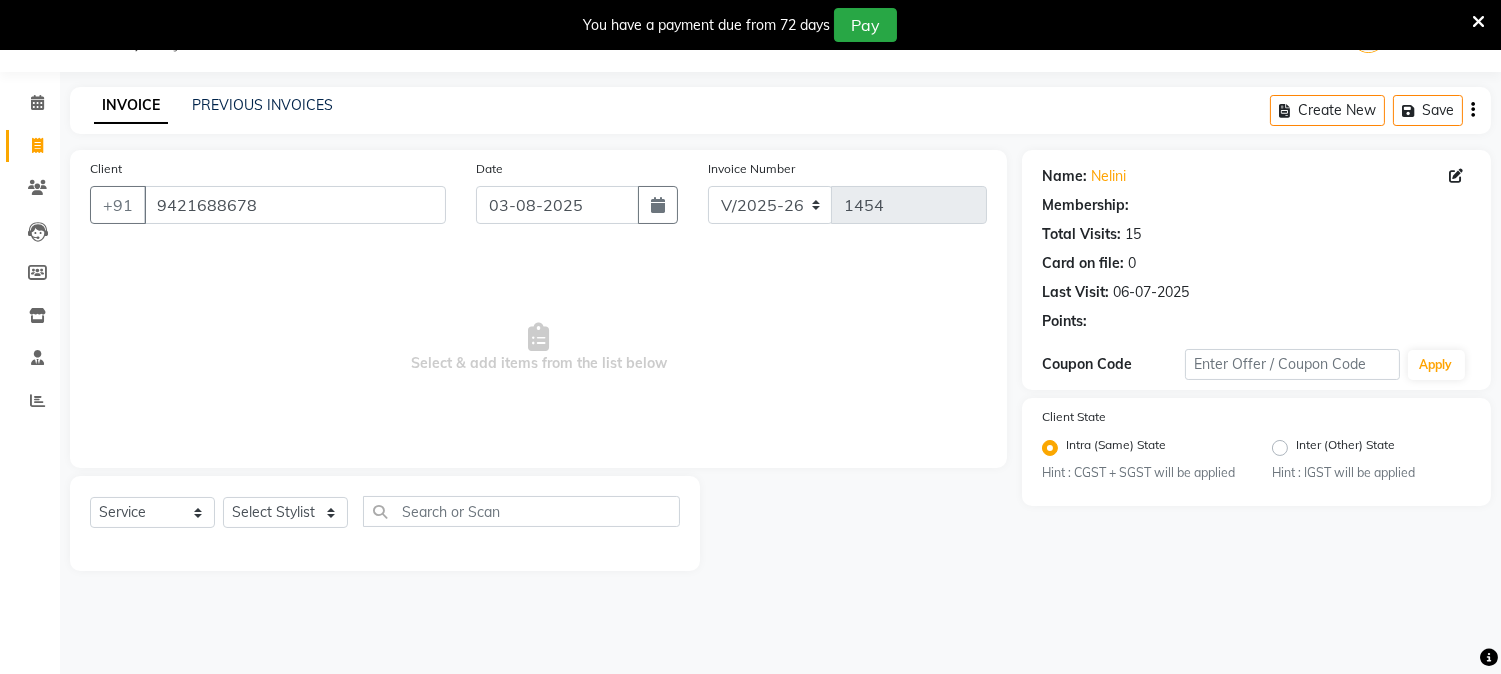 select on "1: Object" 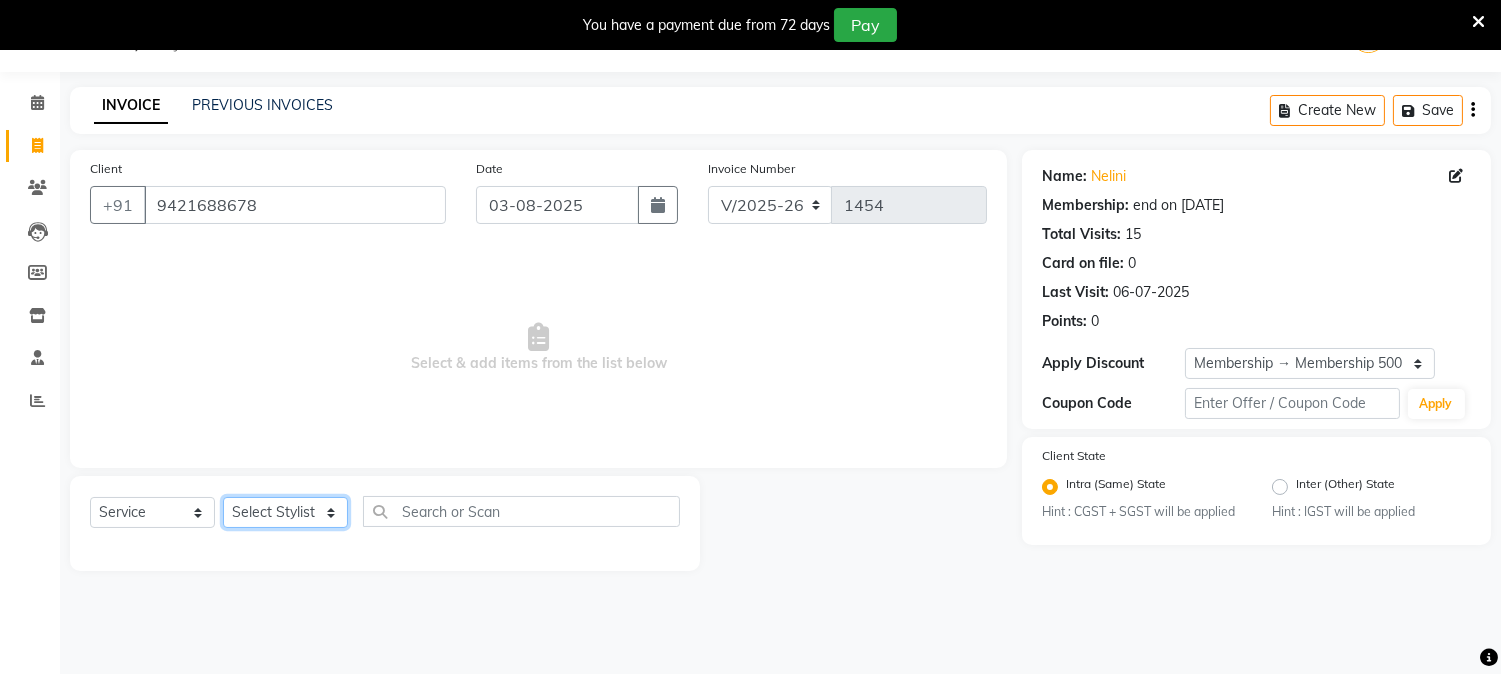 click on "Select Stylist [FIRST] [LAST] [FIRST] [LAST] [FIRST] [LAST] Reception [FIRST] [LAST] [FIRST] [LAST] SNEHAL Training Department [FIRST] [LAST] [FIRST] Sir" 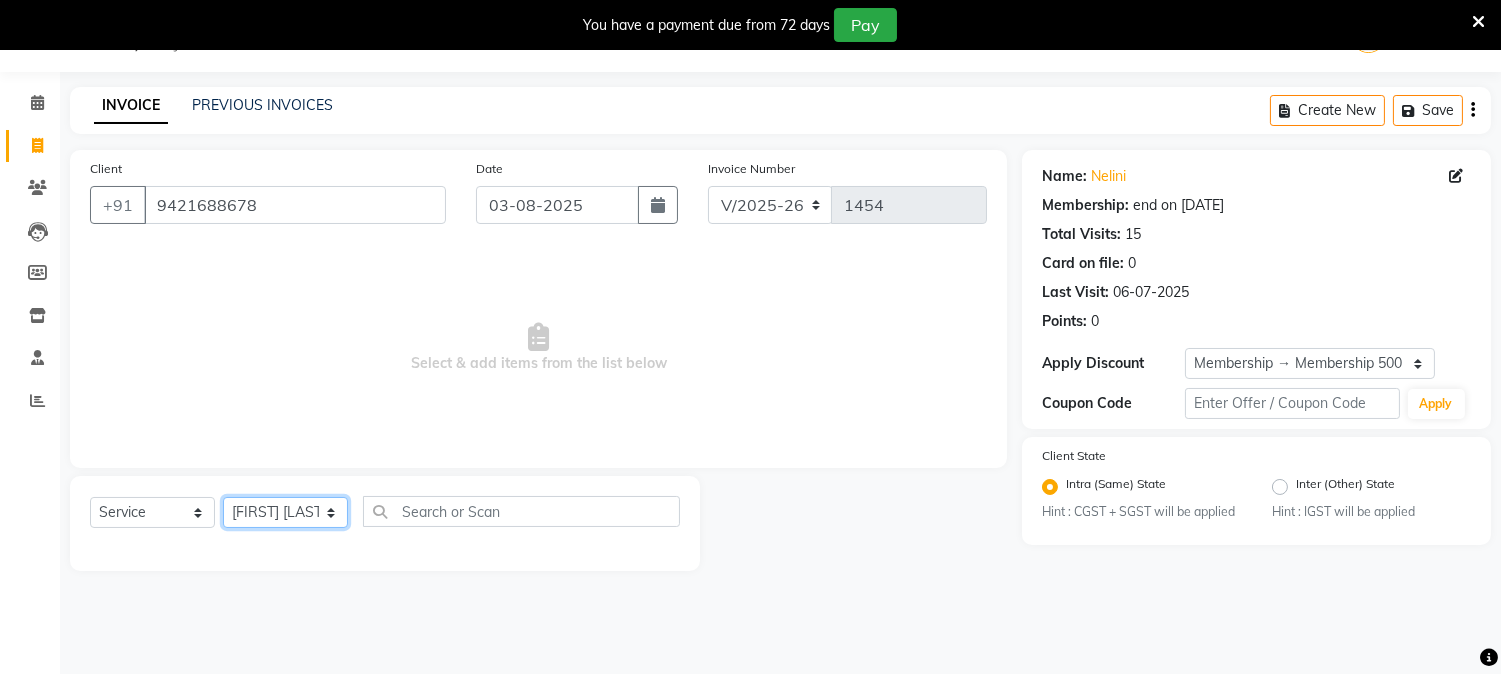 click on "Select Stylist [FIRST] [LAST] [FIRST] [LAST] [FIRST] [LAST] Reception [FIRST] [LAST] [FIRST] [LAST] SNEHAL Training Department [FIRST] [LAST] [FIRST] Sir" 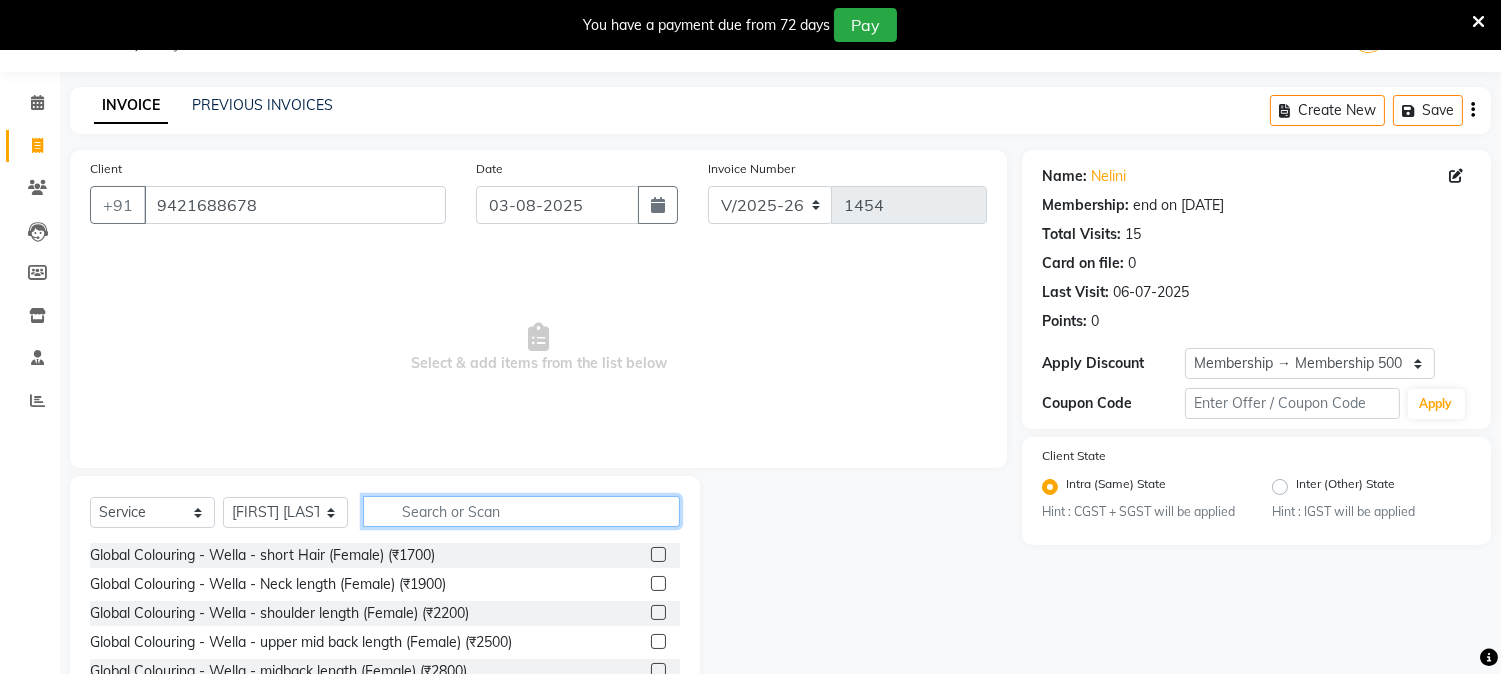click 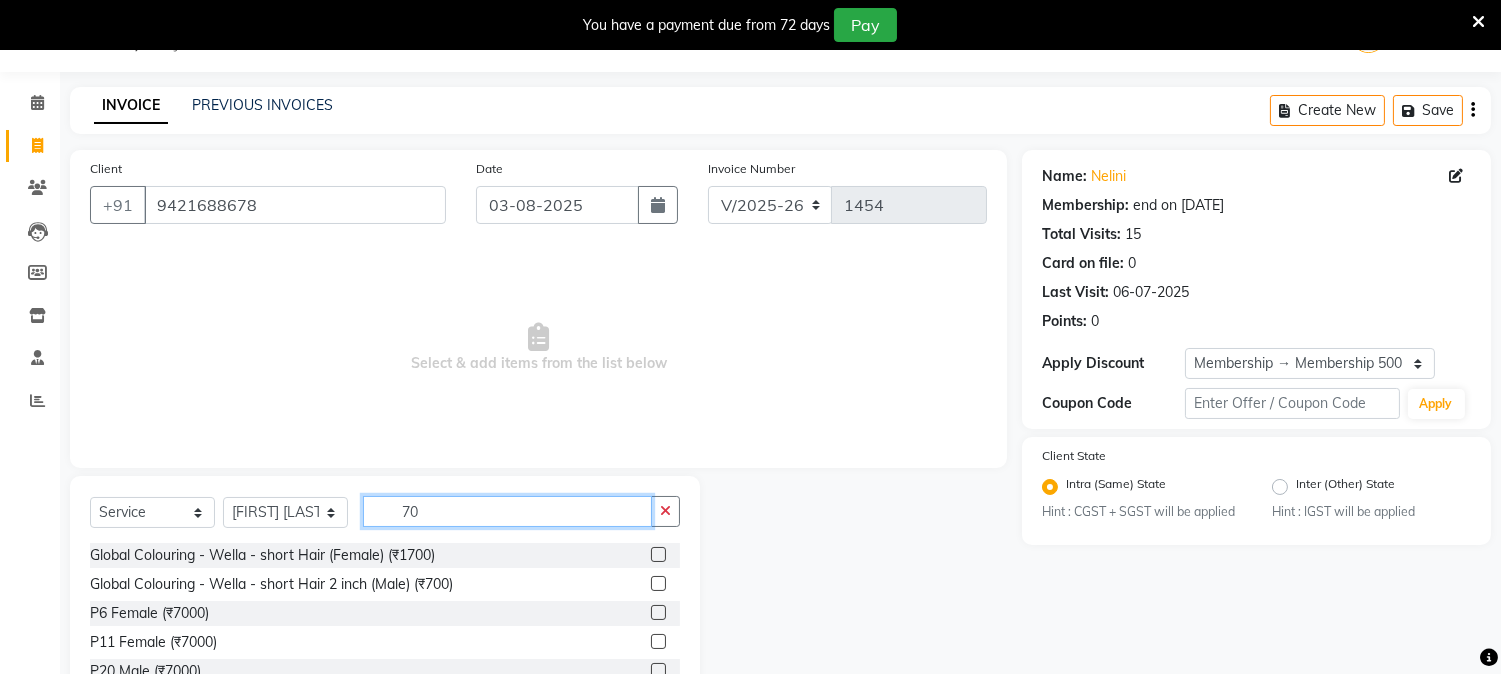 type on "7" 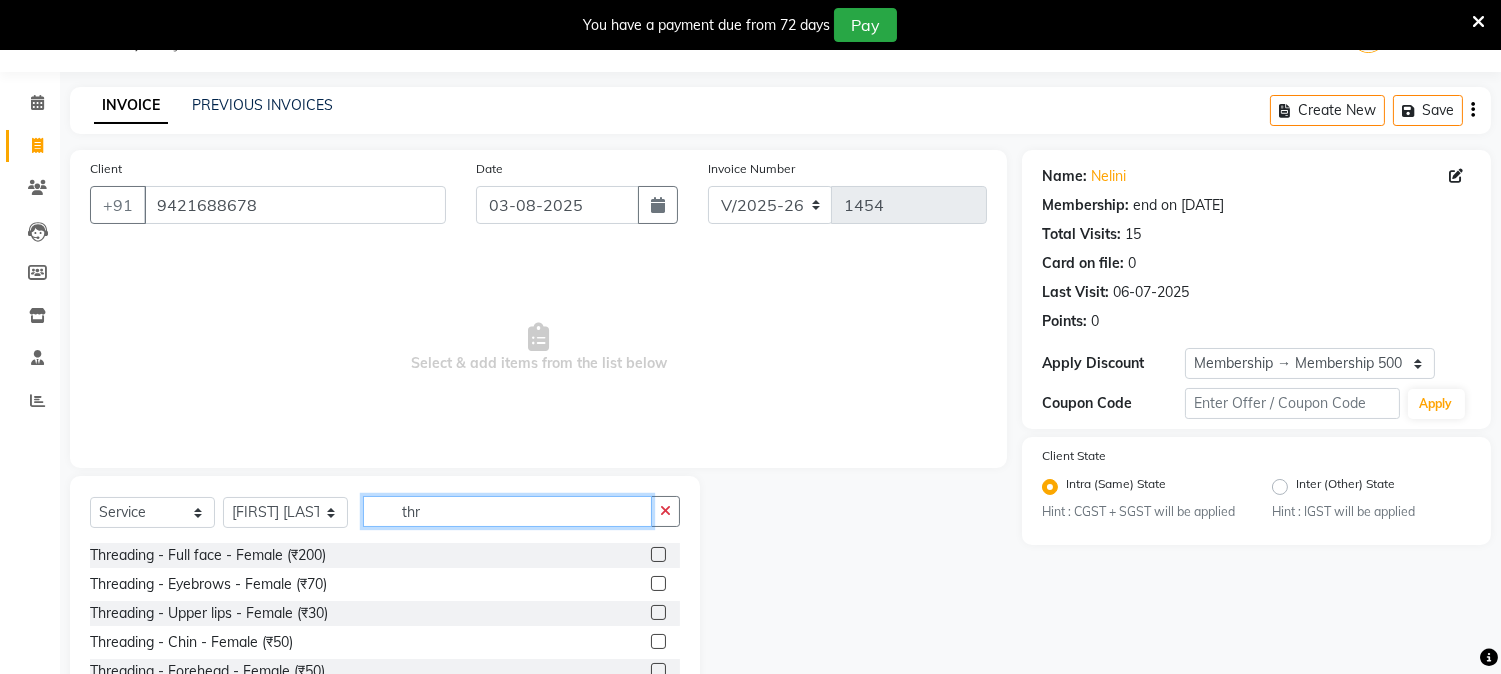 type on "thr" 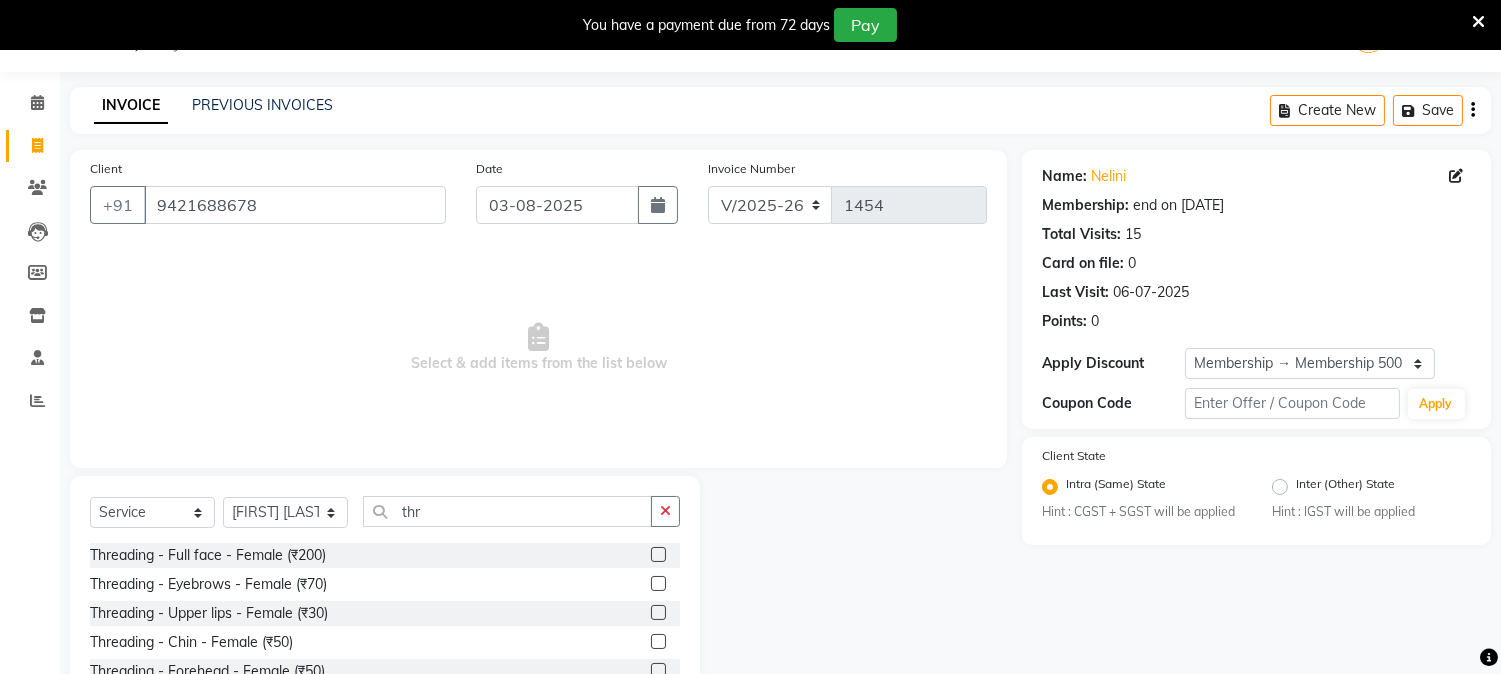 click 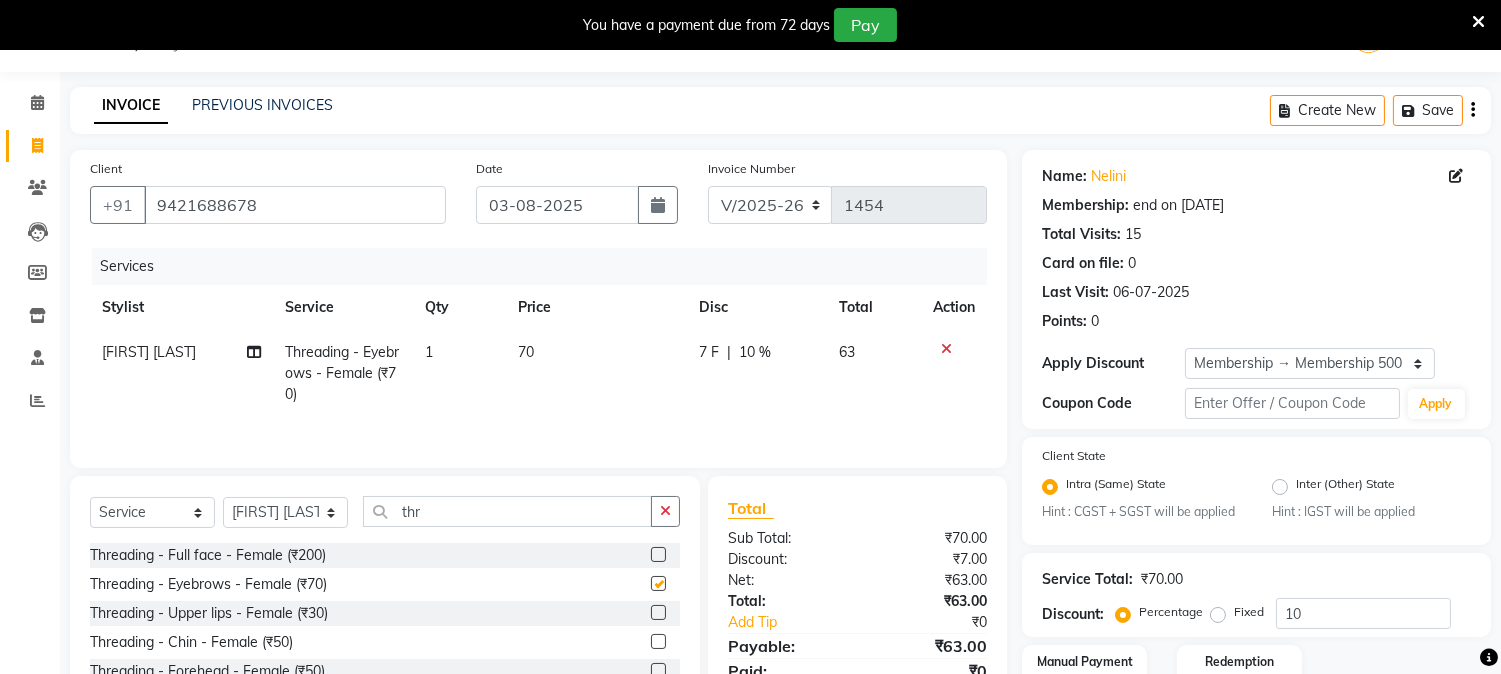 checkbox on "false" 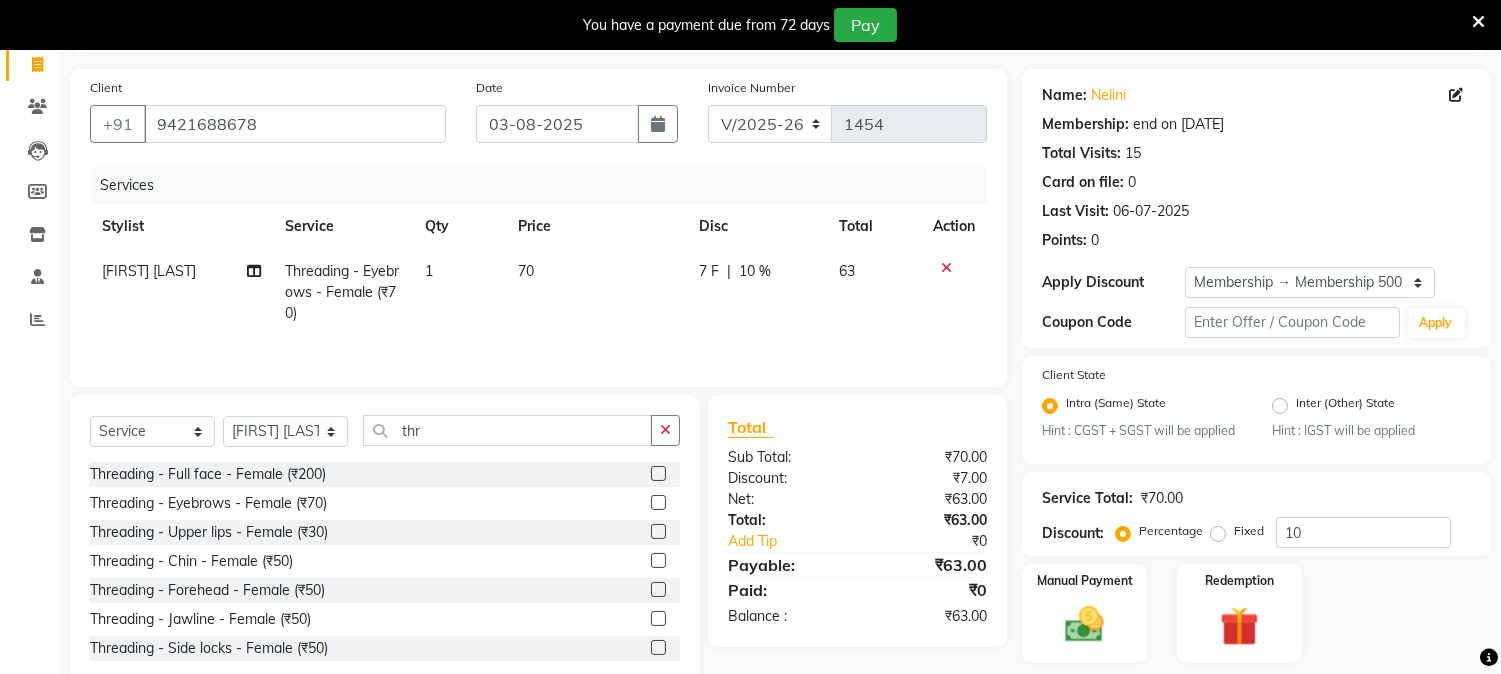 scroll, scrollTop: 190, scrollLeft: 0, axis: vertical 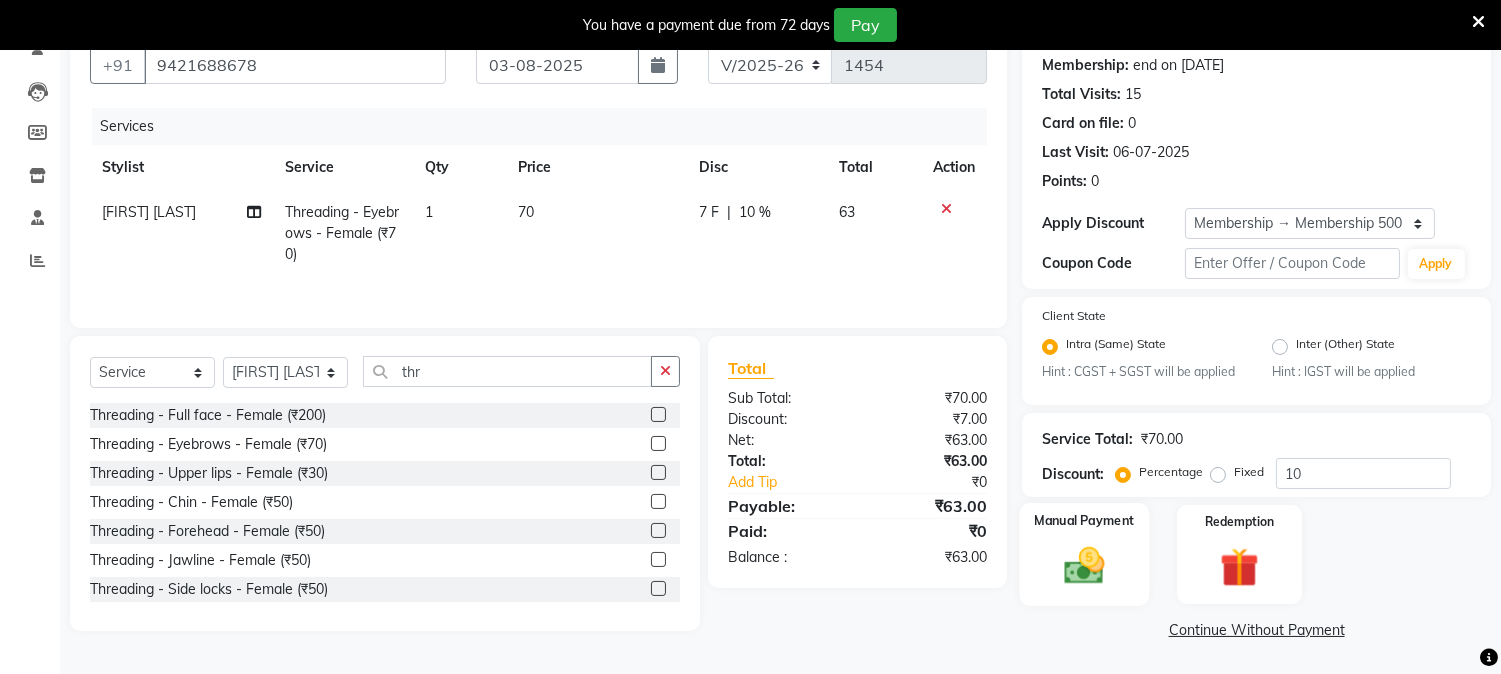 click 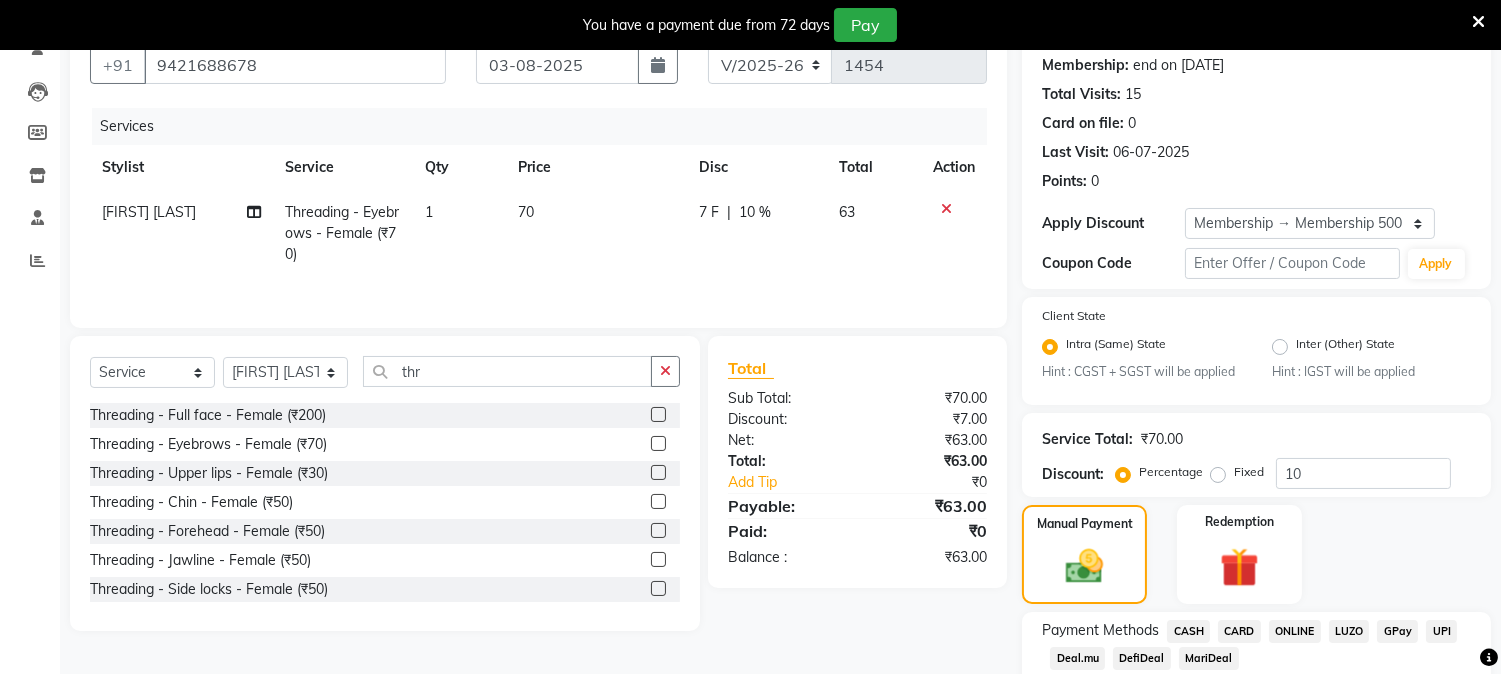 click on "ONLINE" 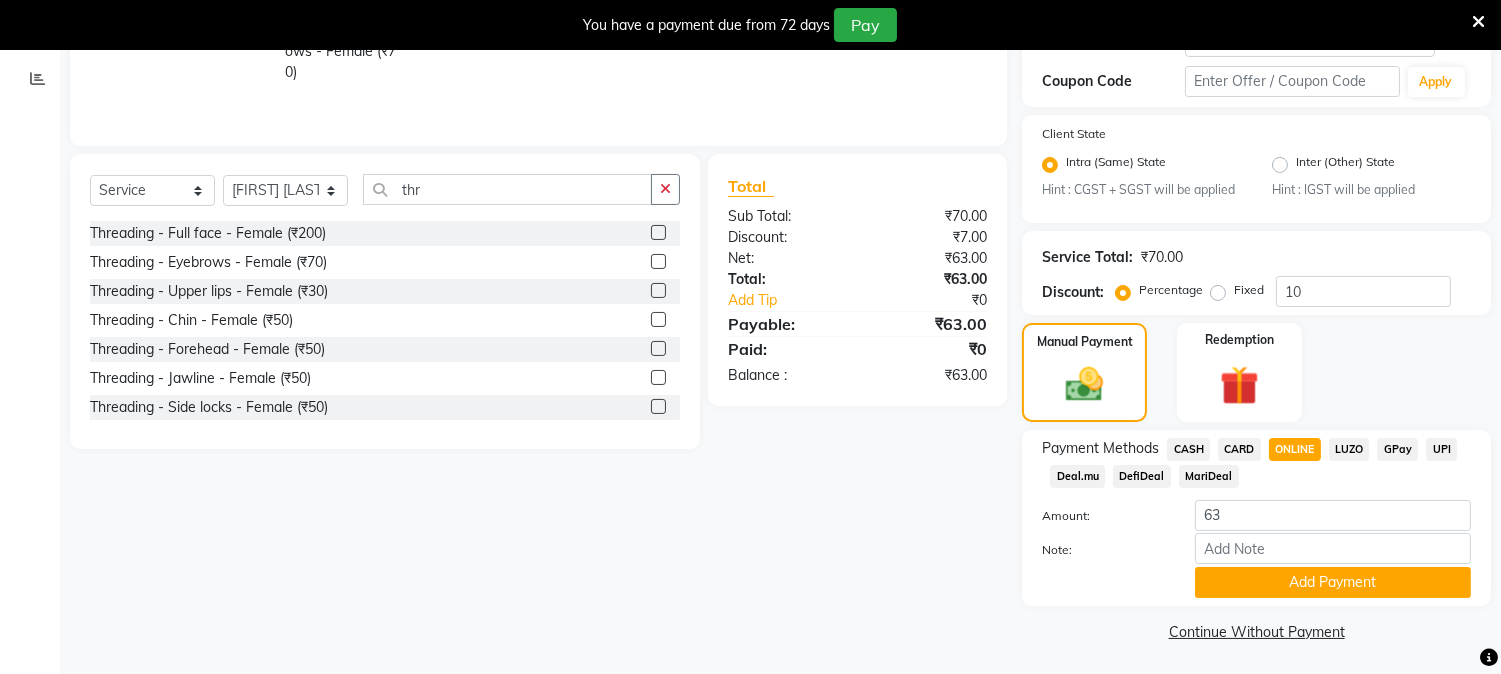 scroll, scrollTop: 375, scrollLeft: 0, axis: vertical 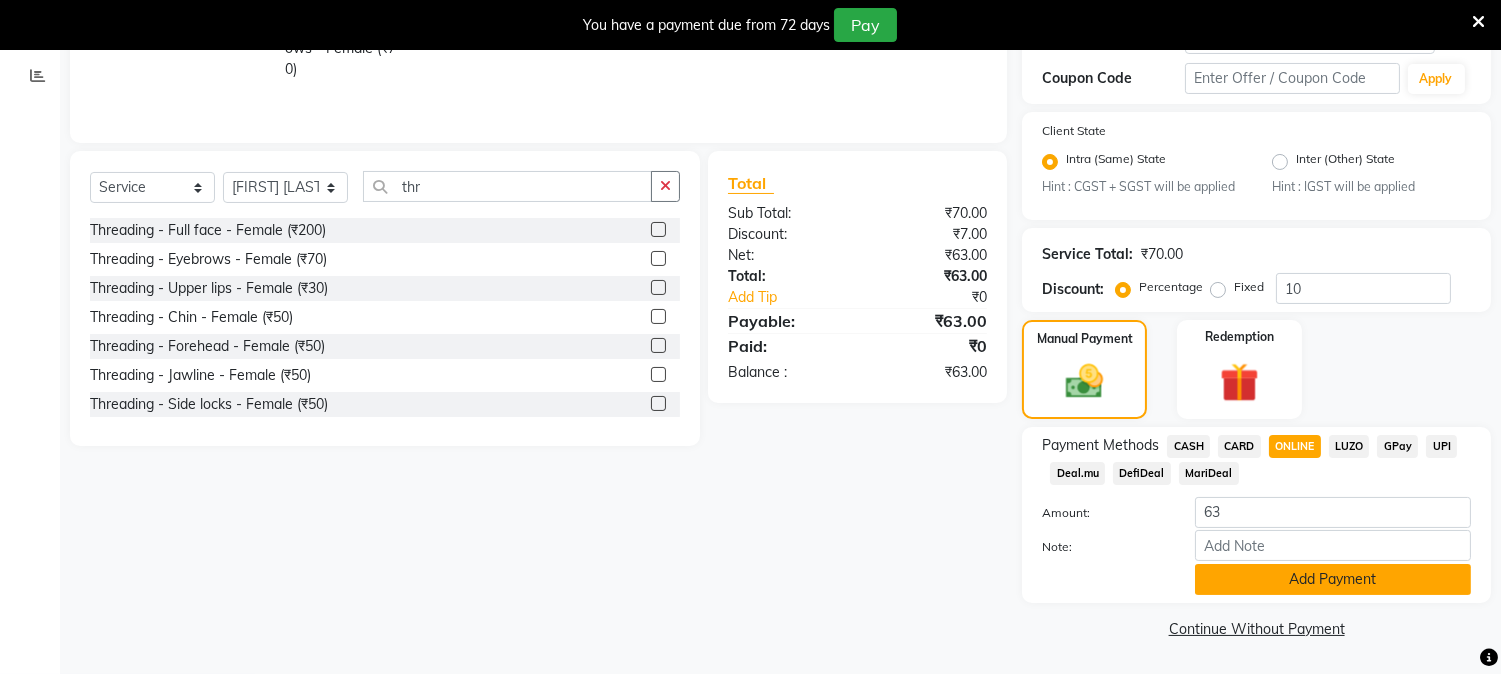 click on "Add Payment" 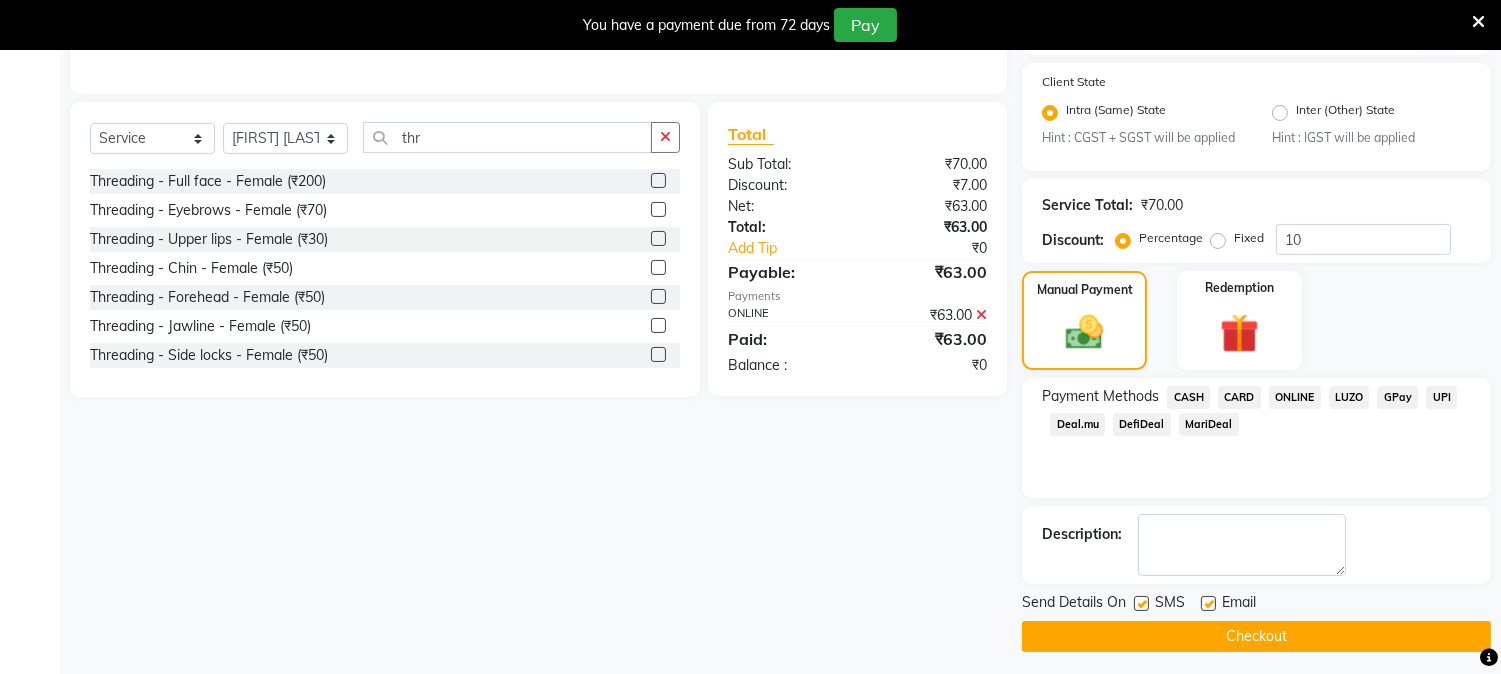 scroll, scrollTop: 432, scrollLeft: 0, axis: vertical 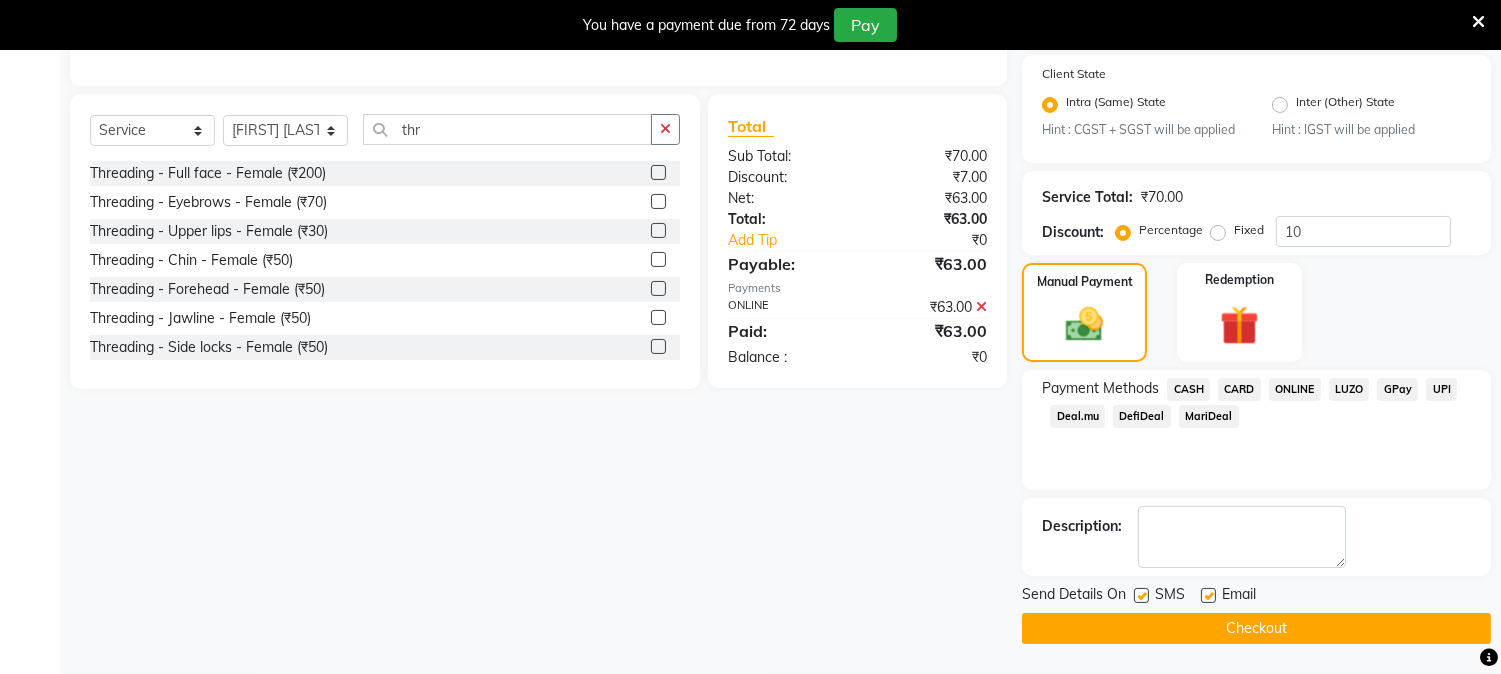 click on "Checkout" 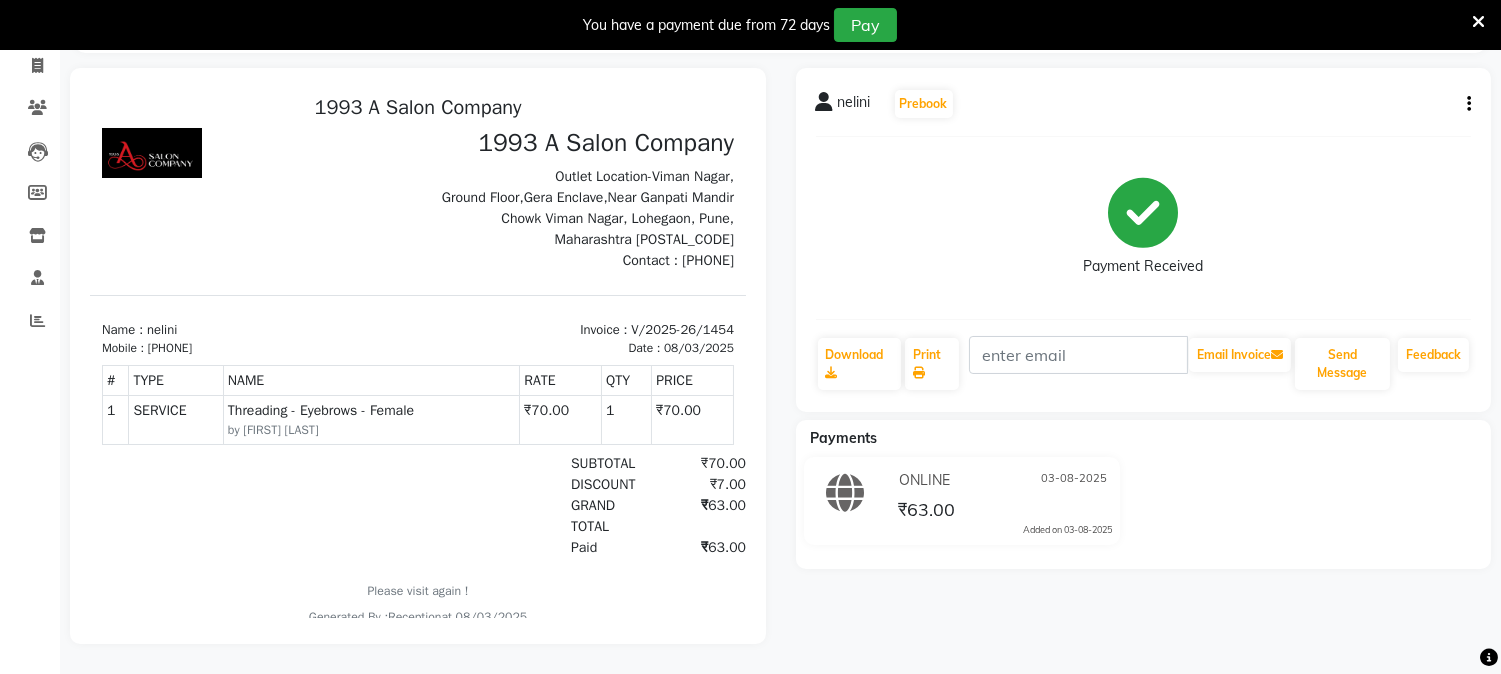 scroll, scrollTop: 0, scrollLeft: 0, axis: both 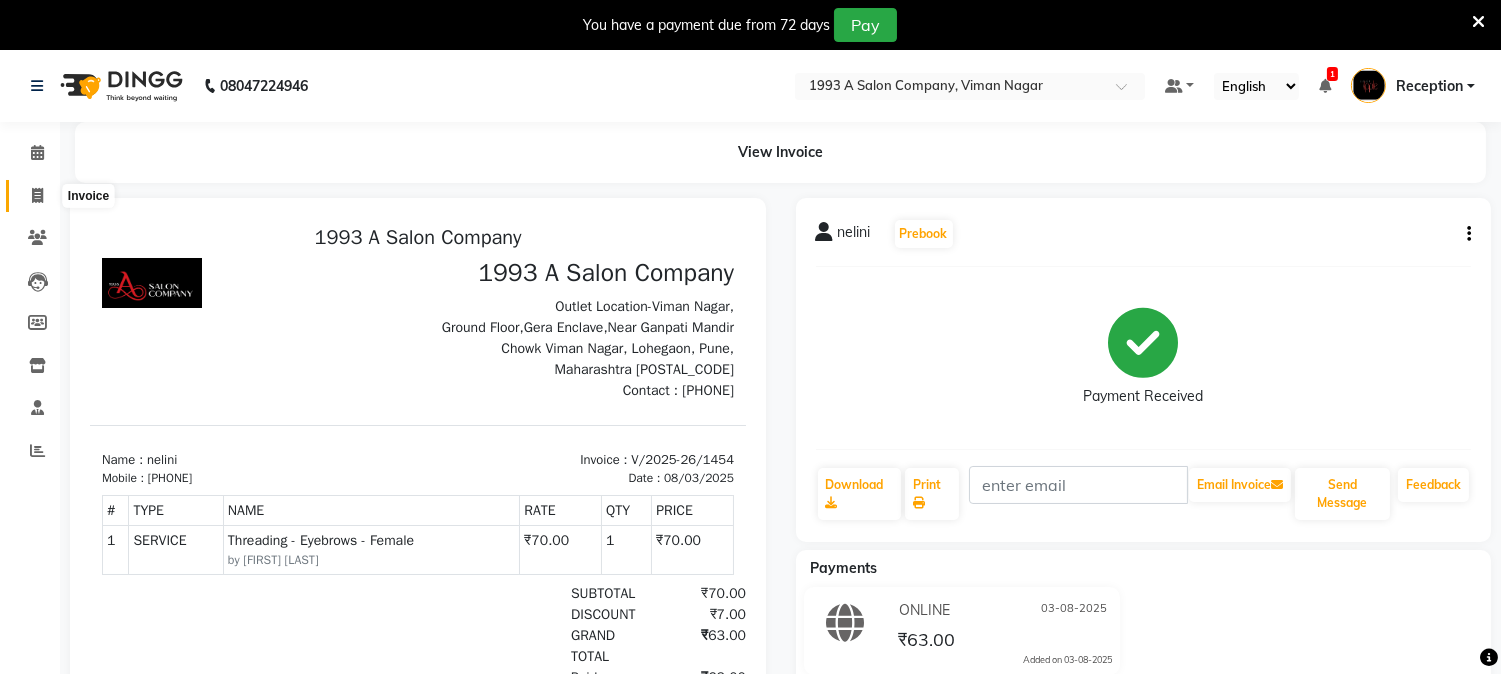 click 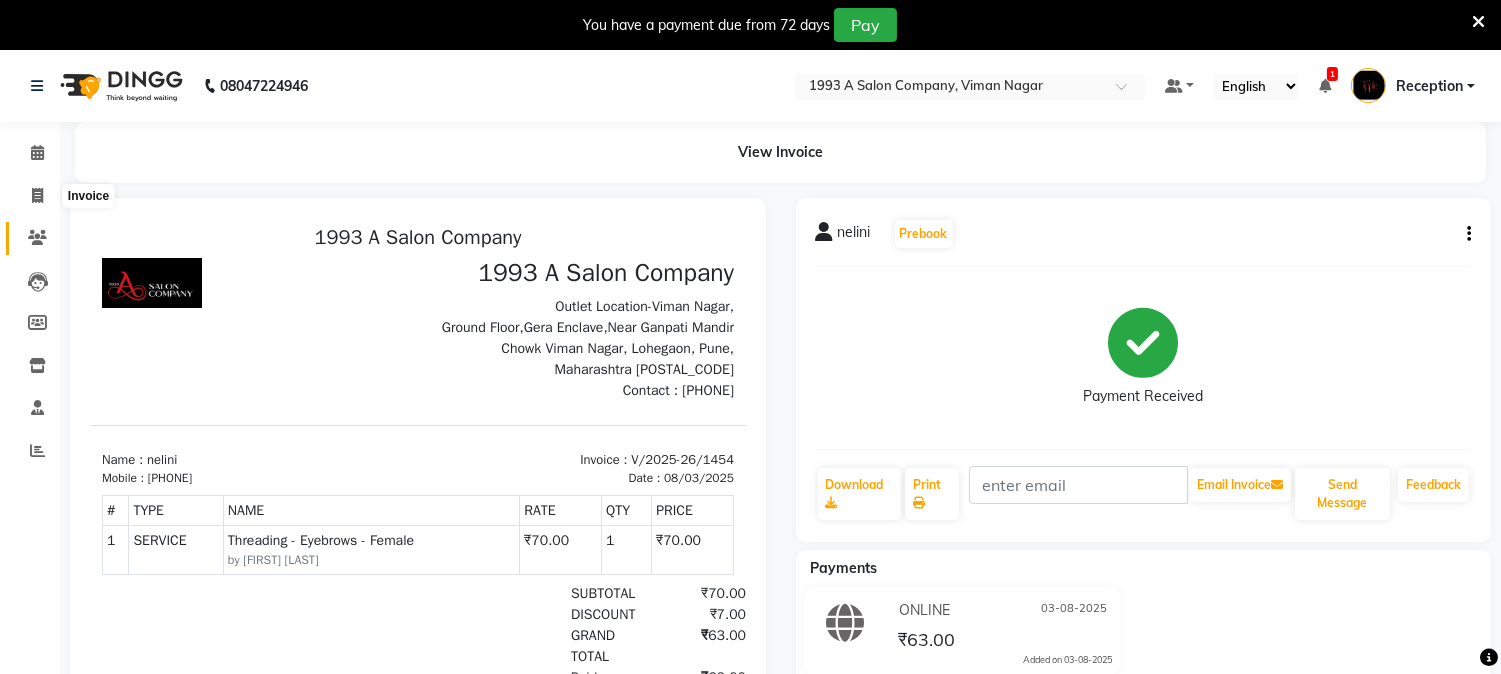 select on "144" 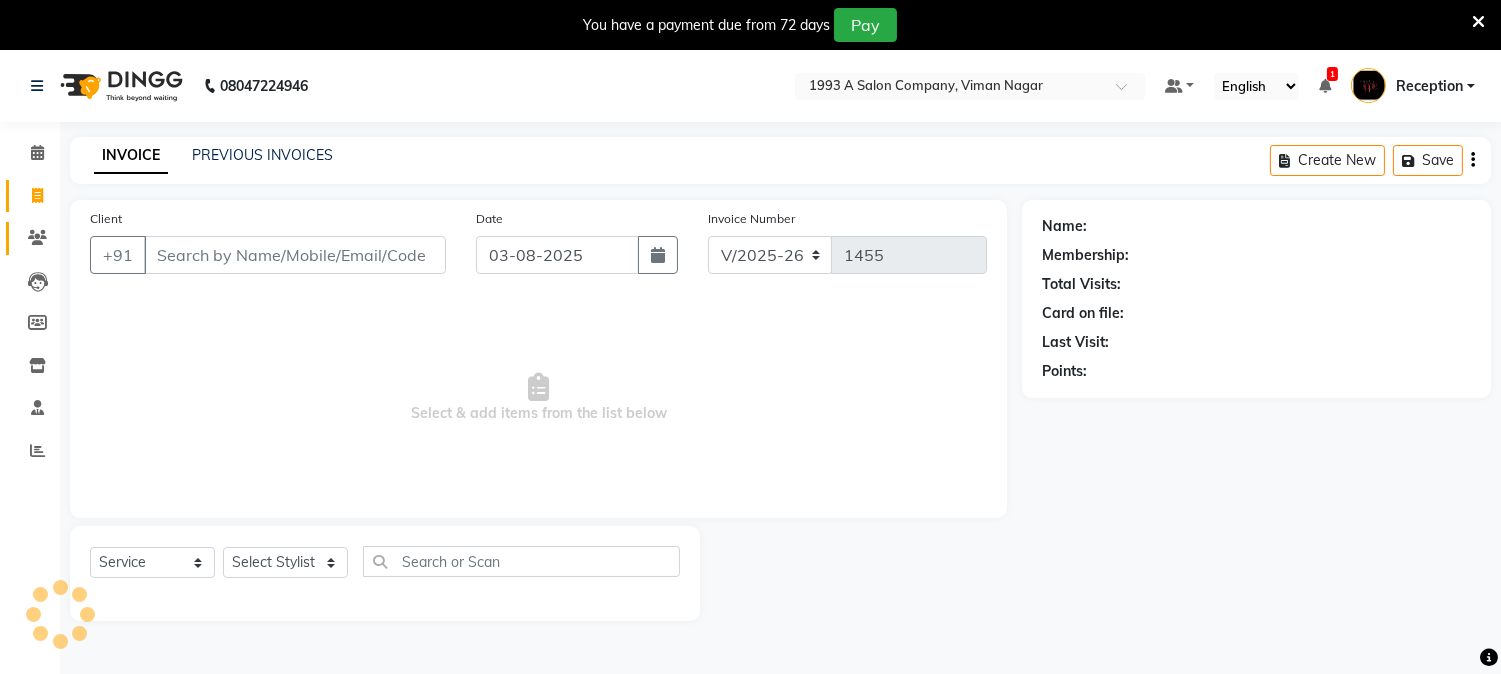 scroll, scrollTop: 50, scrollLeft: 0, axis: vertical 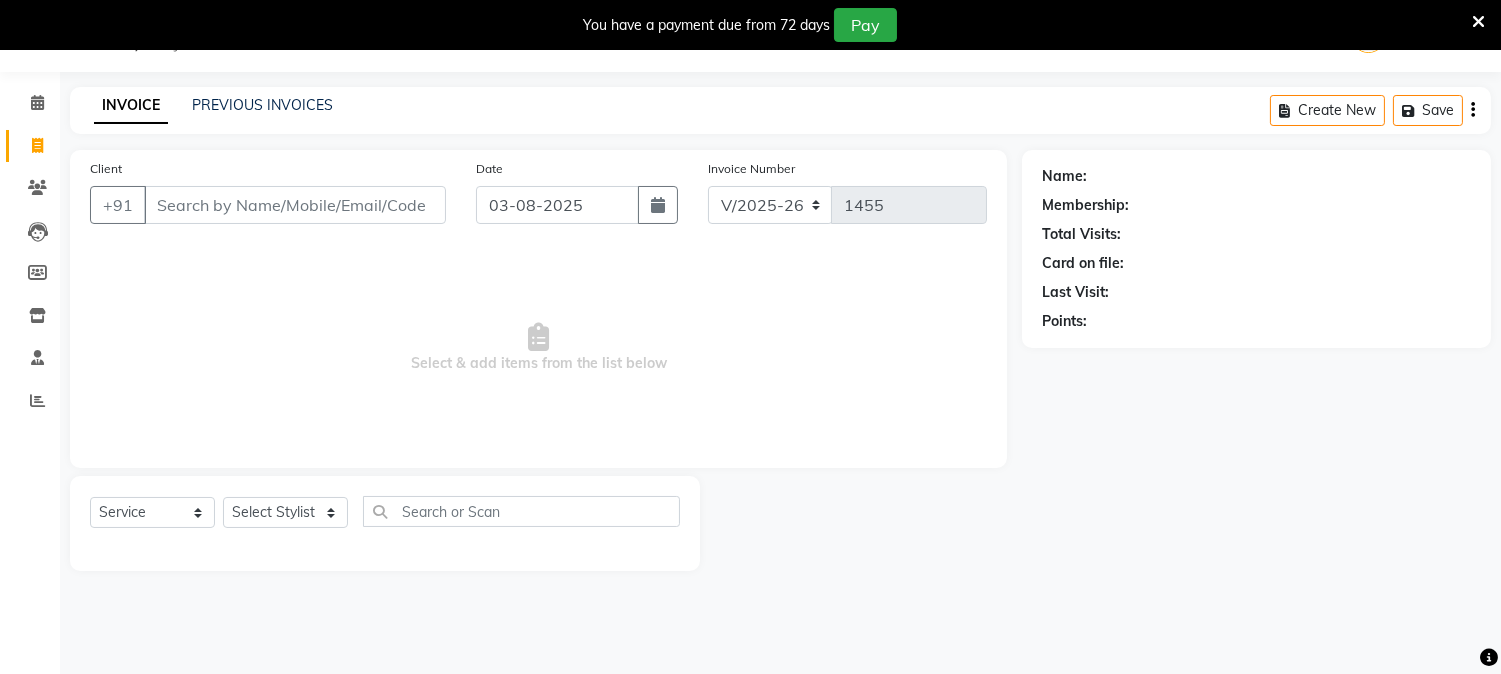 click on "Client" at bounding box center (295, 205) 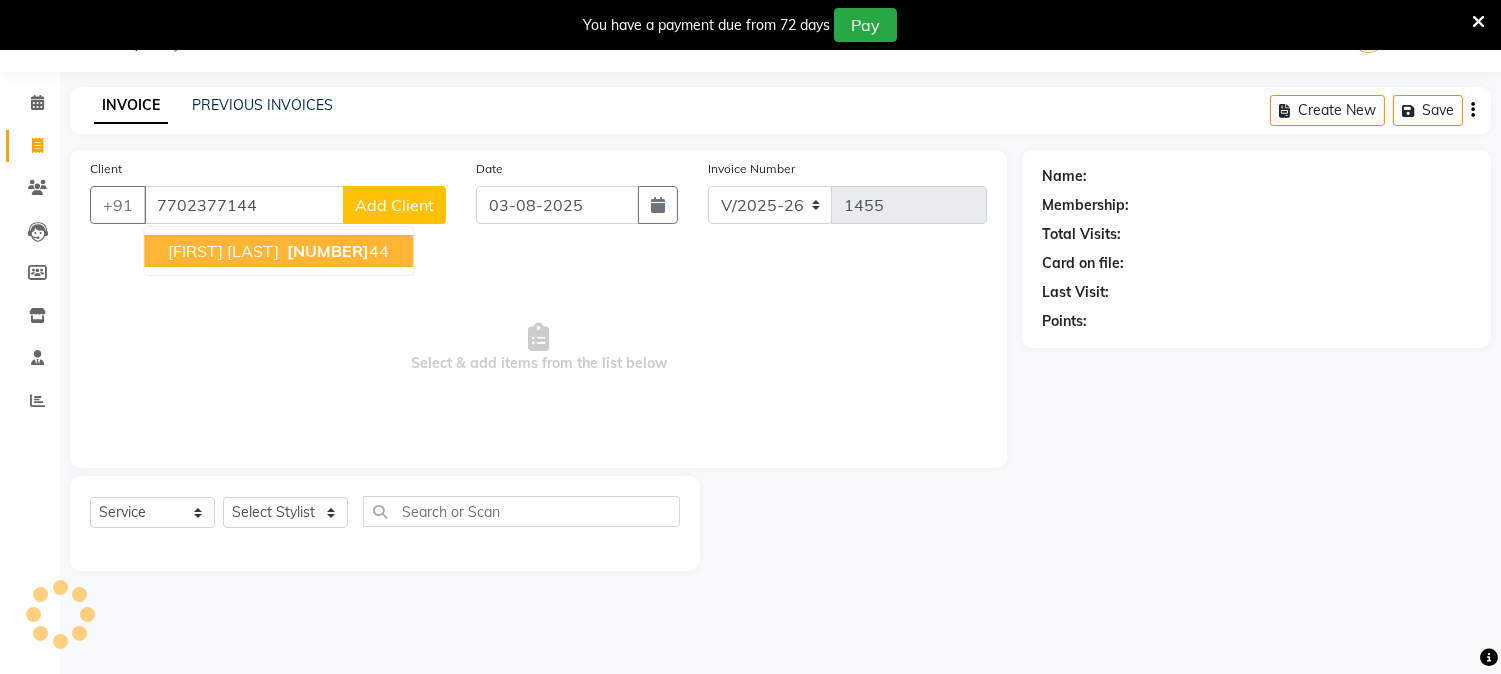 type on "7702377144" 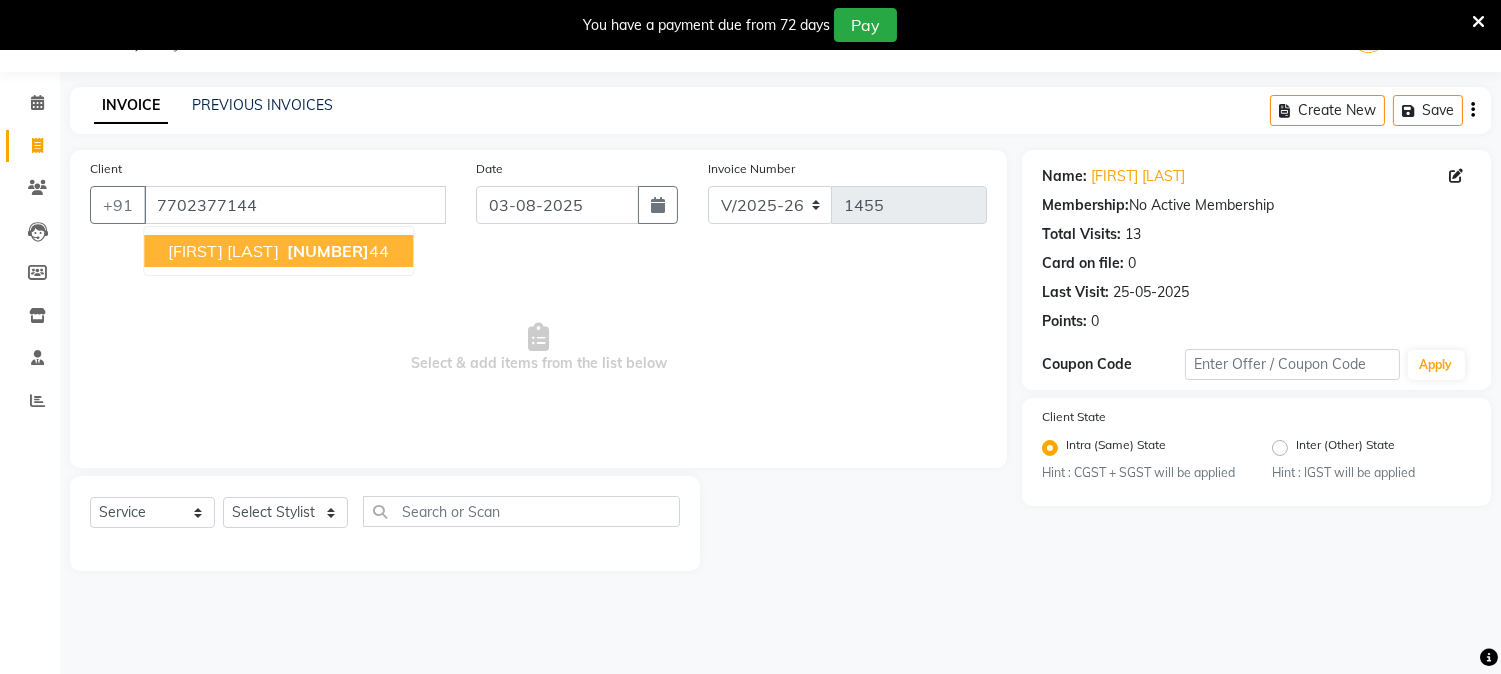 click on "[NUMBER]" at bounding box center (328, 251) 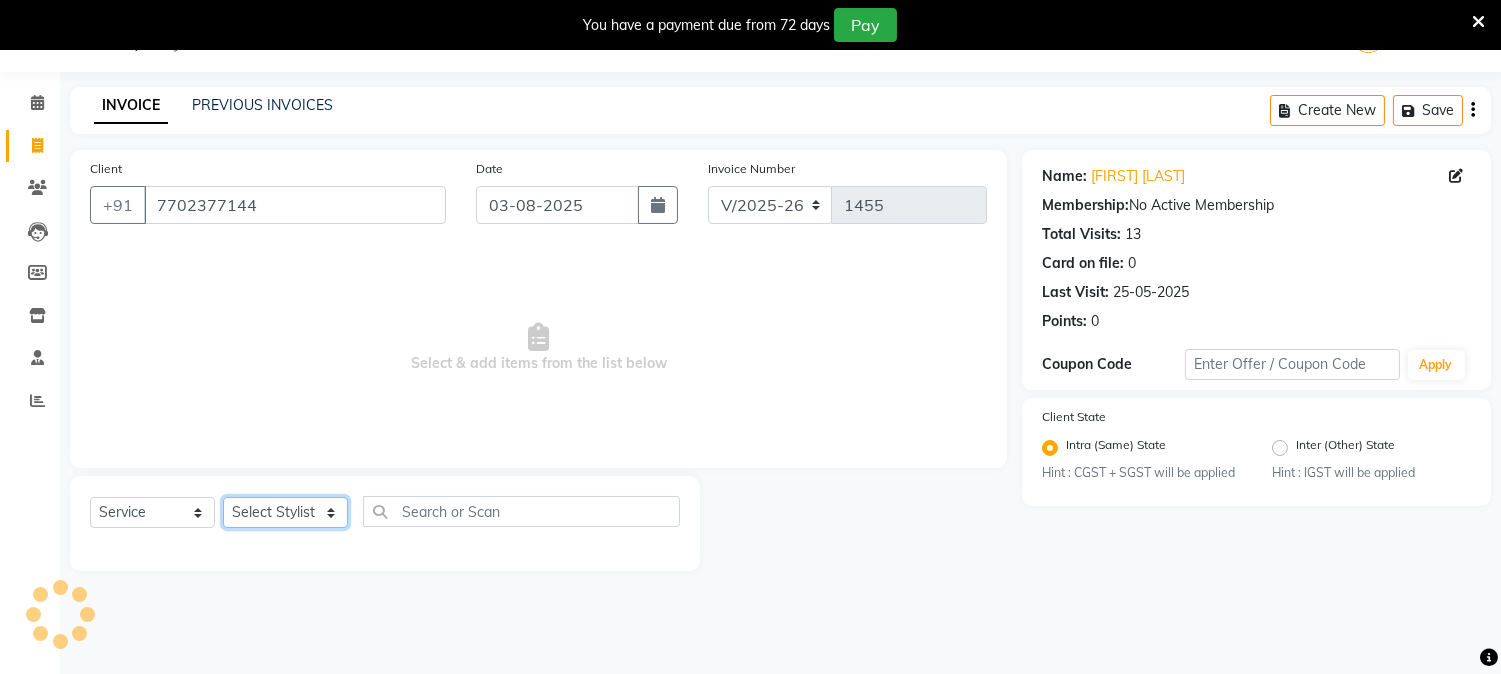click on "Select Stylist [FIRST] [LAST] [FIRST] [LAST] [FIRST] [LAST] Reception [FIRST] [LAST] [FIRST] [LAST] SNEHAL Training Department [FIRST] [LAST] [FIRST] Sir" 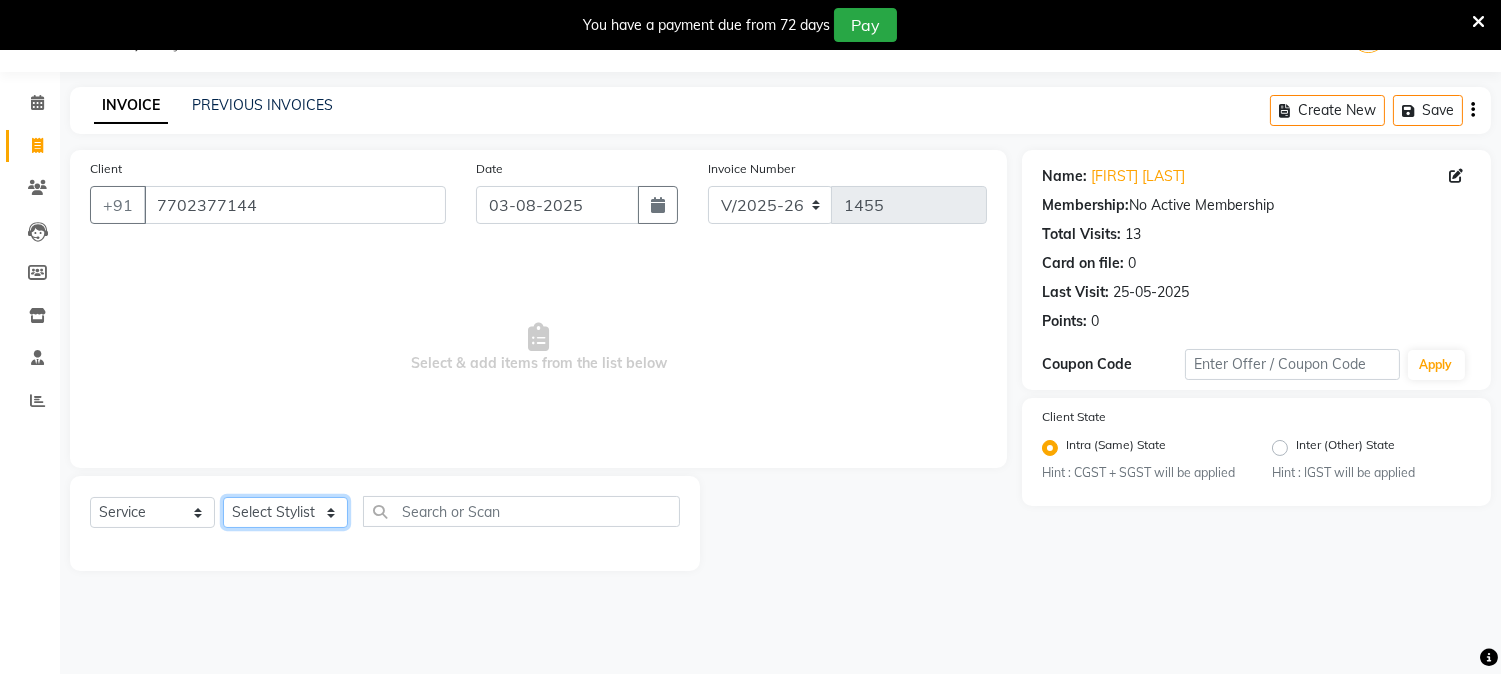 select on "41565" 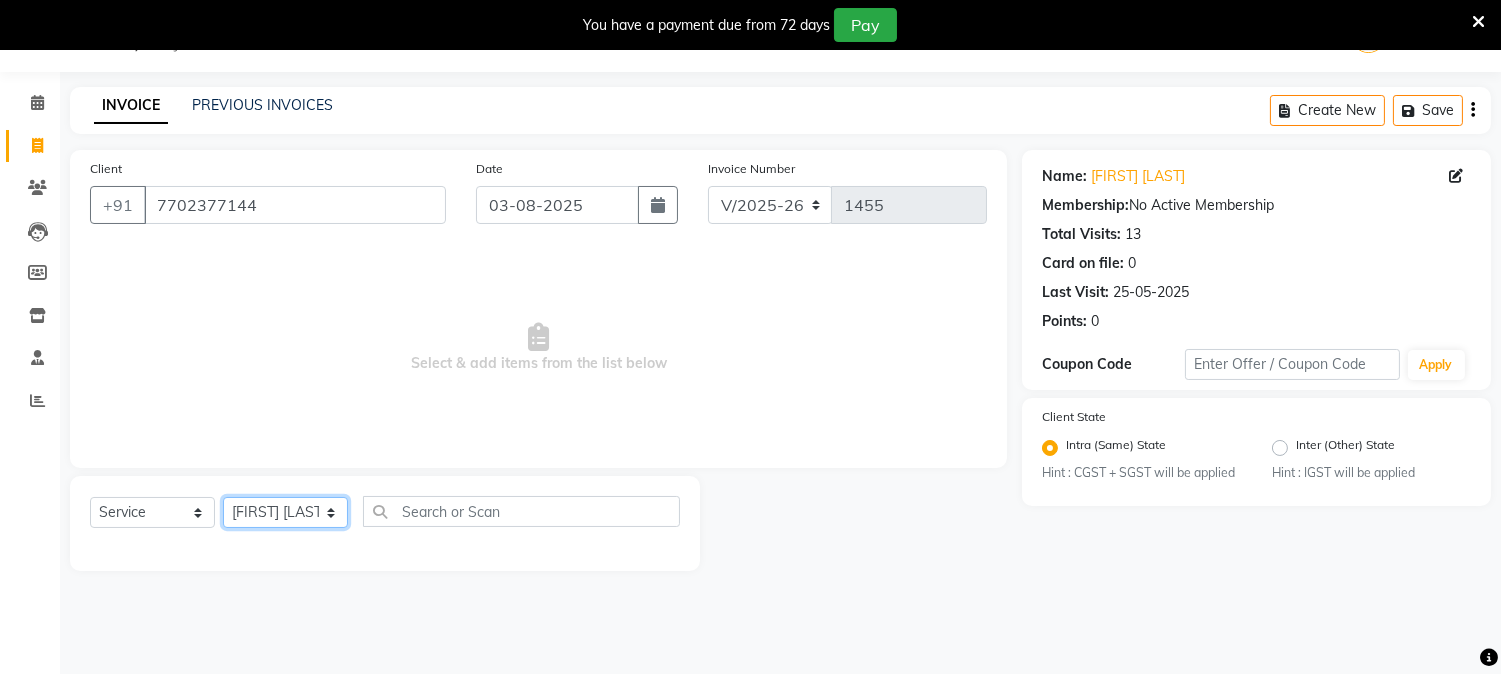 click on "Select Stylist [FIRST] [LAST] [FIRST] [LAST] [FIRST] [LAST] Reception [FIRST] [LAST] [FIRST] [LAST] SNEHAL Training Department [FIRST] [LAST] [FIRST] Sir" 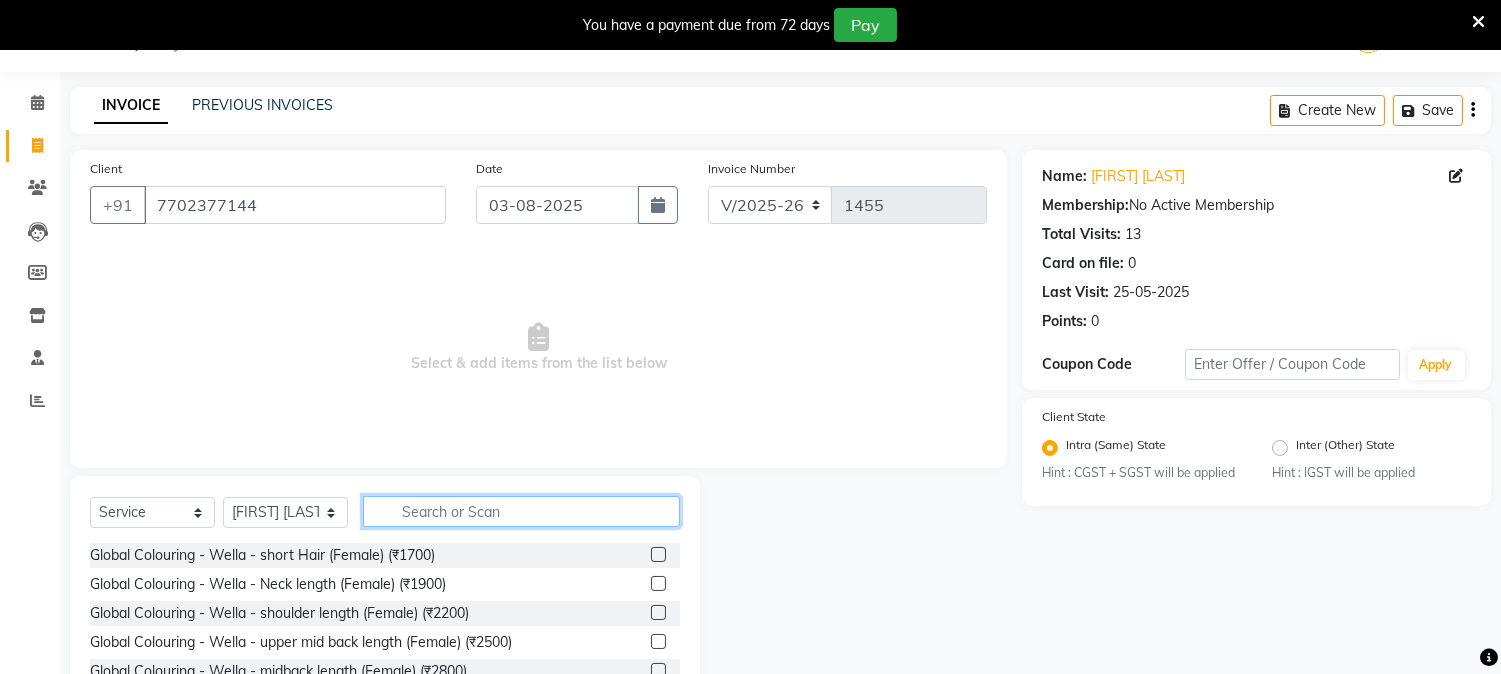 click 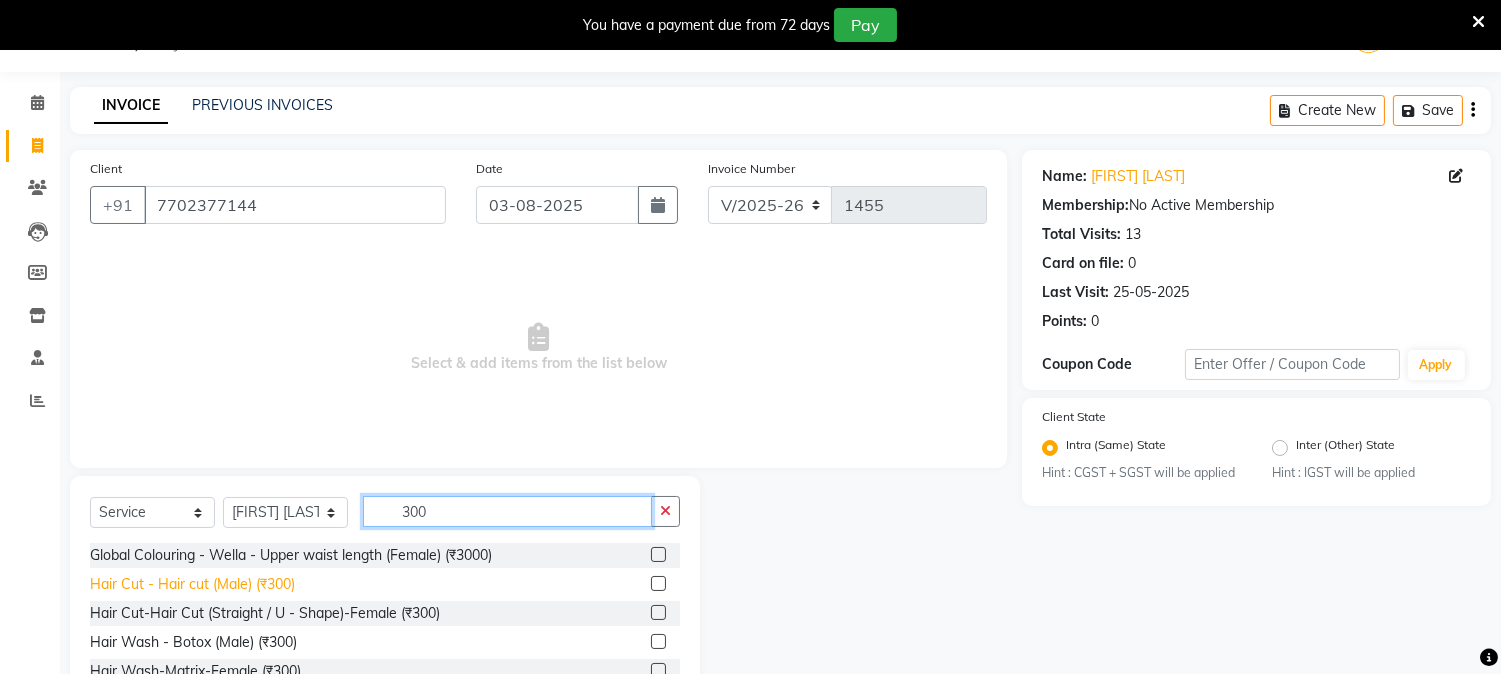 type on "300" 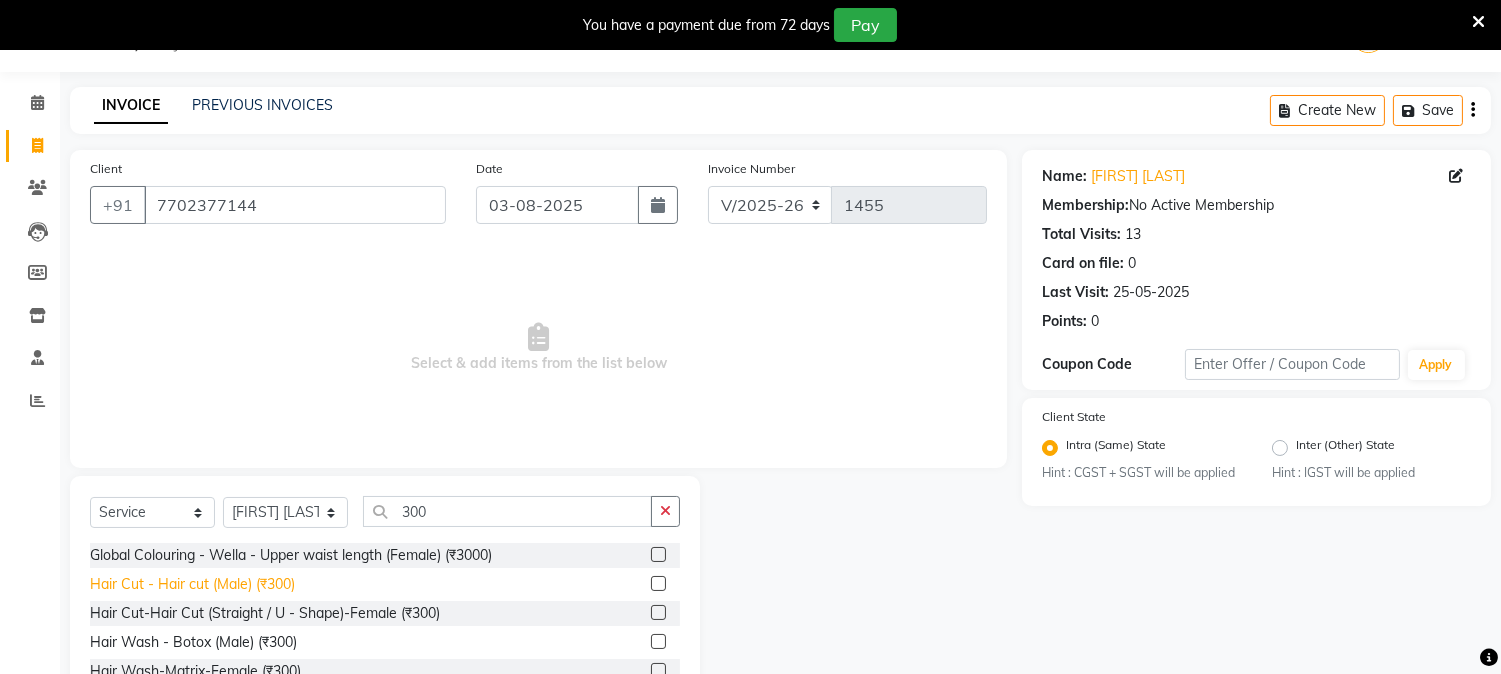 click on "Hair Cut - Hair cut (Male) (₹300)" 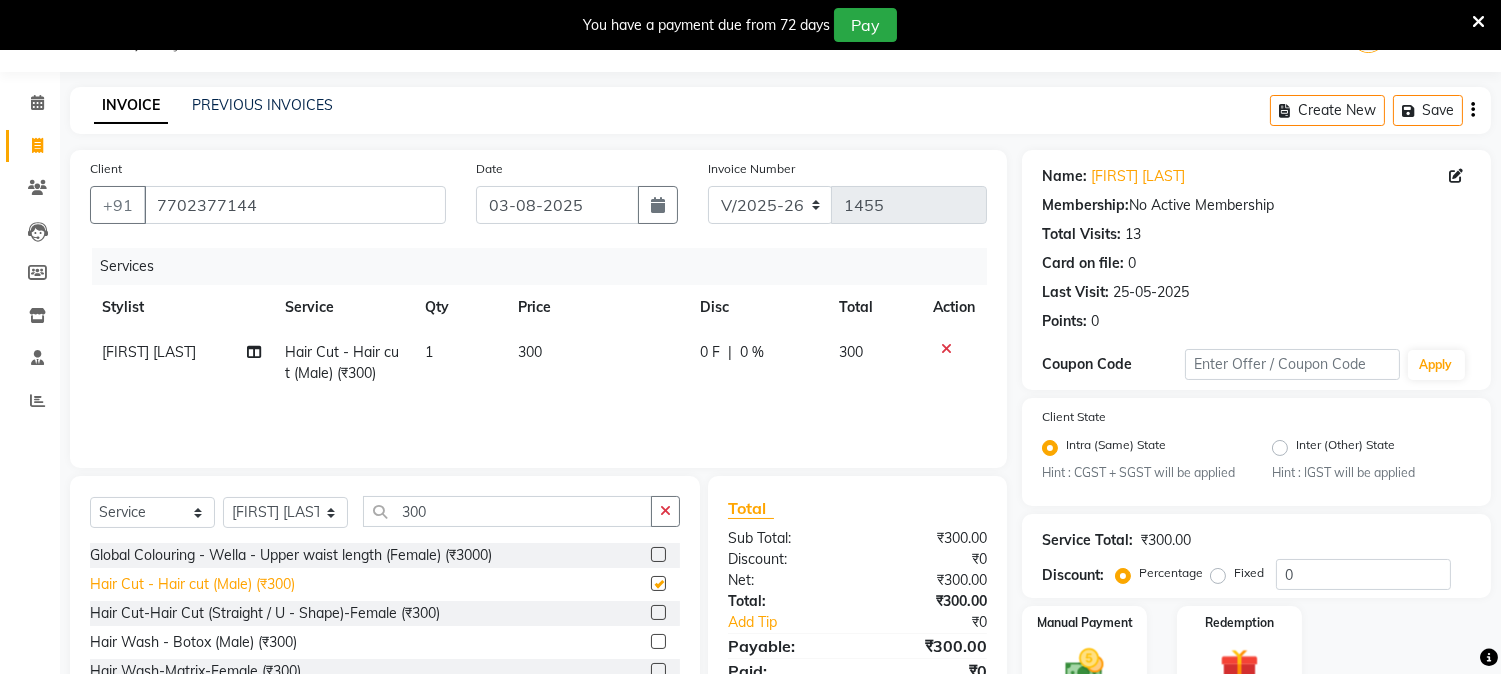 checkbox on "false" 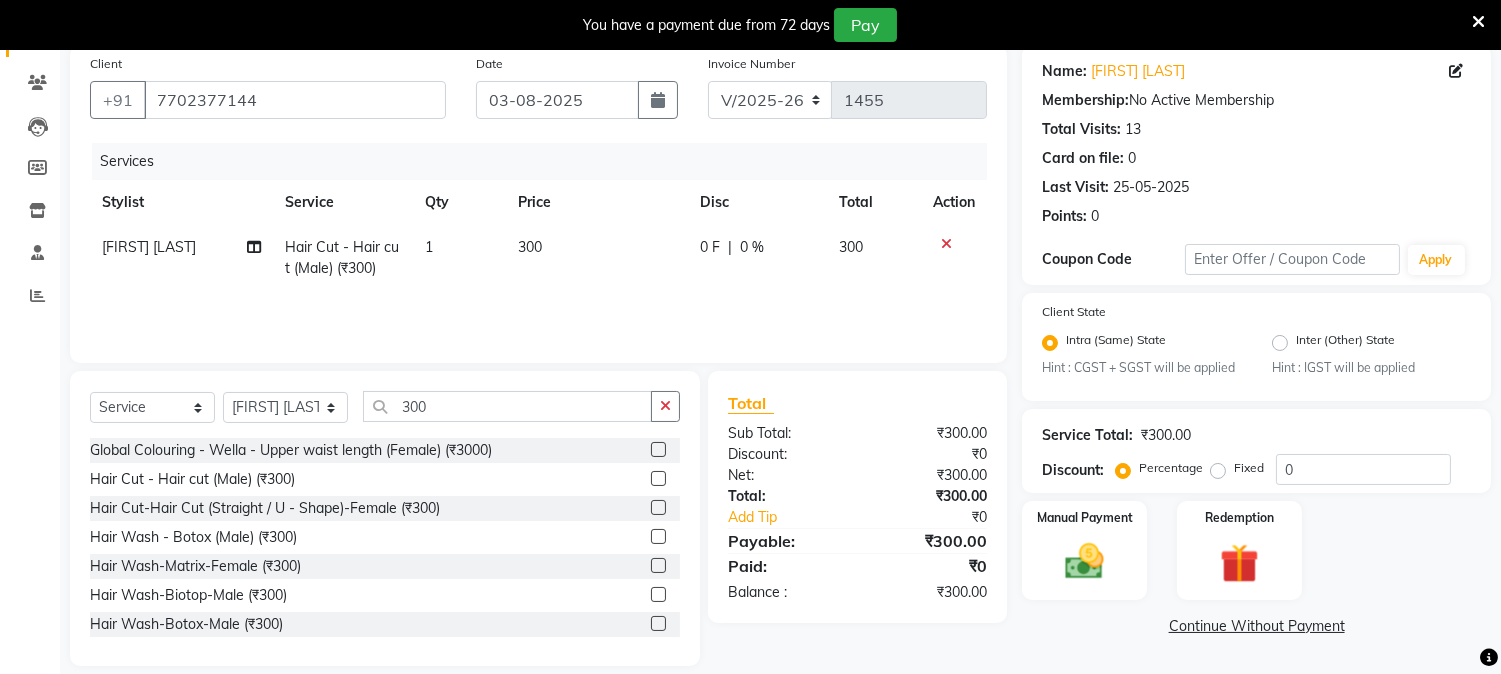 scroll, scrollTop: 176, scrollLeft: 0, axis: vertical 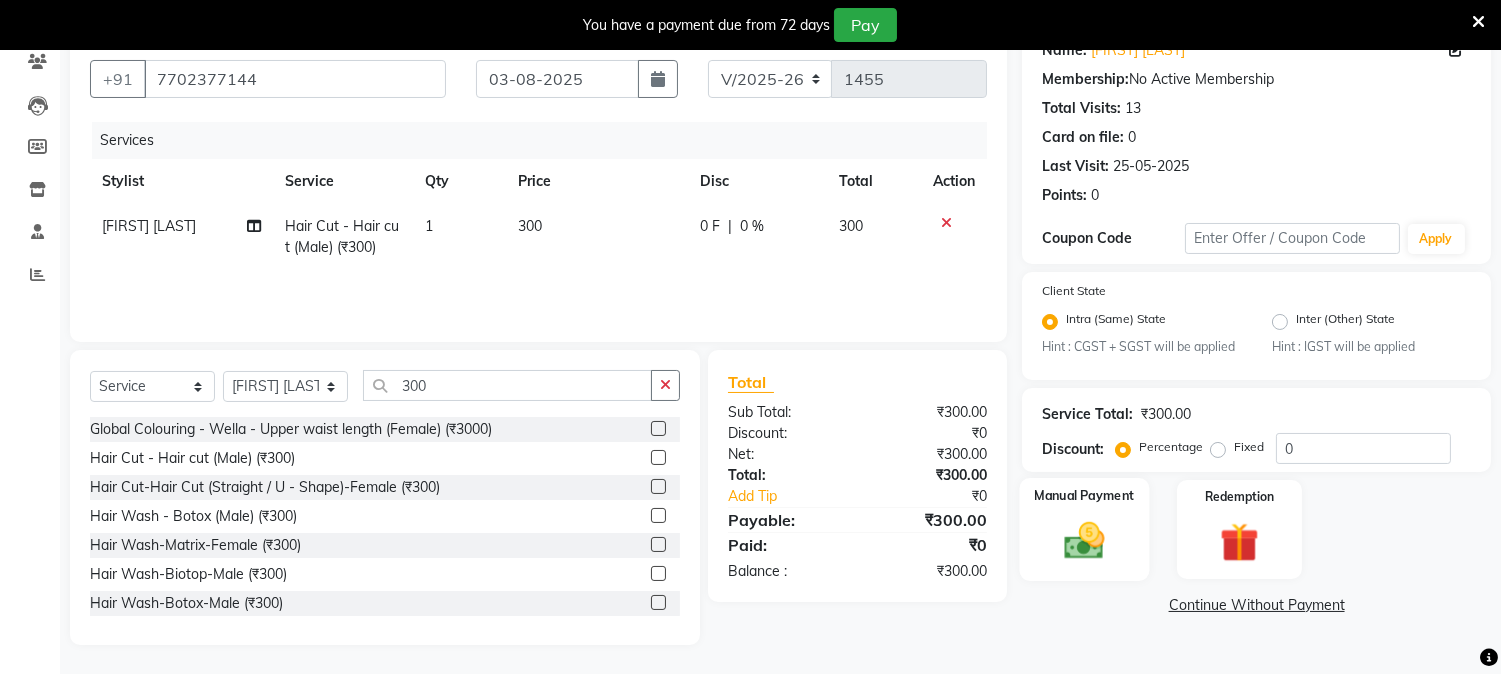 click 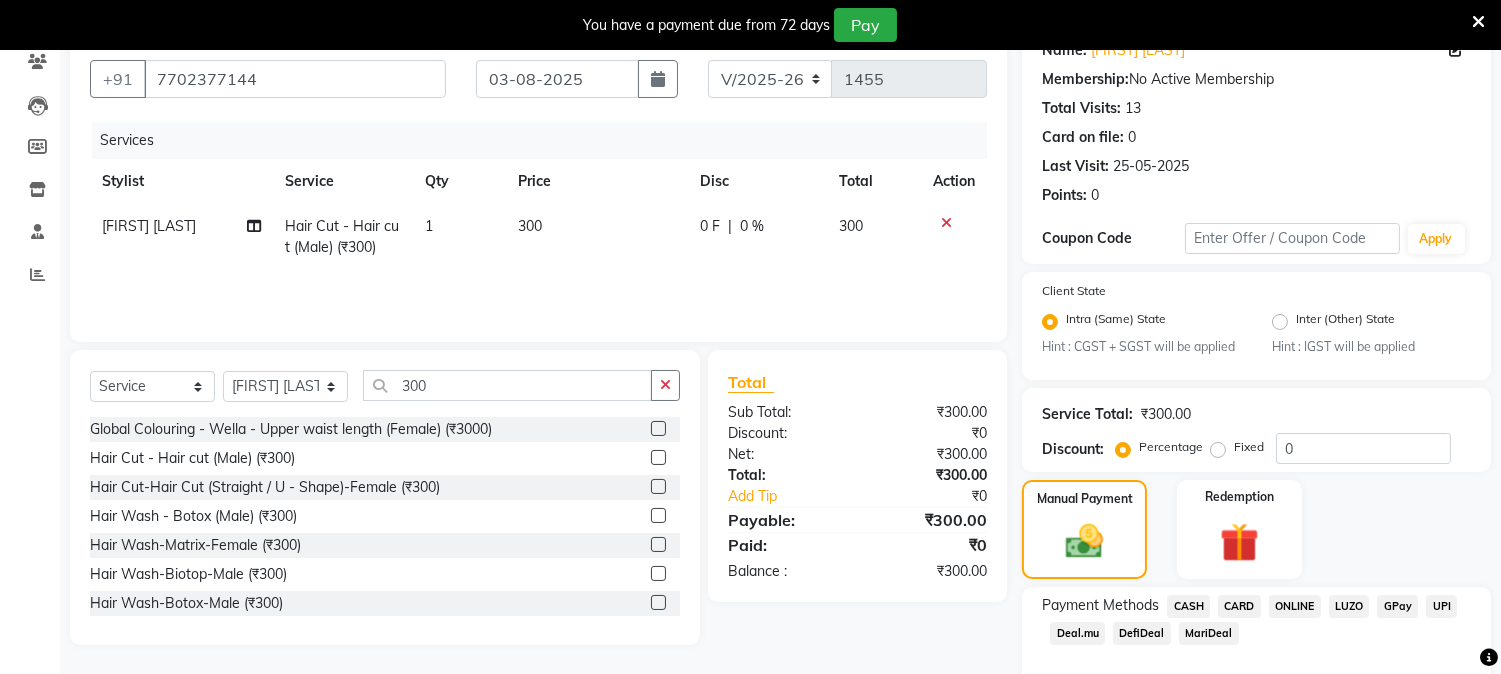 click on "ONLINE" 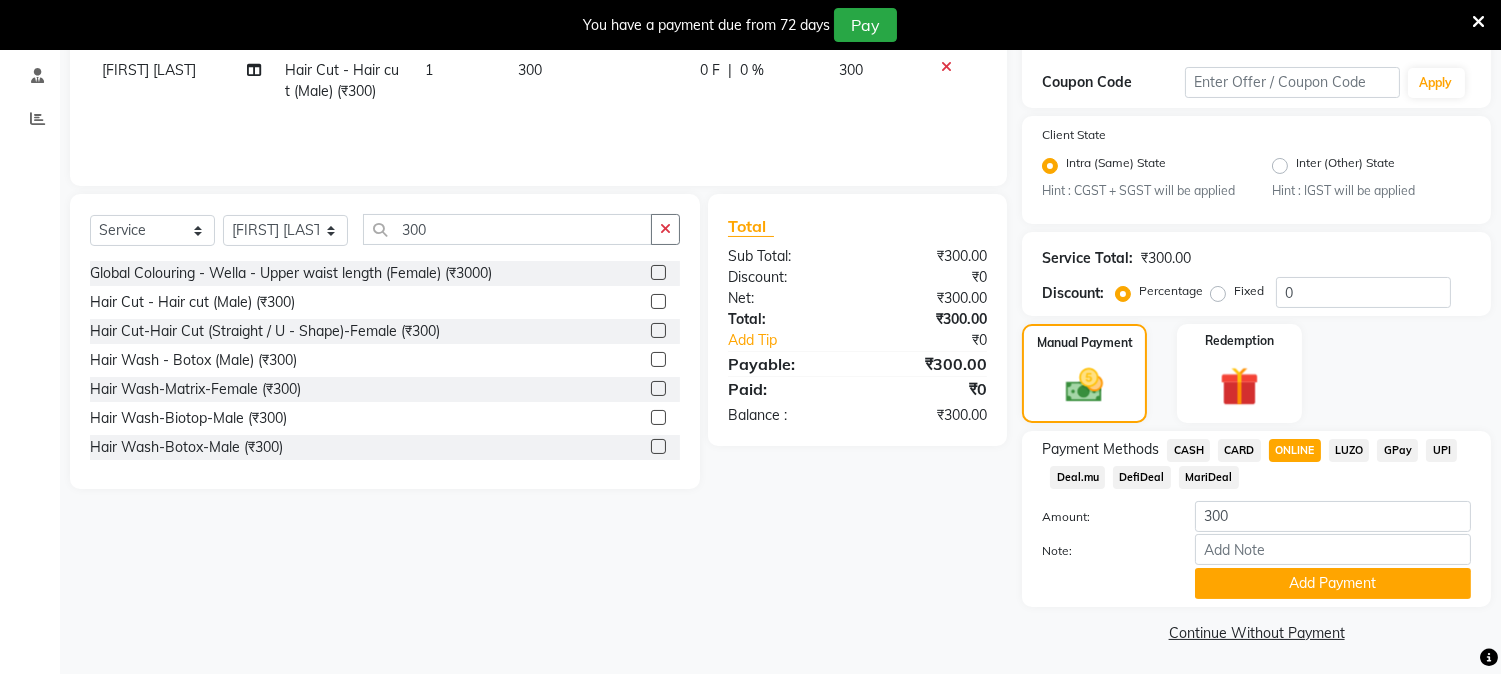 scroll, scrollTop: 336, scrollLeft: 0, axis: vertical 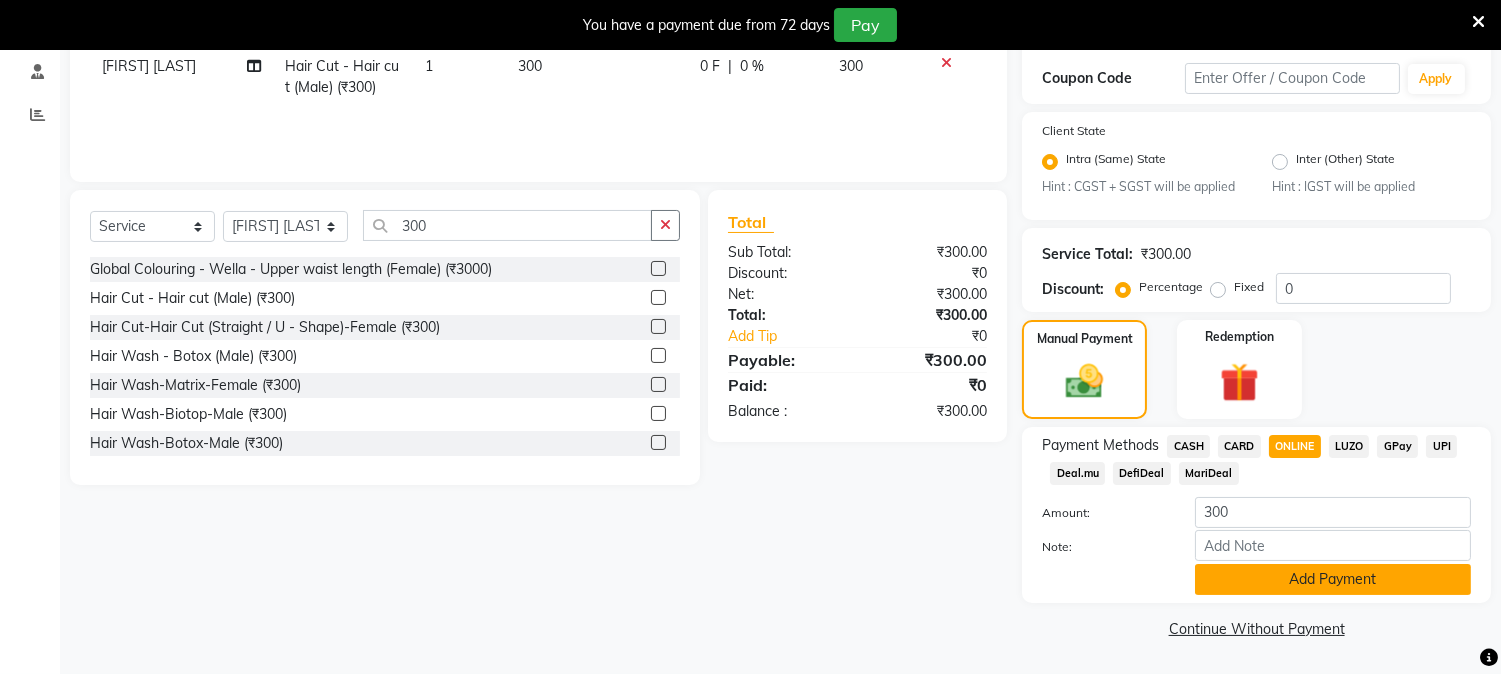 click on "Add Payment" 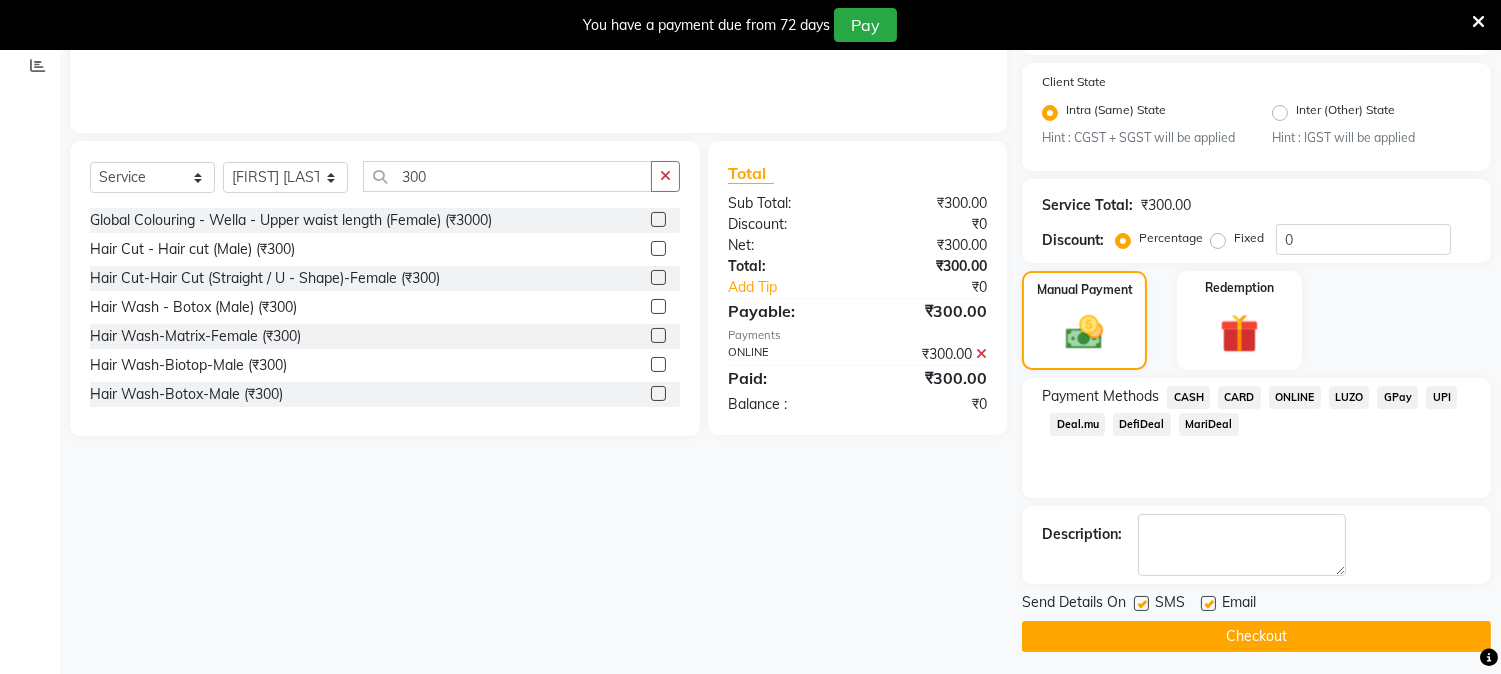 scroll, scrollTop: 393, scrollLeft: 0, axis: vertical 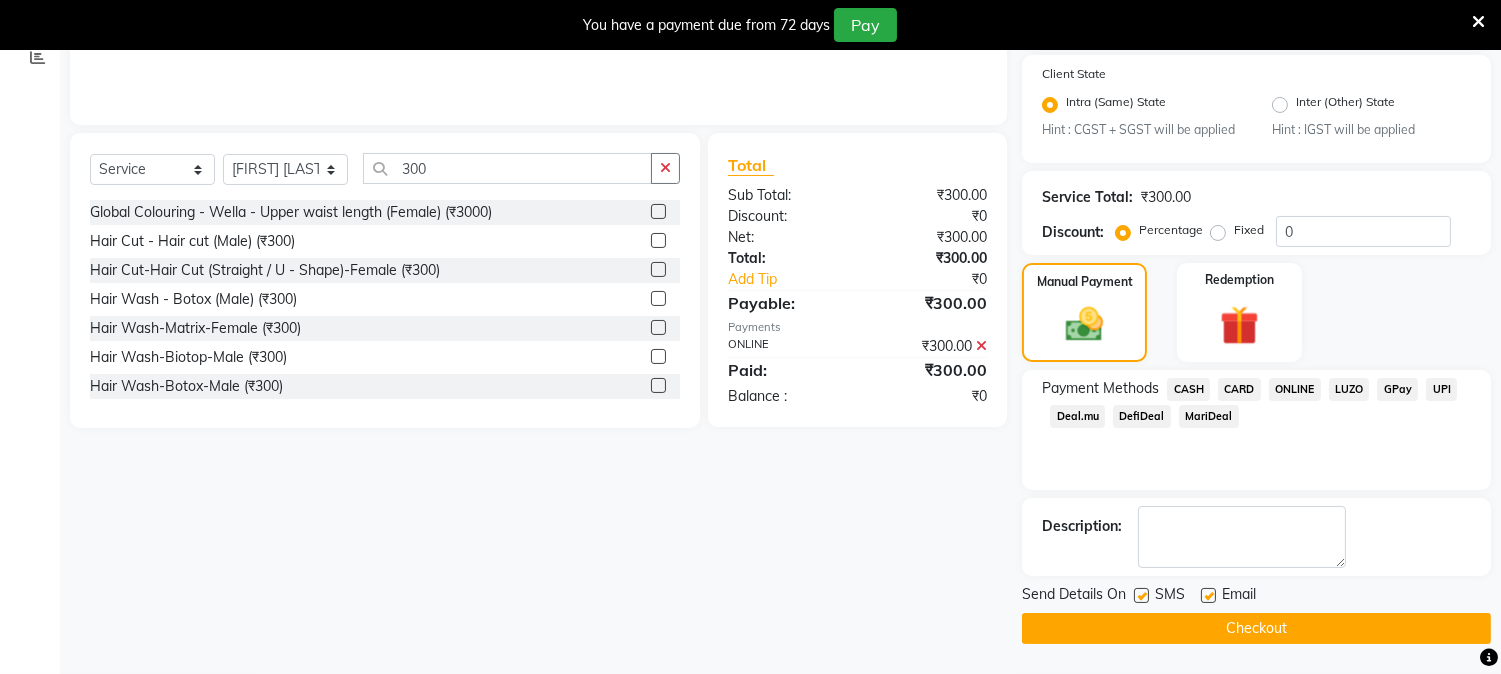 click on "Checkout" 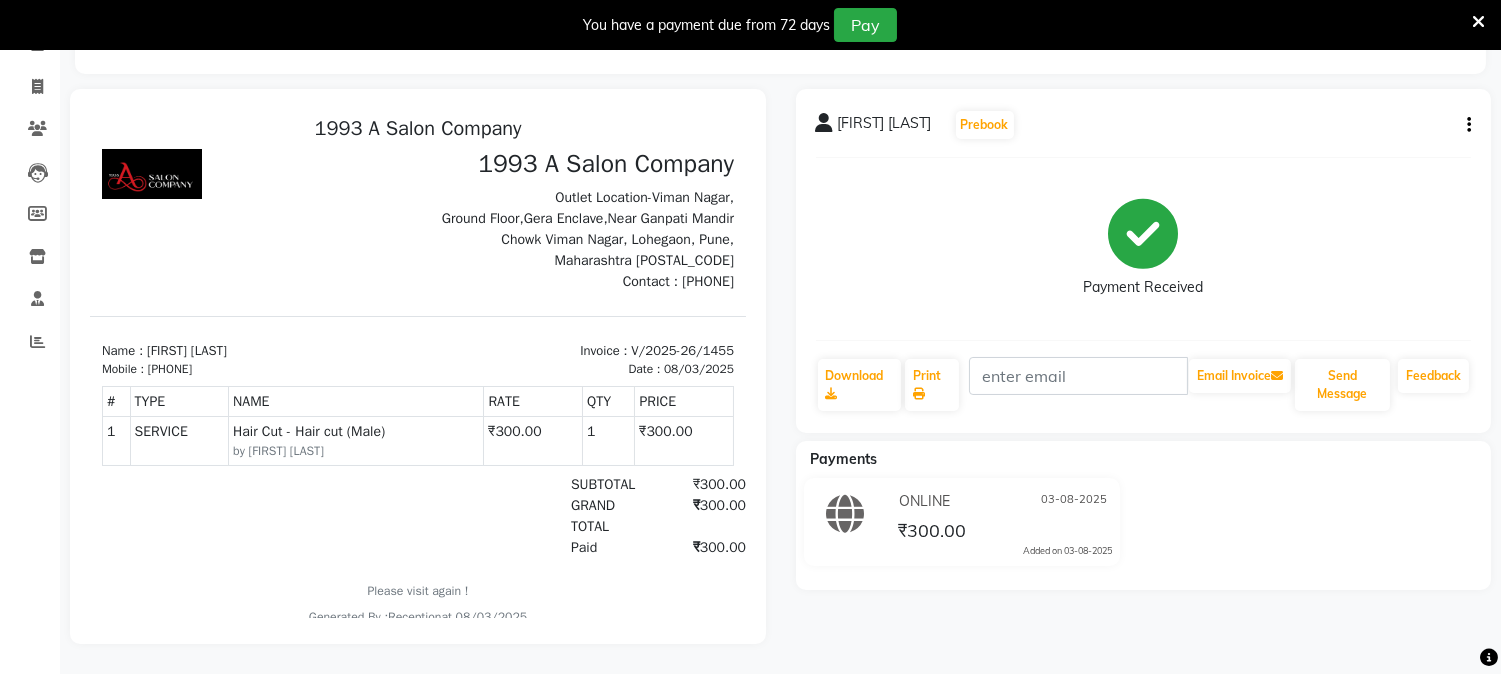 scroll, scrollTop: 0, scrollLeft: 0, axis: both 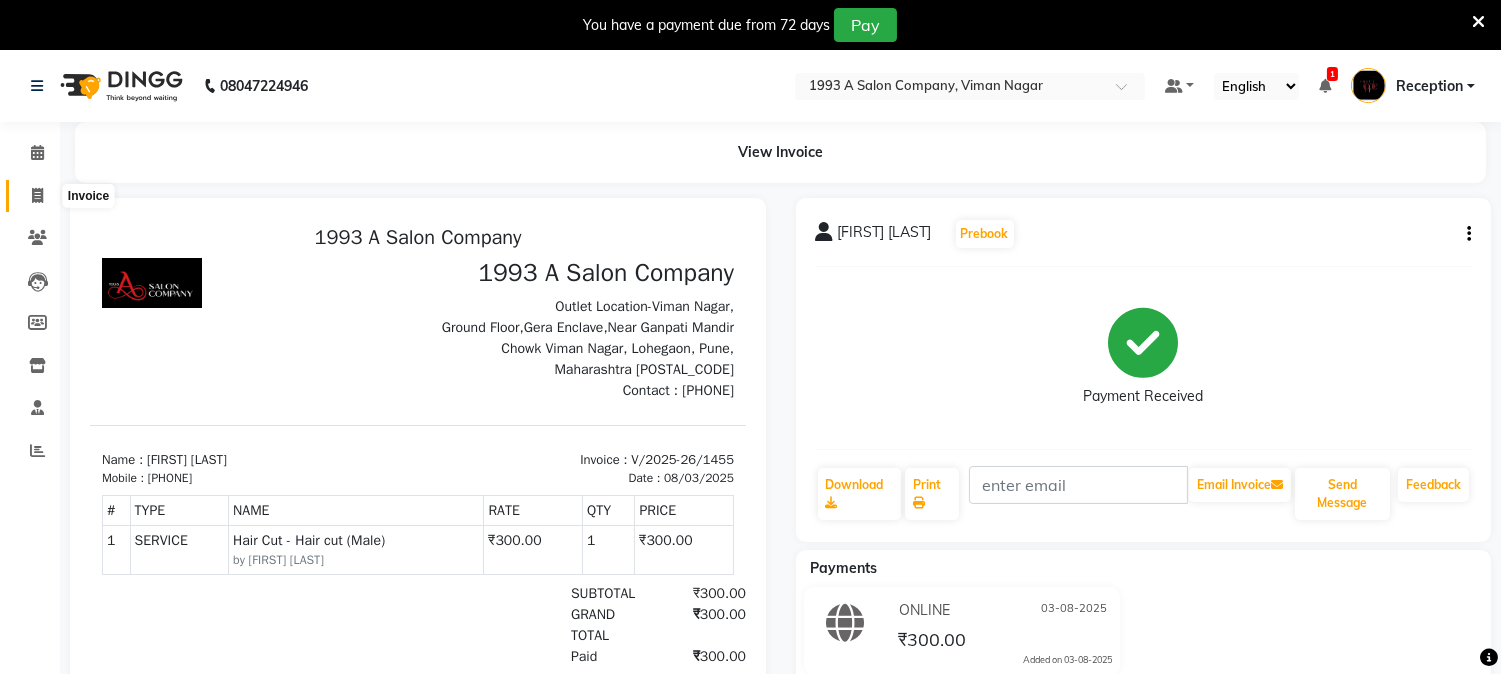 click 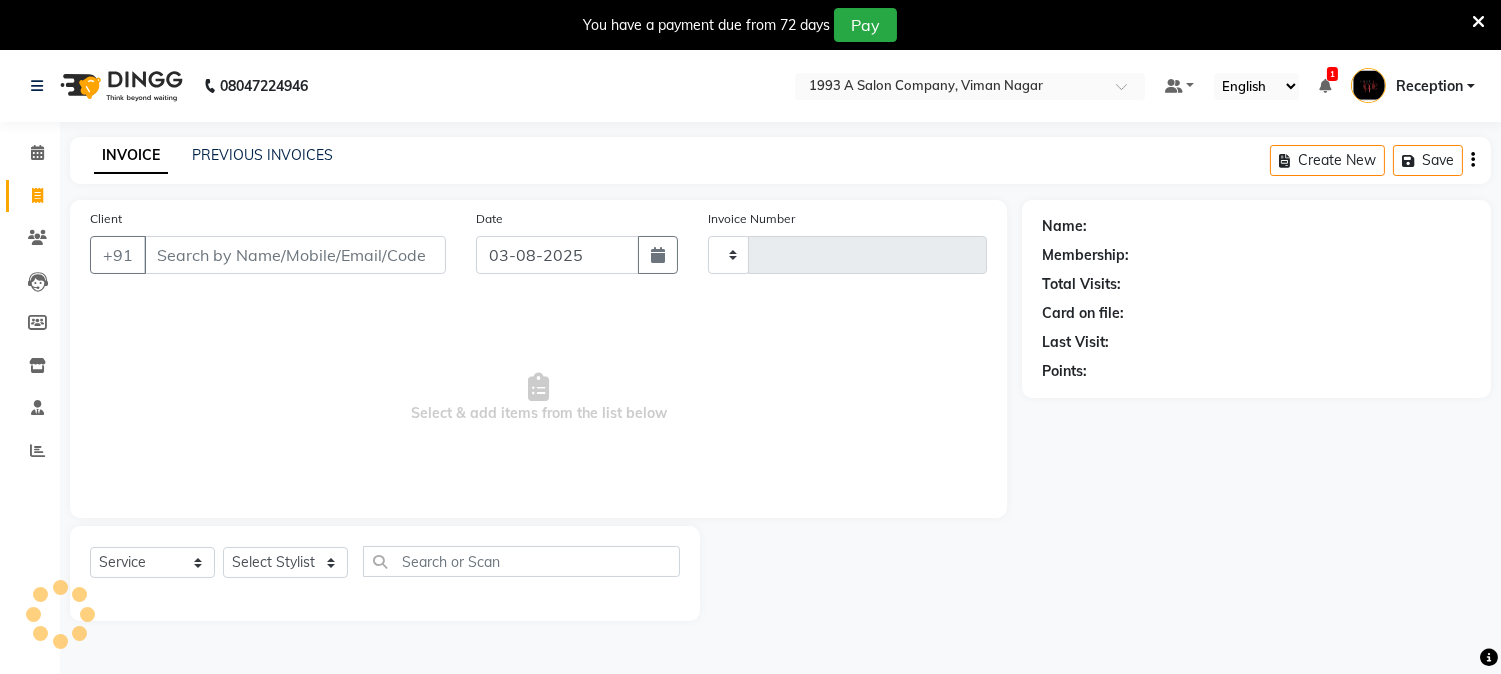scroll, scrollTop: 50, scrollLeft: 0, axis: vertical 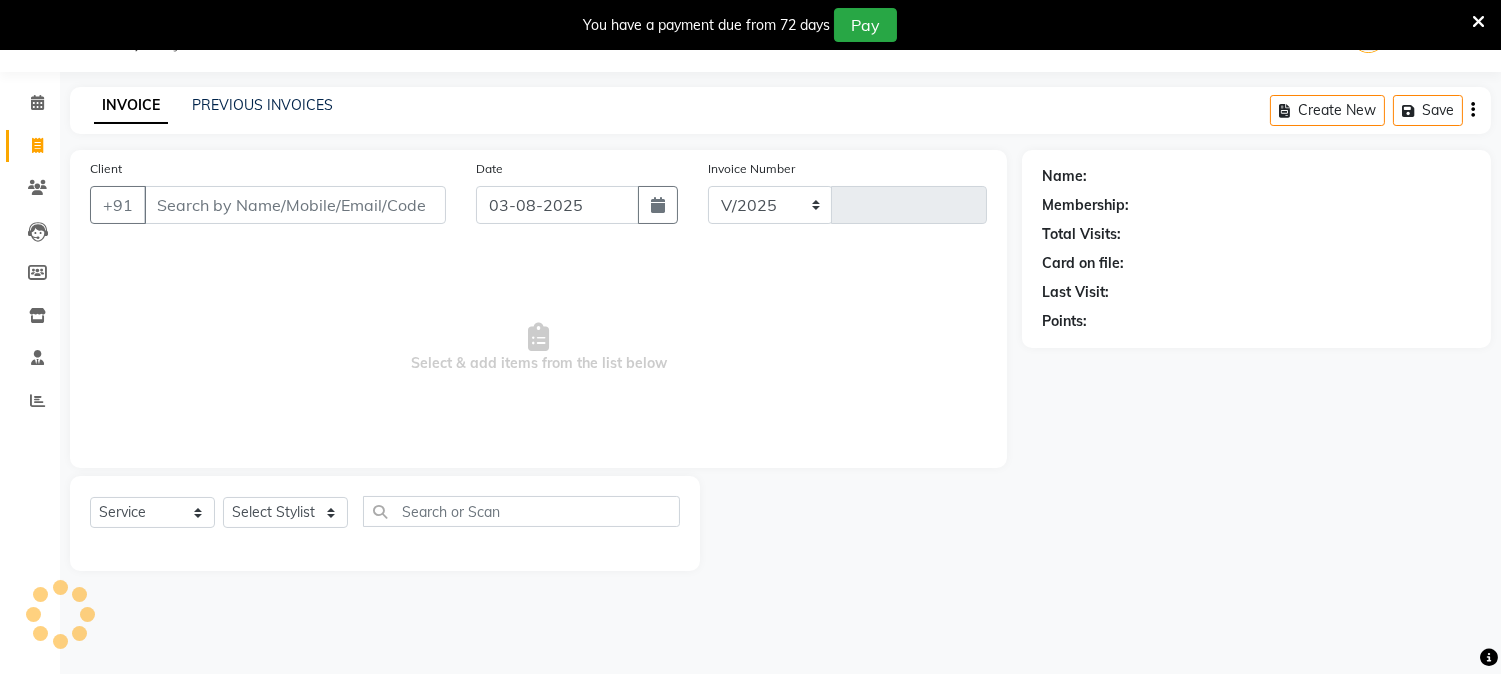 select on "144" 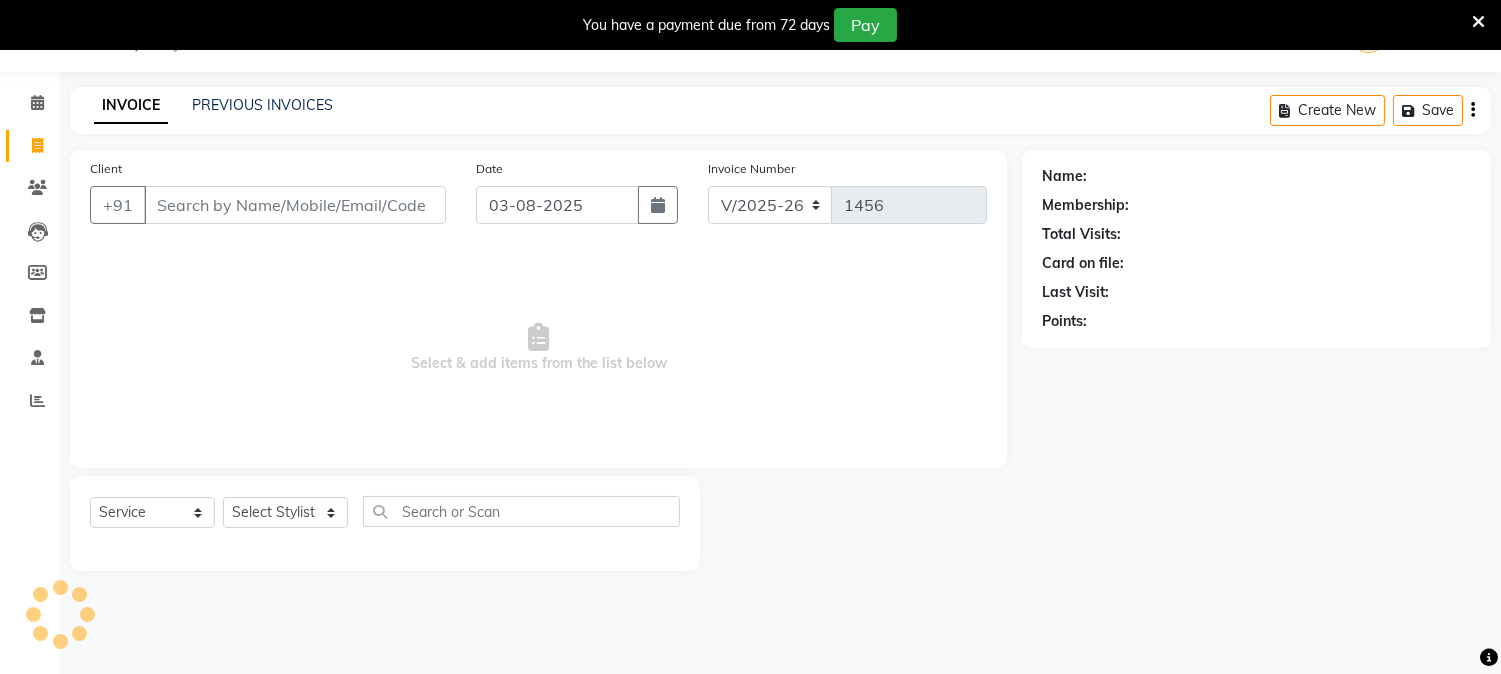 click on "Client" at bounding box center [295, 205] 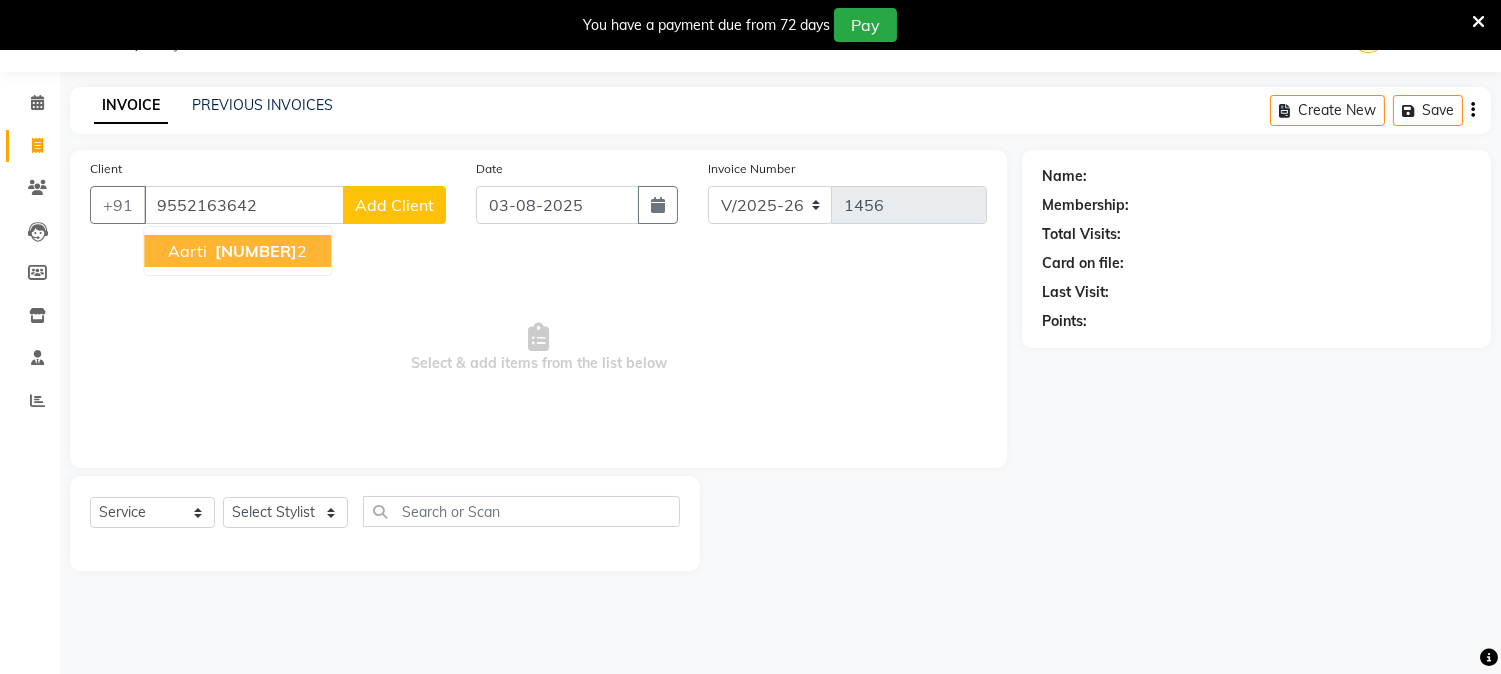 type on "9552163642" 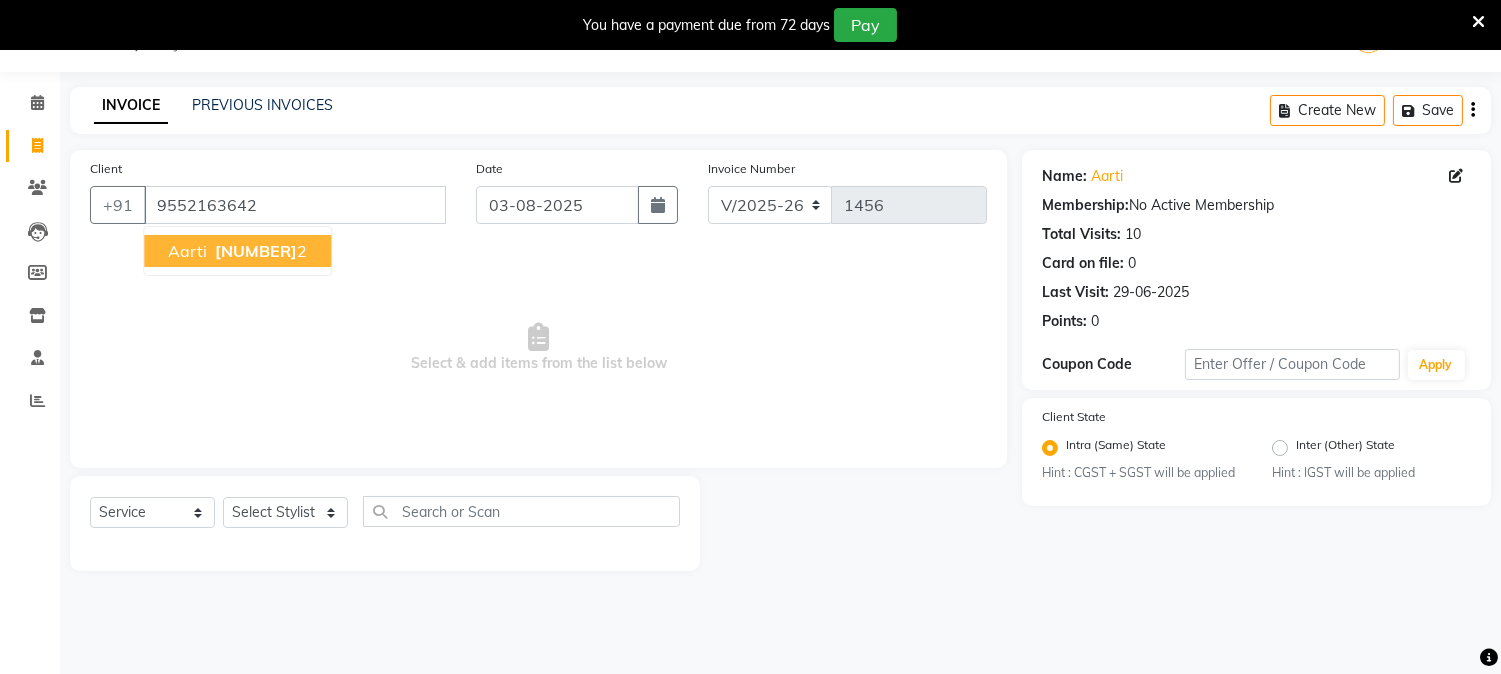 click on "[NUMBER]" at bounding box center (256, 251) 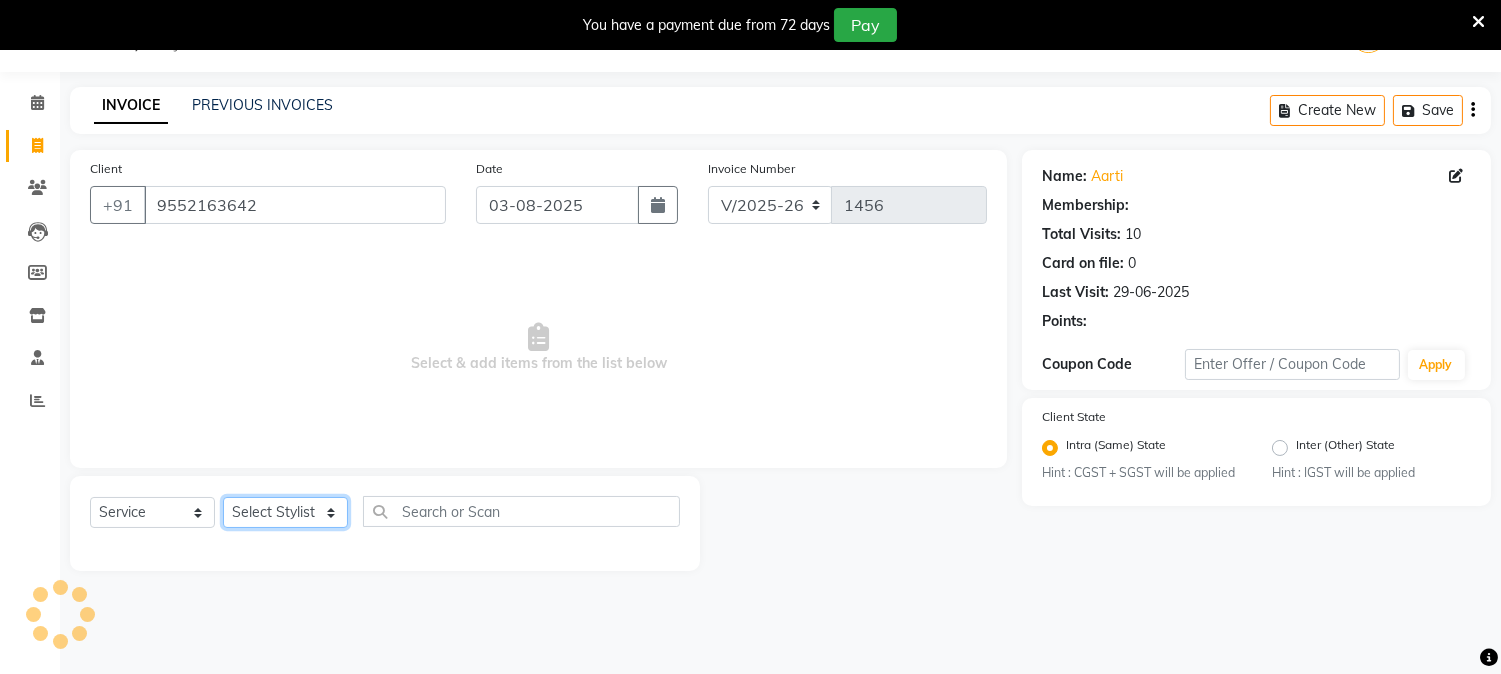 click on "Select Stylist [FIRST] [LAST] [FIRST] [LAST] [FIRST] [LAST] Reception [FIRST] [LAST] [FIRST] [LAST] SNEHAL Training Department [FIRST] [LAST] [FIRST] Sir" 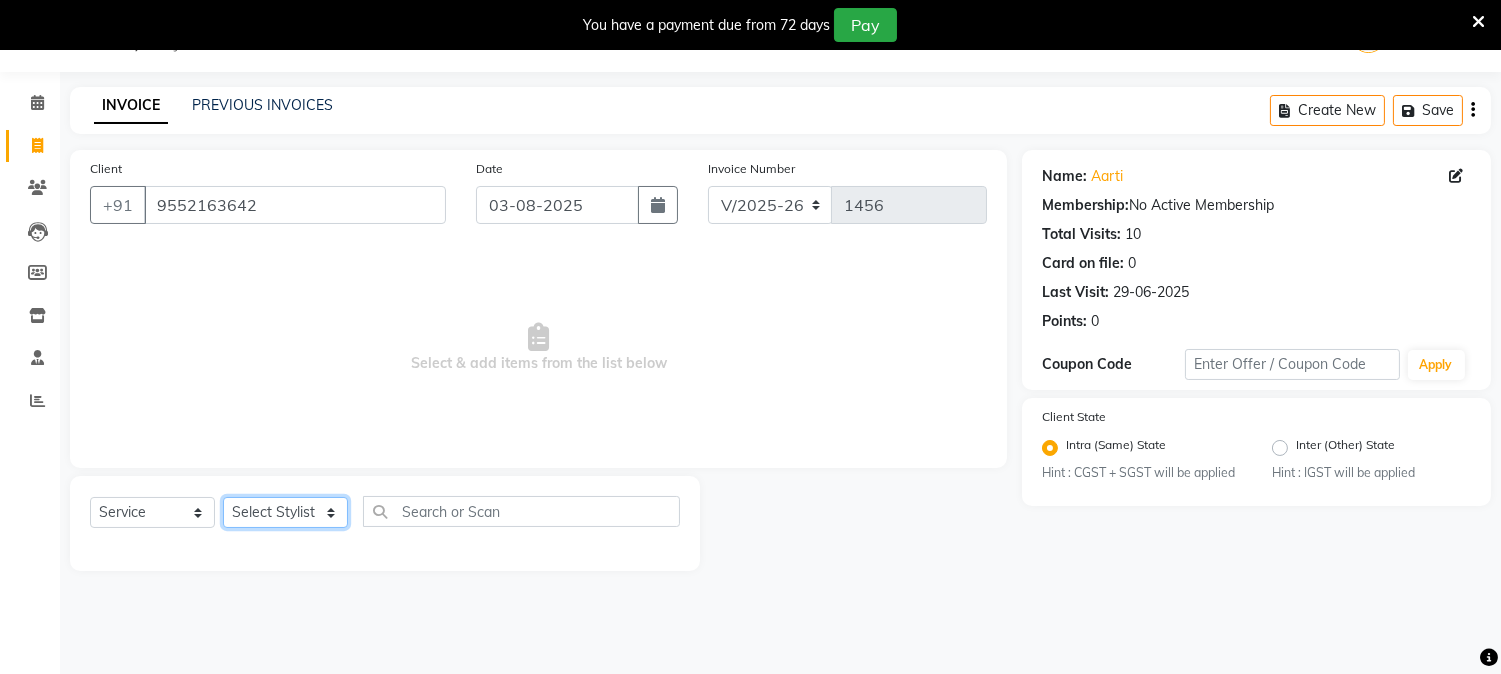 select on "86362" 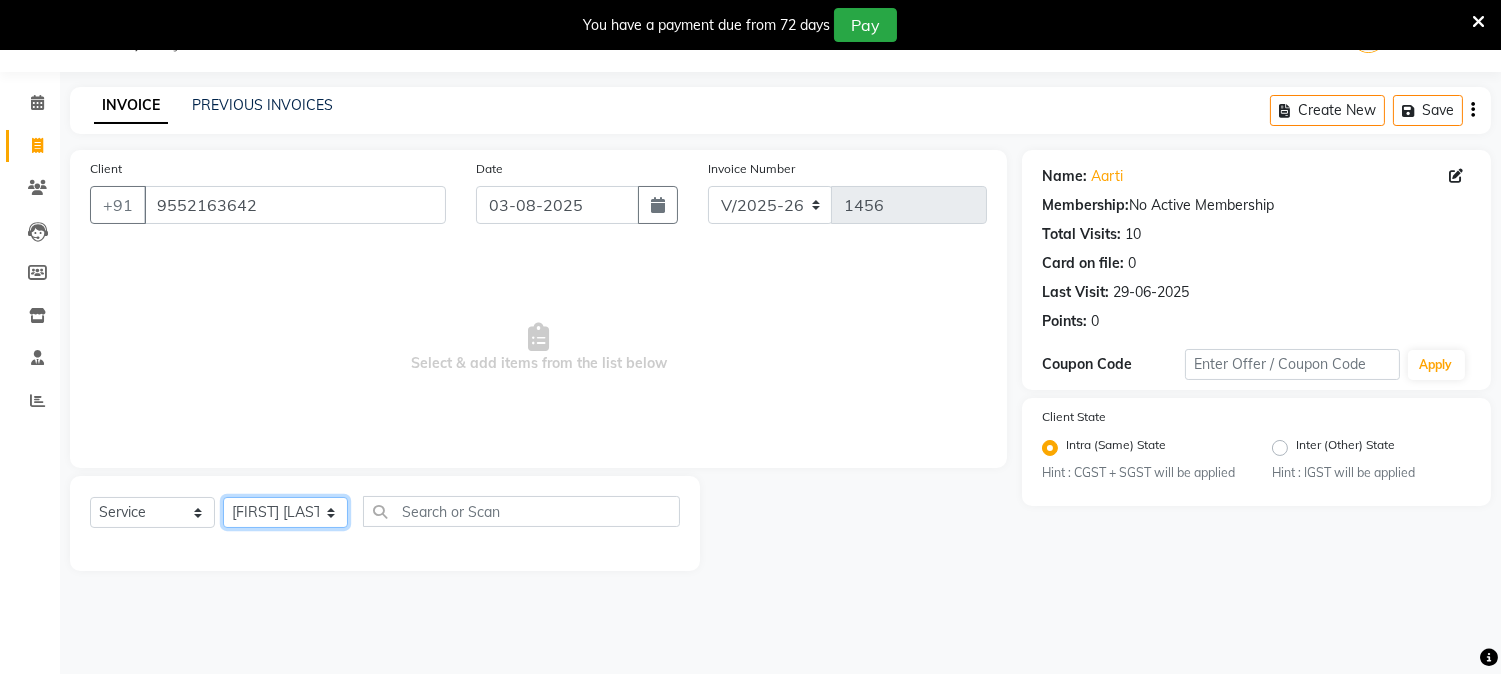 click on "Select Stylist [FIRST] [LAST] [FIRST] [LAST] [FIRST] [LAST] Reception [FIRST] [LAST] [FIRST] [LAST] SNEHAL Training Department [FIRST] [LAST] [FIRST] Sir" 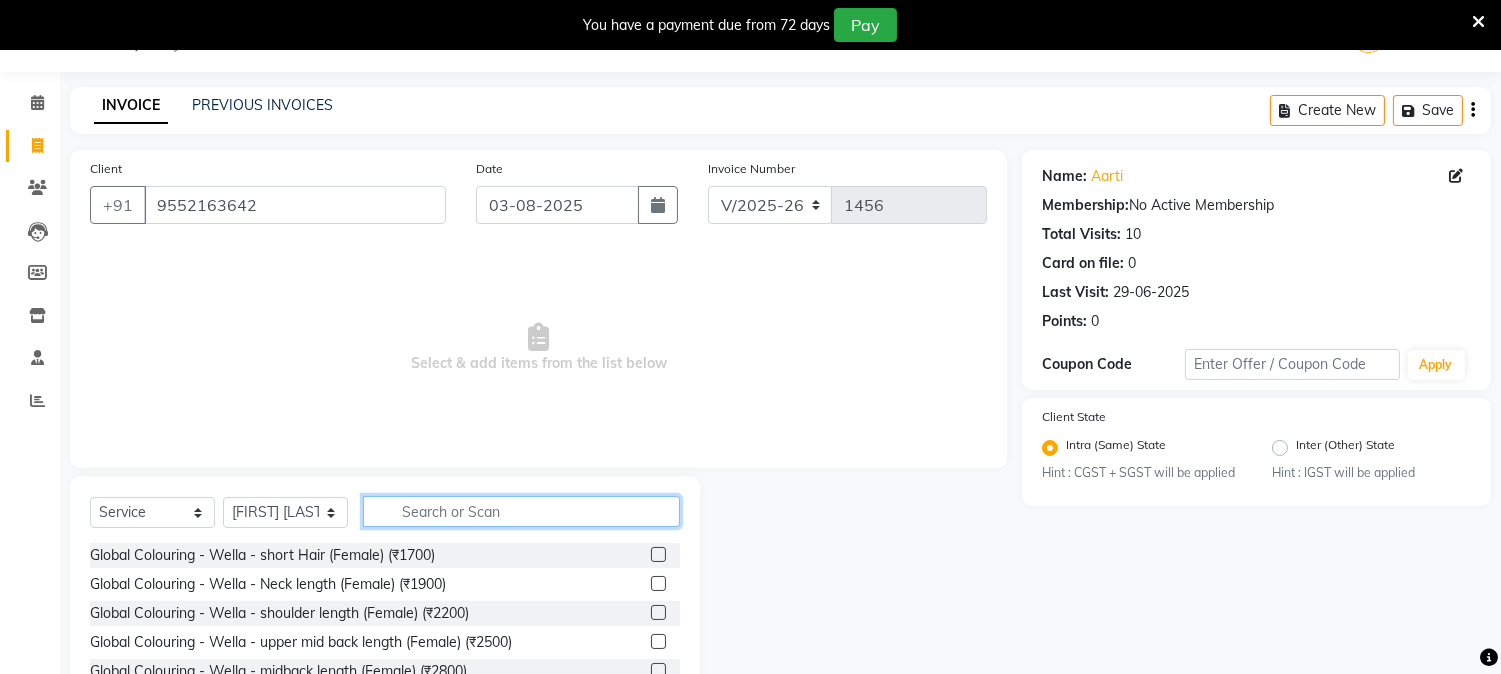 click 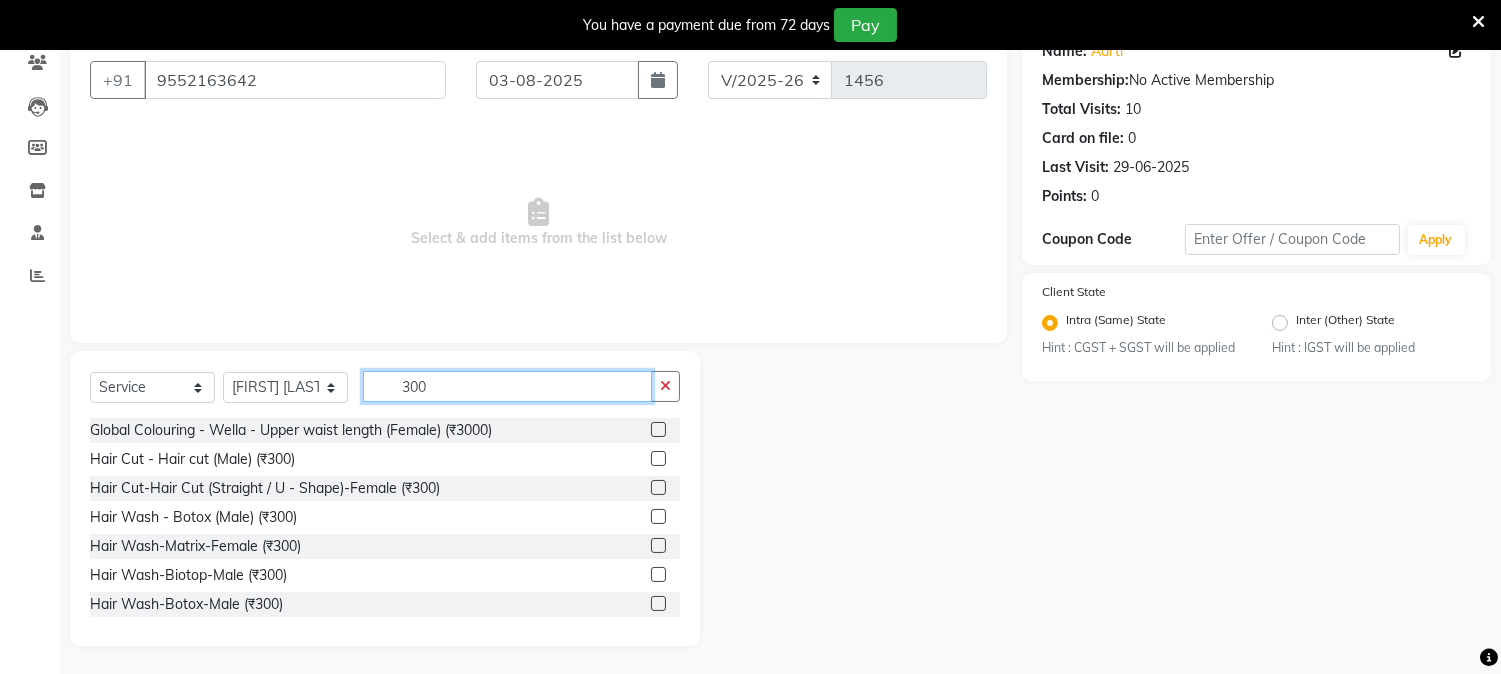 scroll, scrollTop: 176, scrollLeft: 0, axis: vertical 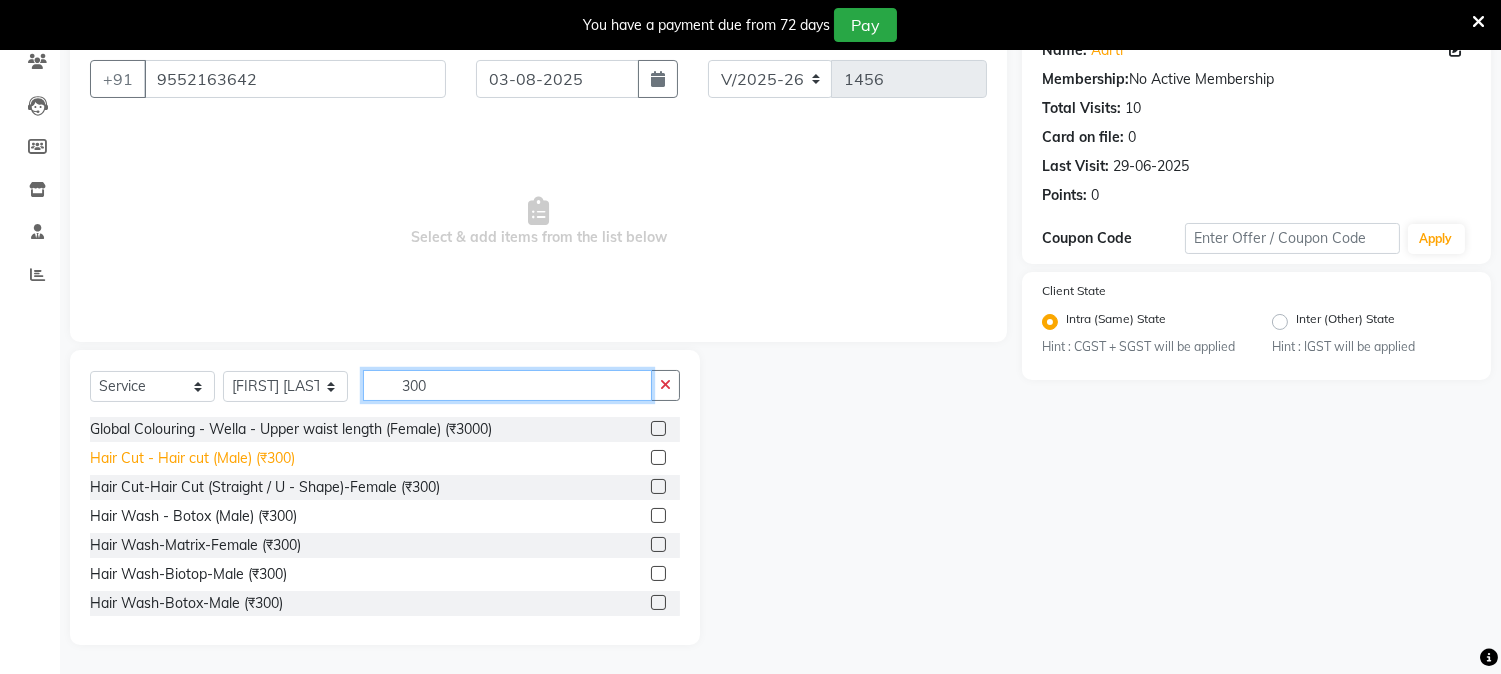 type on "300" 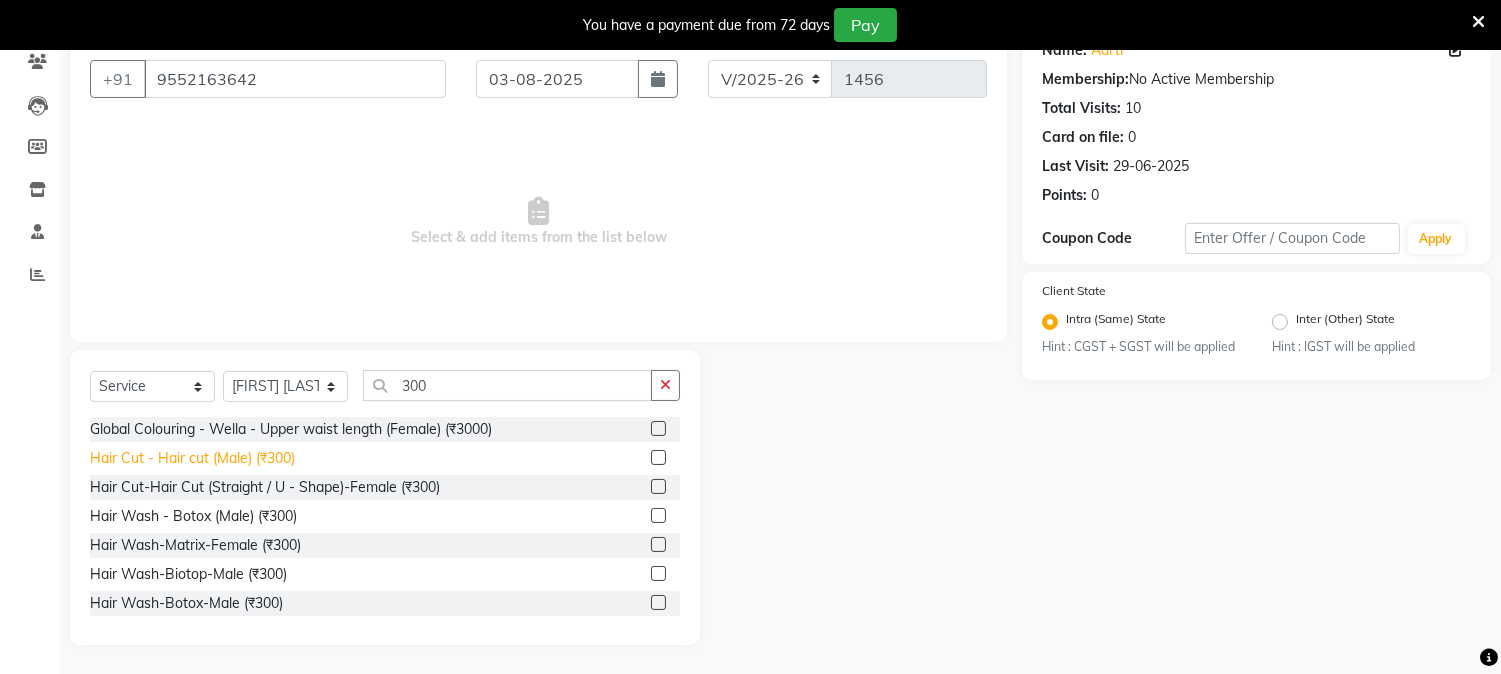 click on "Hair Cut - Hair cut (Male) (₹300)" 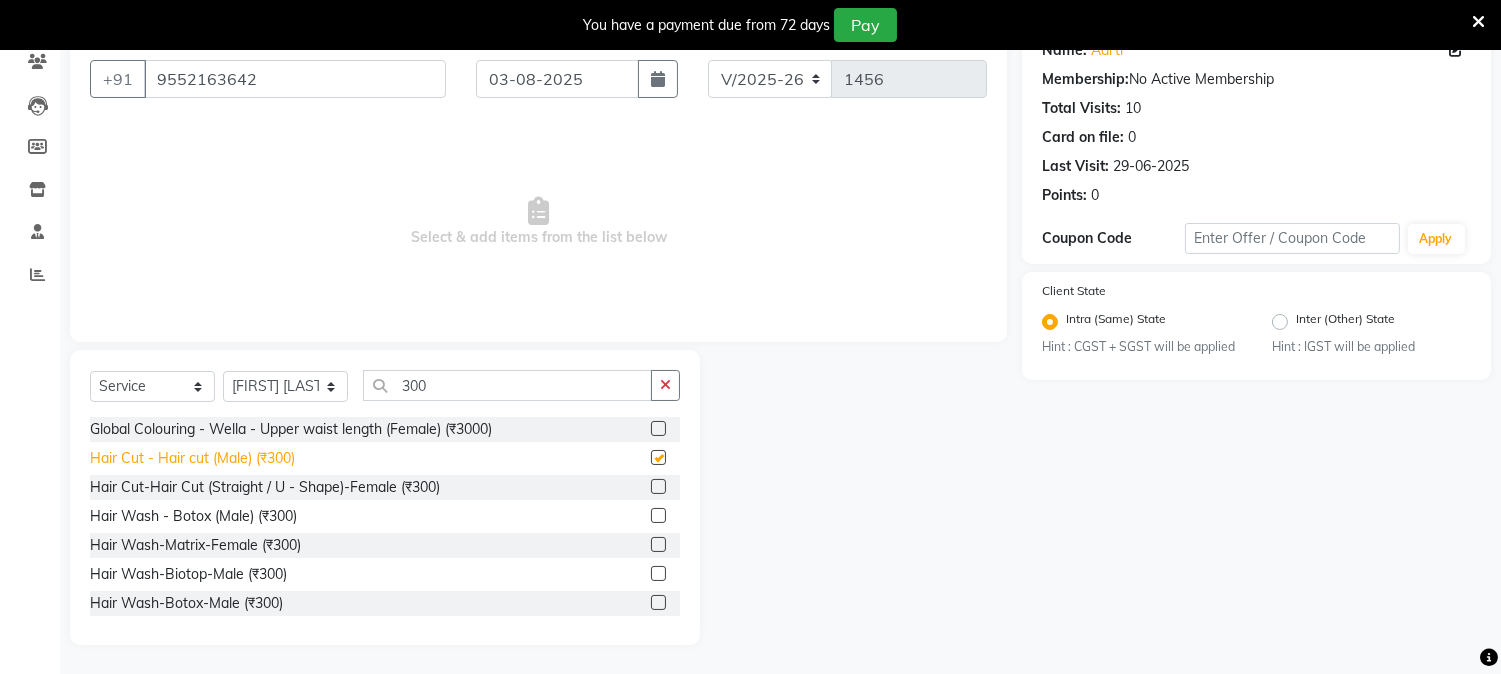 checkbox on "false" 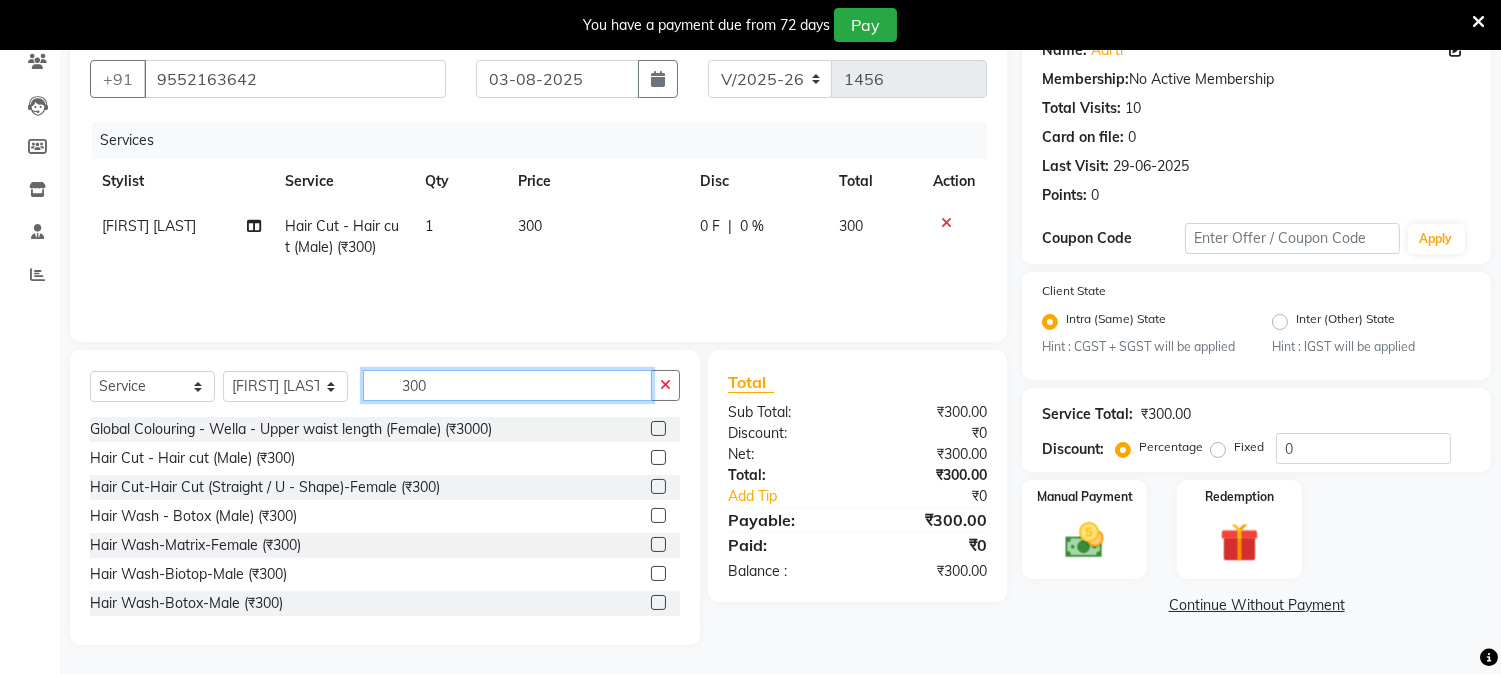 click on "300" 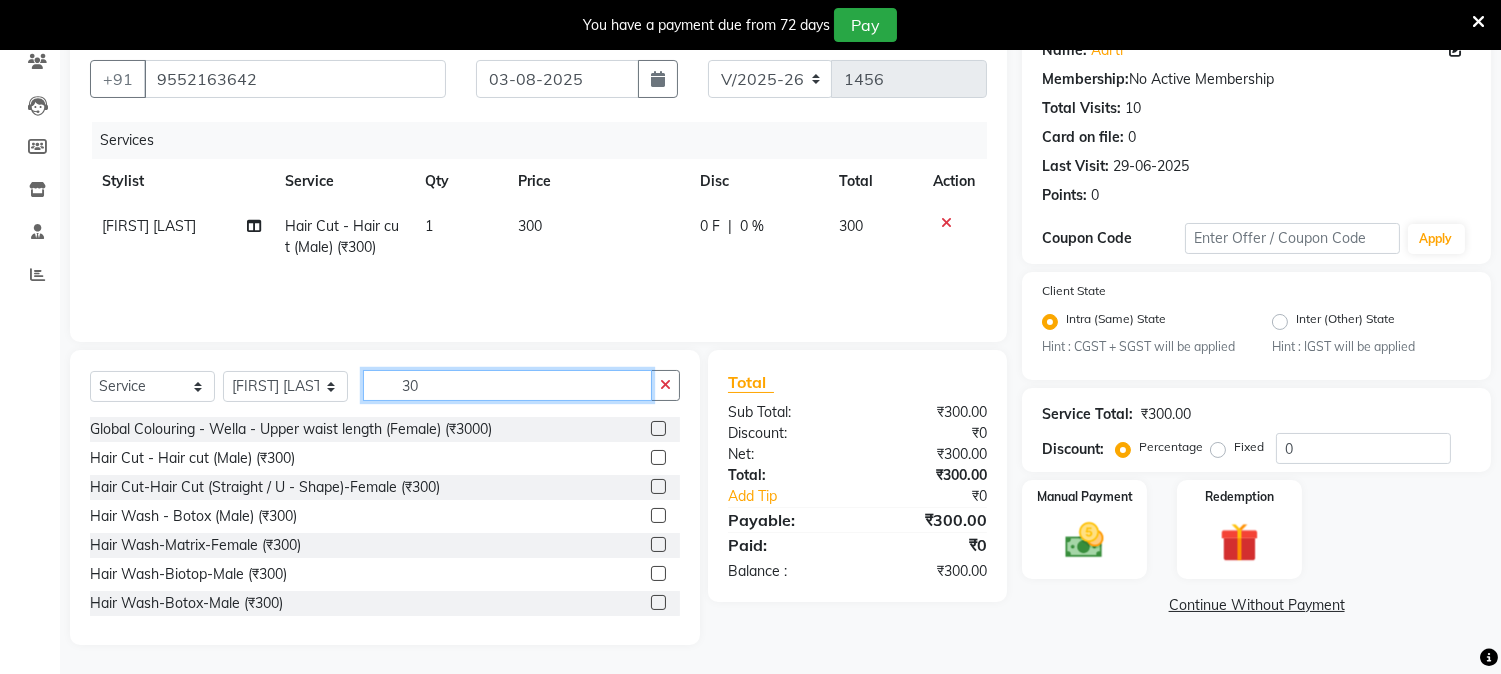 type on "3" 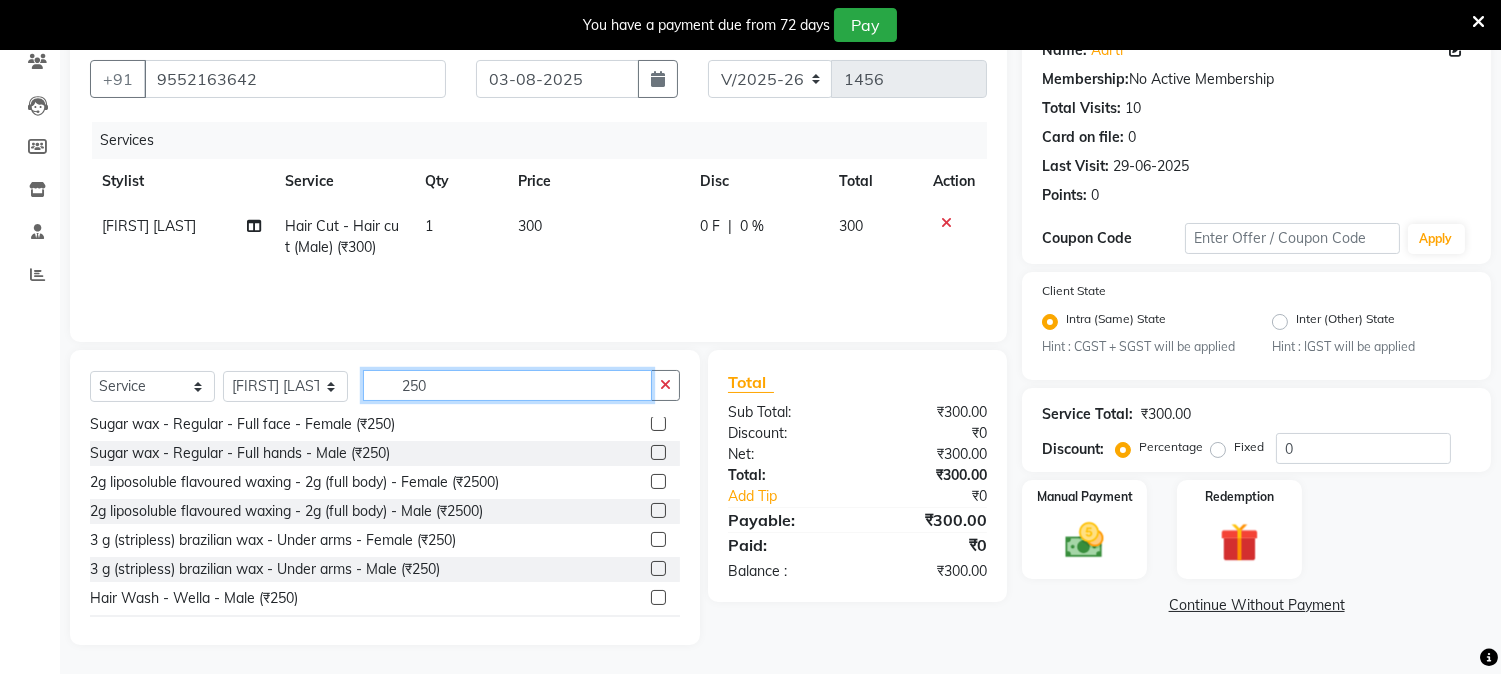 scroll, scrollTop: 311, scrollLeft: 0, axis: vertical 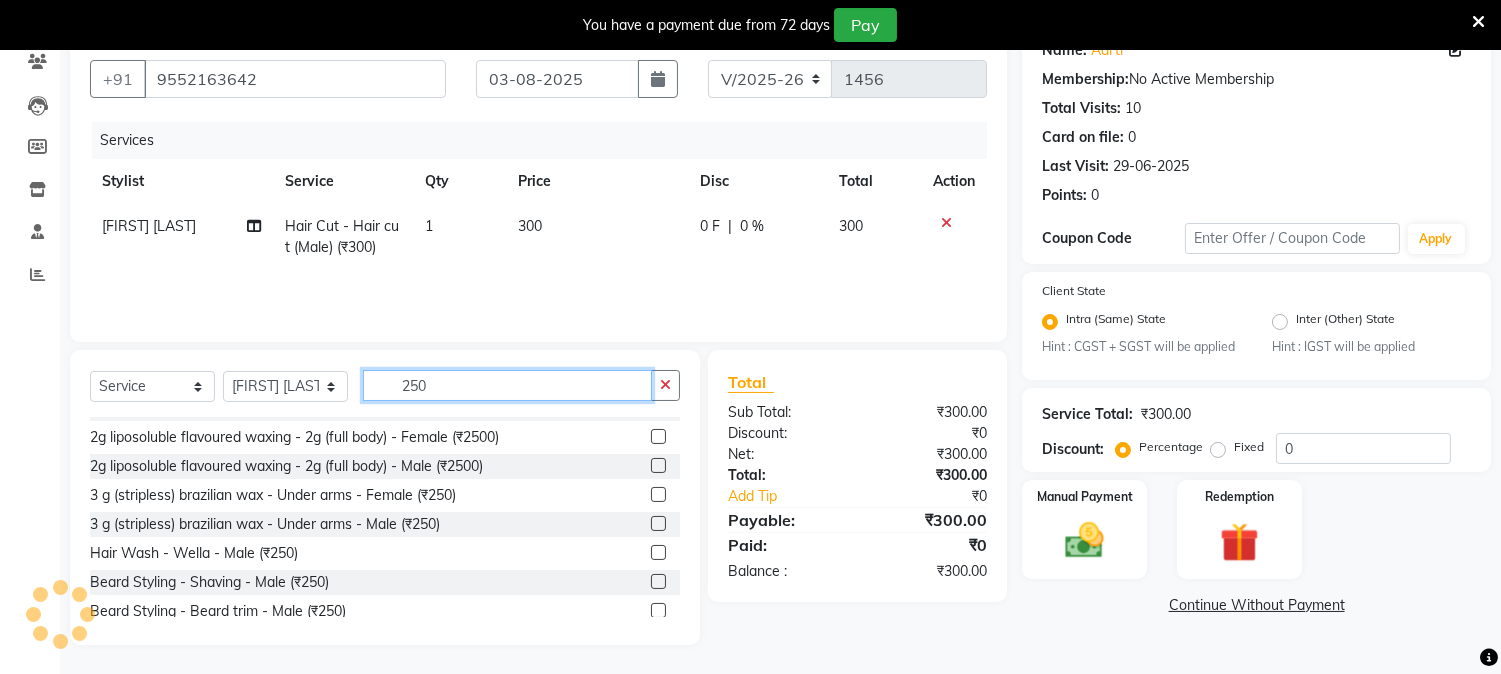 type on "250" 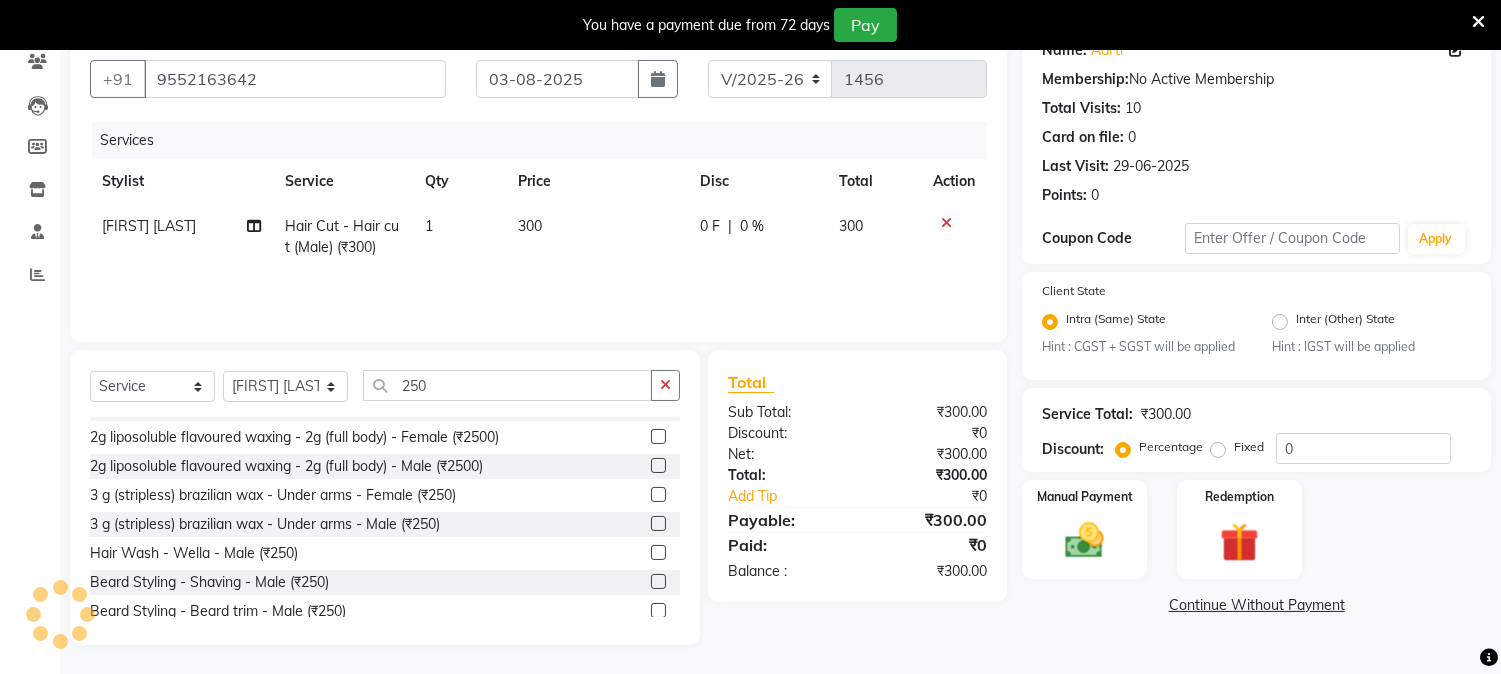 click on "Beard Styling - Beard trim - Male (₹250)" 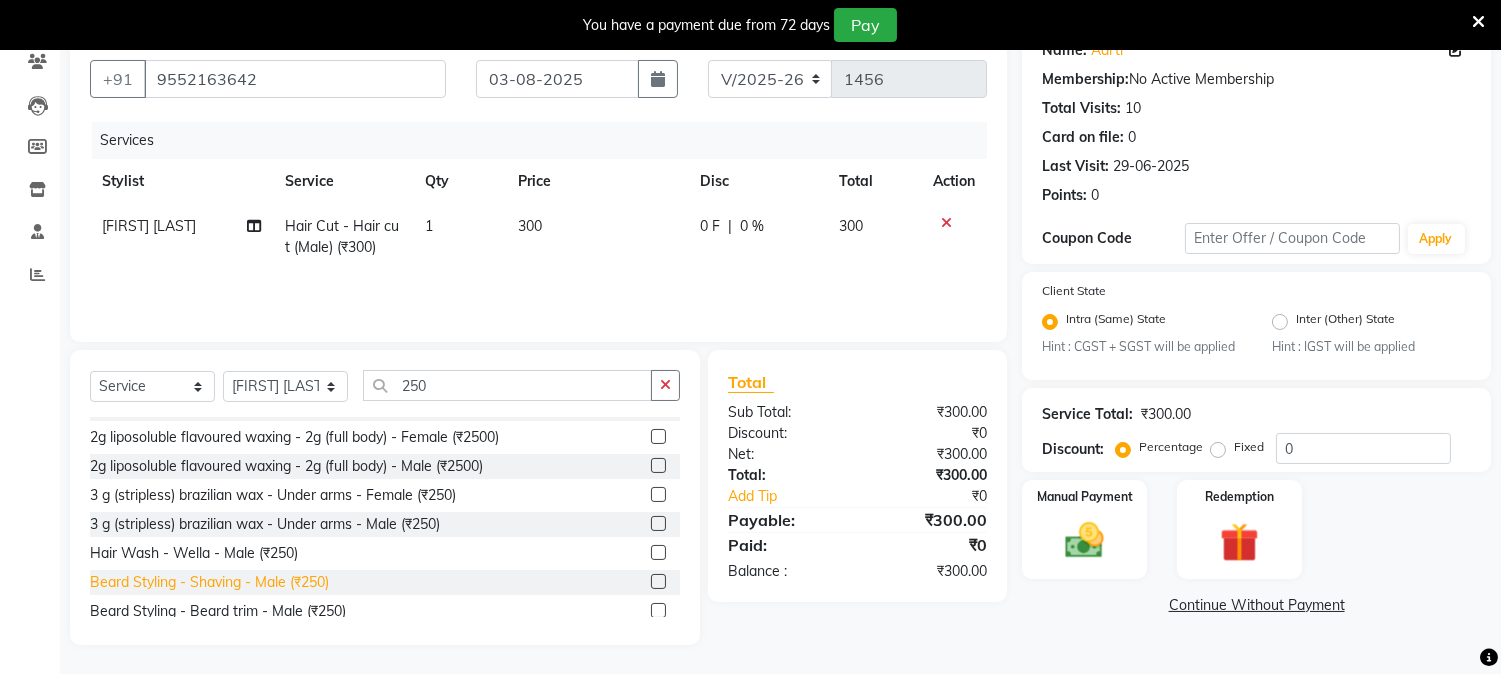 click on "Beard Styling - Shaving - Male (₹250)" 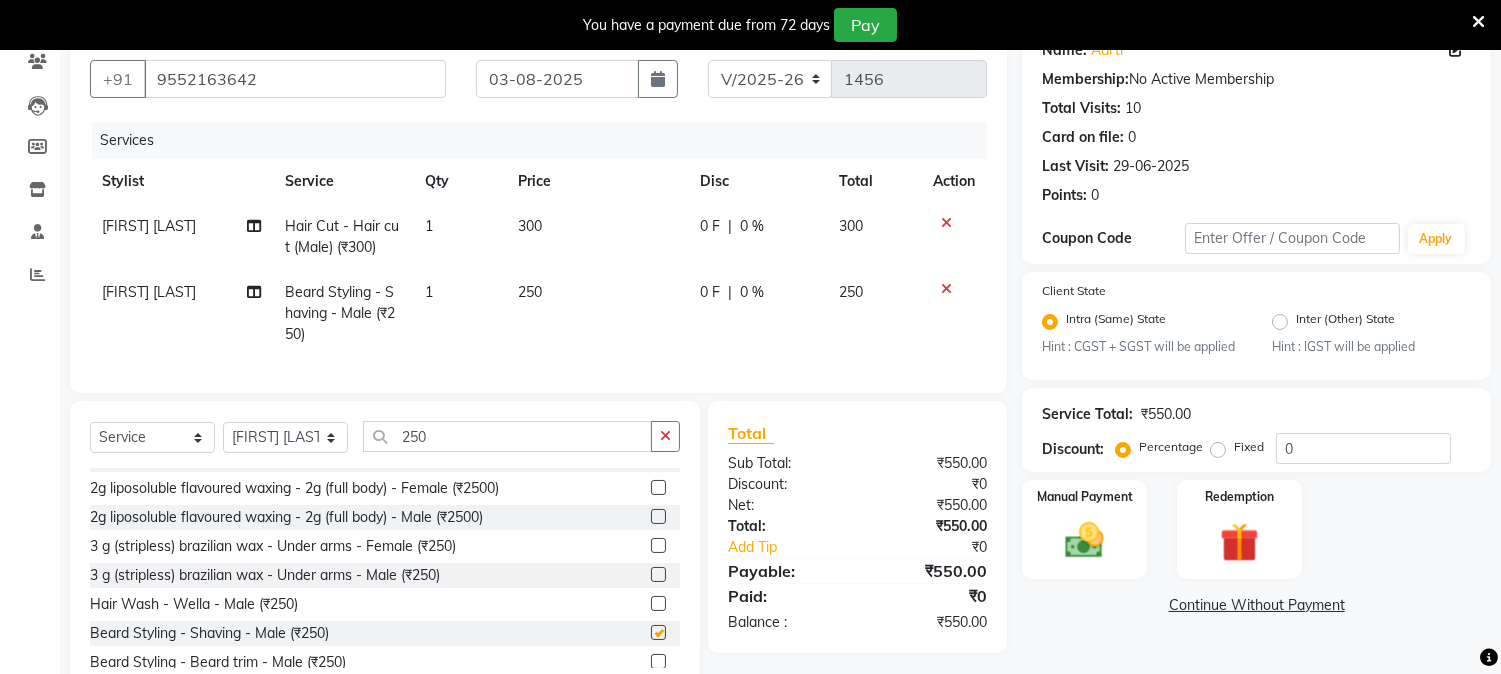 checkbox on "false" 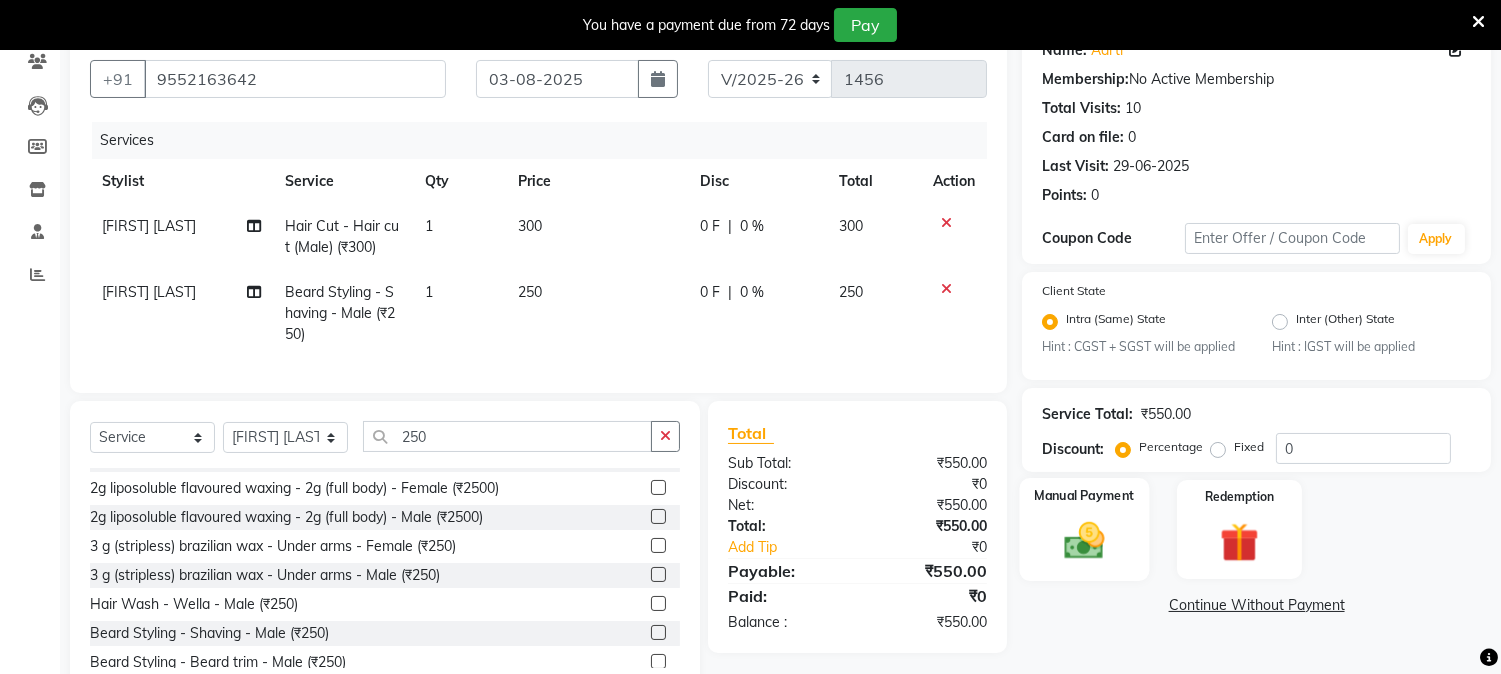 click 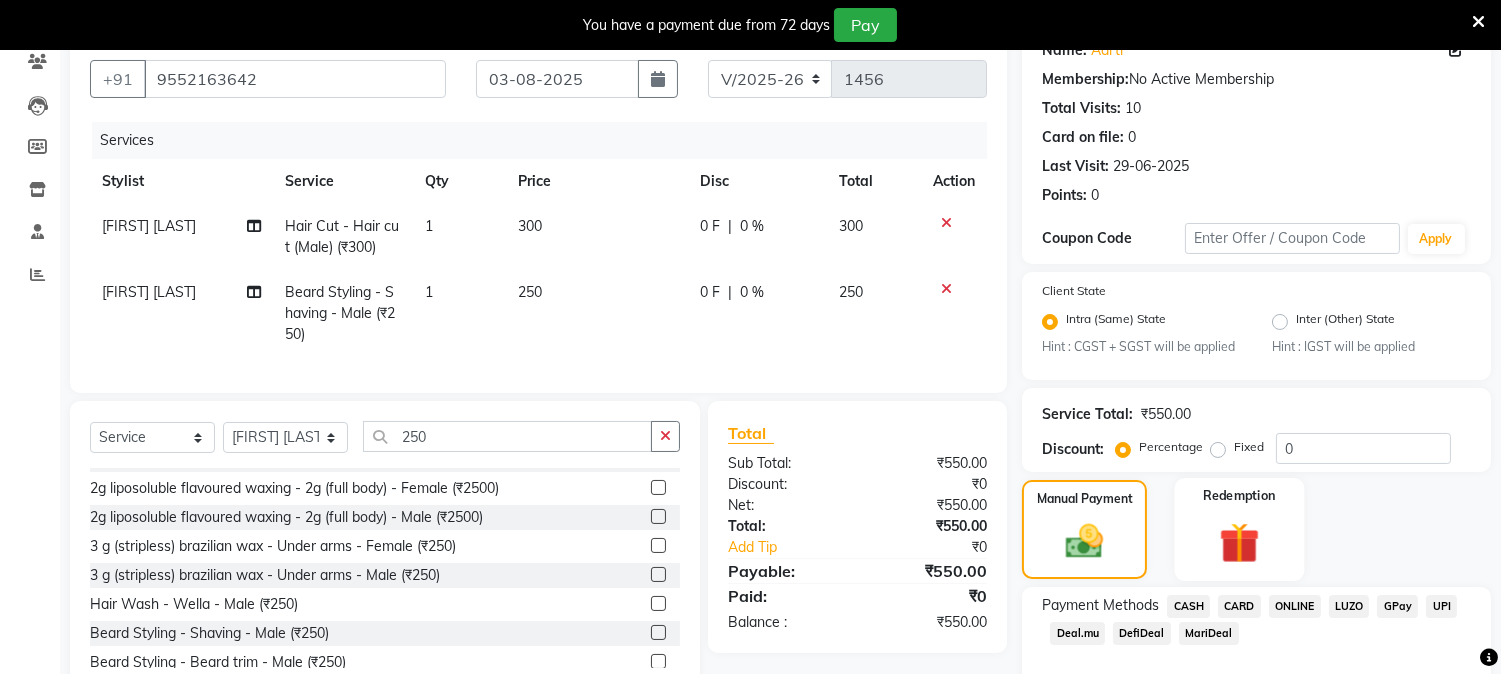drag, startPoint x: 1293, startPoint y: 607, endPoint x: 1296, endPoint y: 562, distance: 45.099888 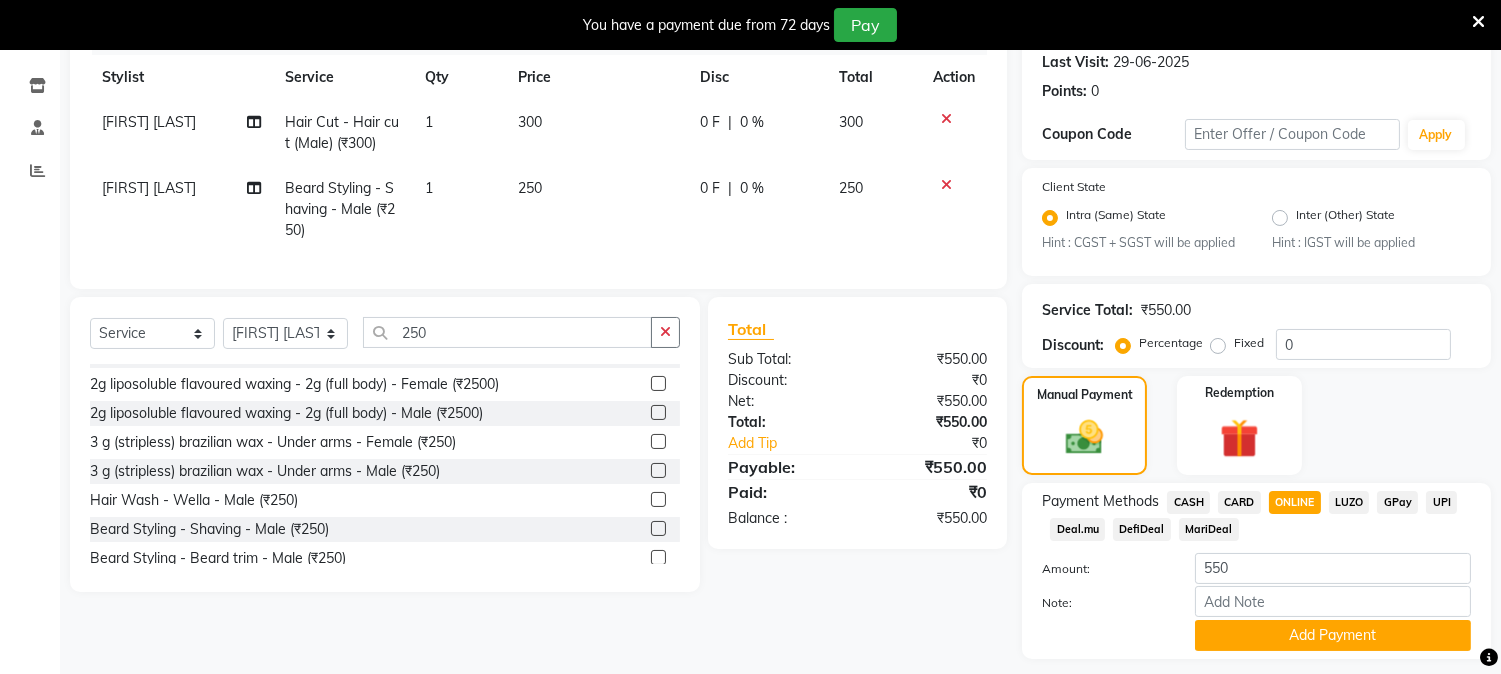 scroll, scrollTop: 336, scrollLeft: 0, axis: vertical 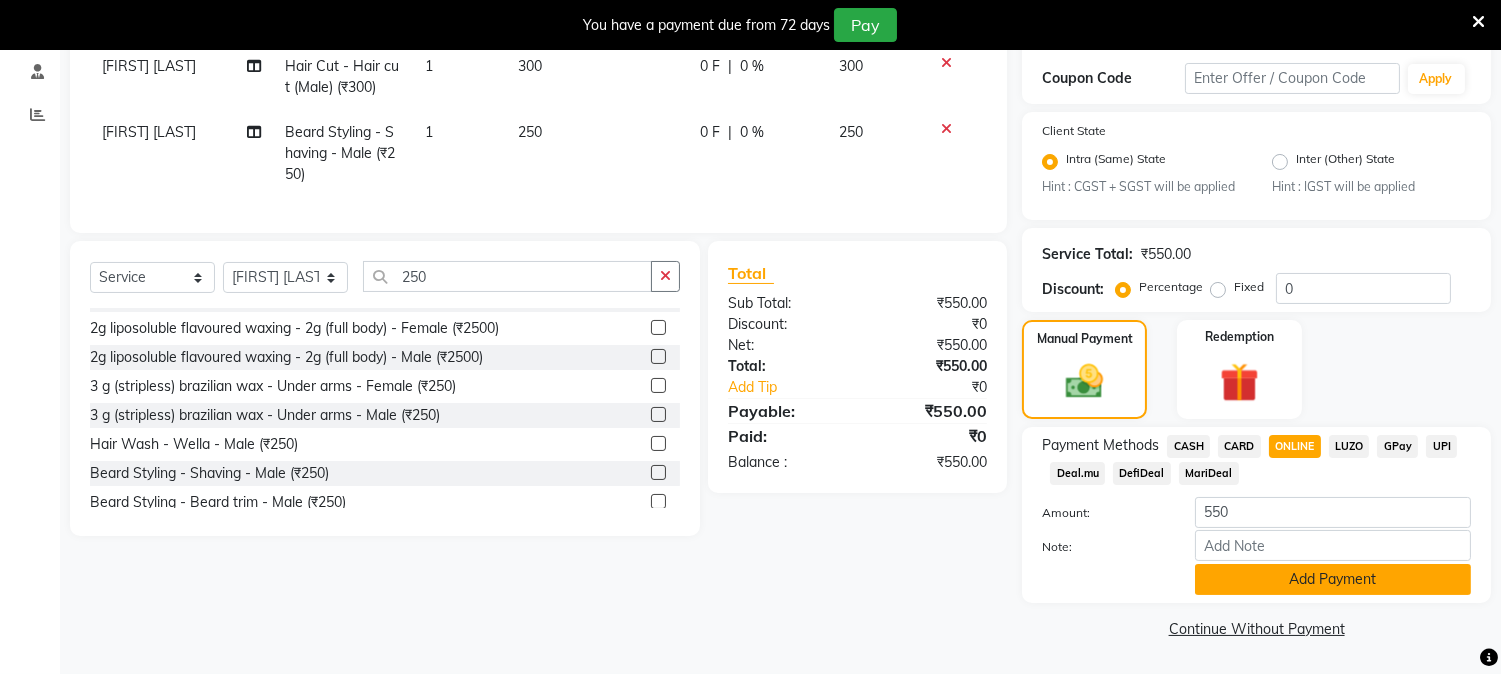 click on "Add Payment" 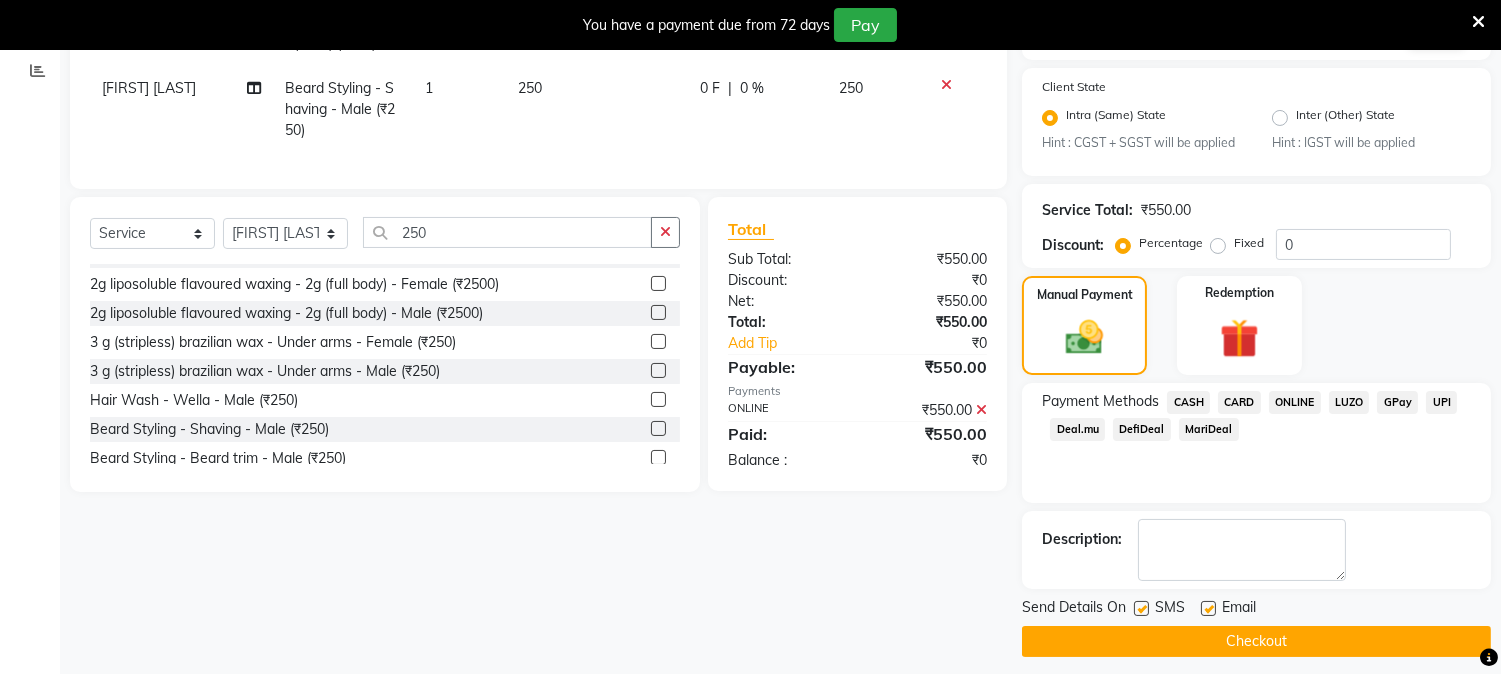 scroll, scrollTop: 393, scrollLeft: 0, axis: vertical 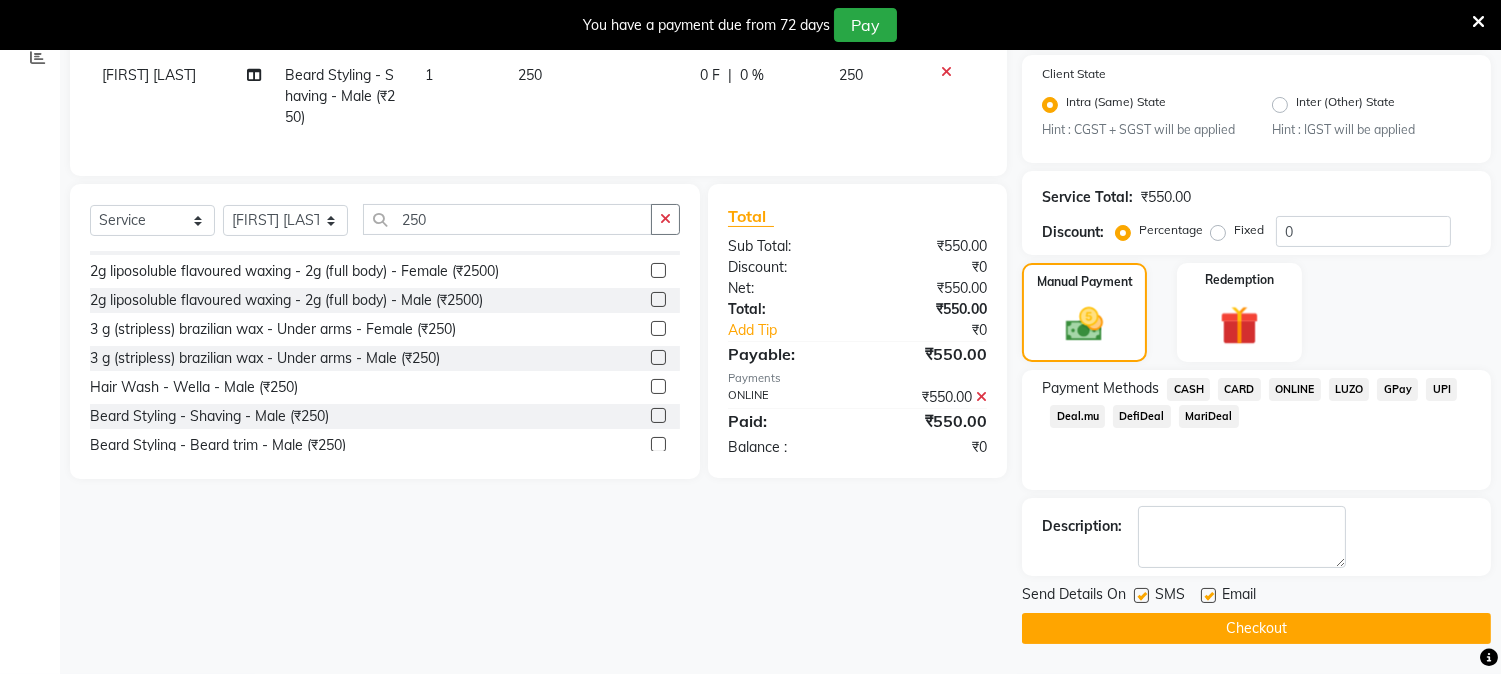click on "Checkout" 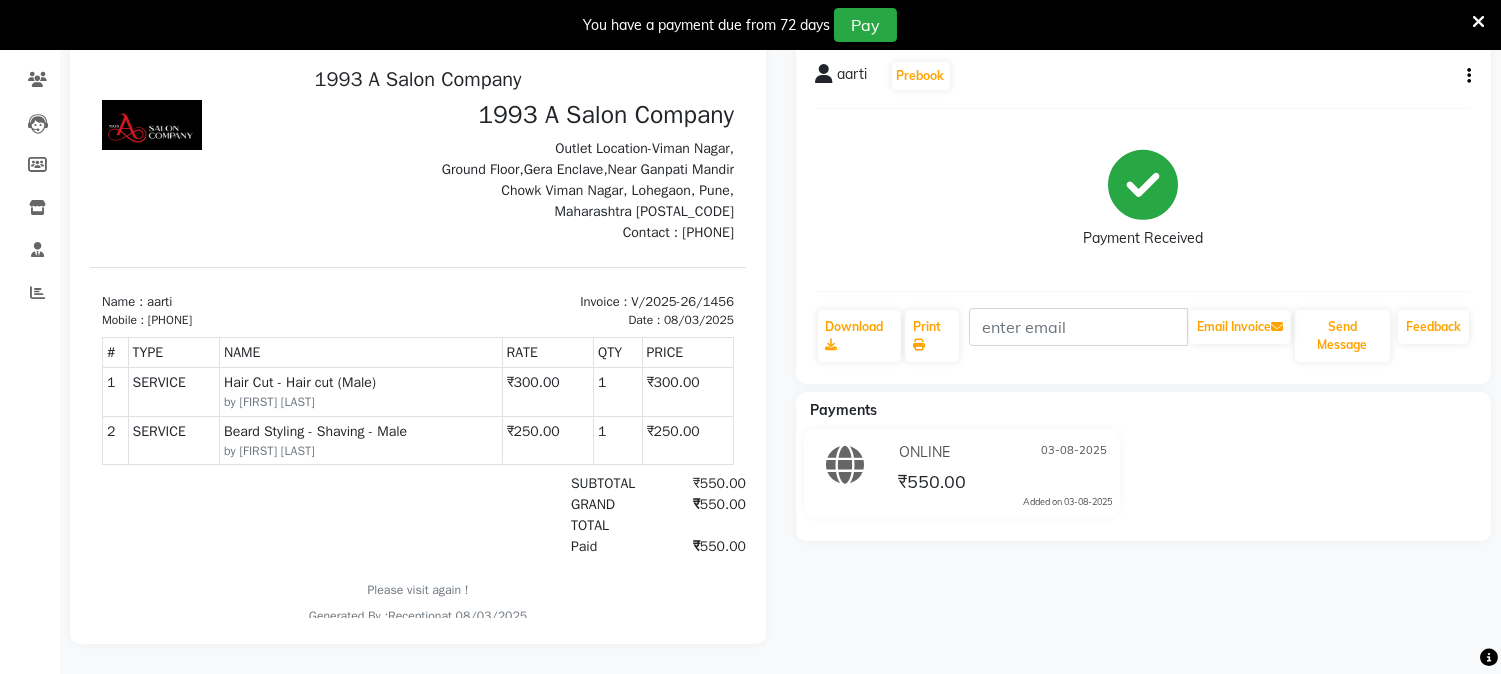 scroll, scrollTop: 0, scrollLeft: 0, axis: both 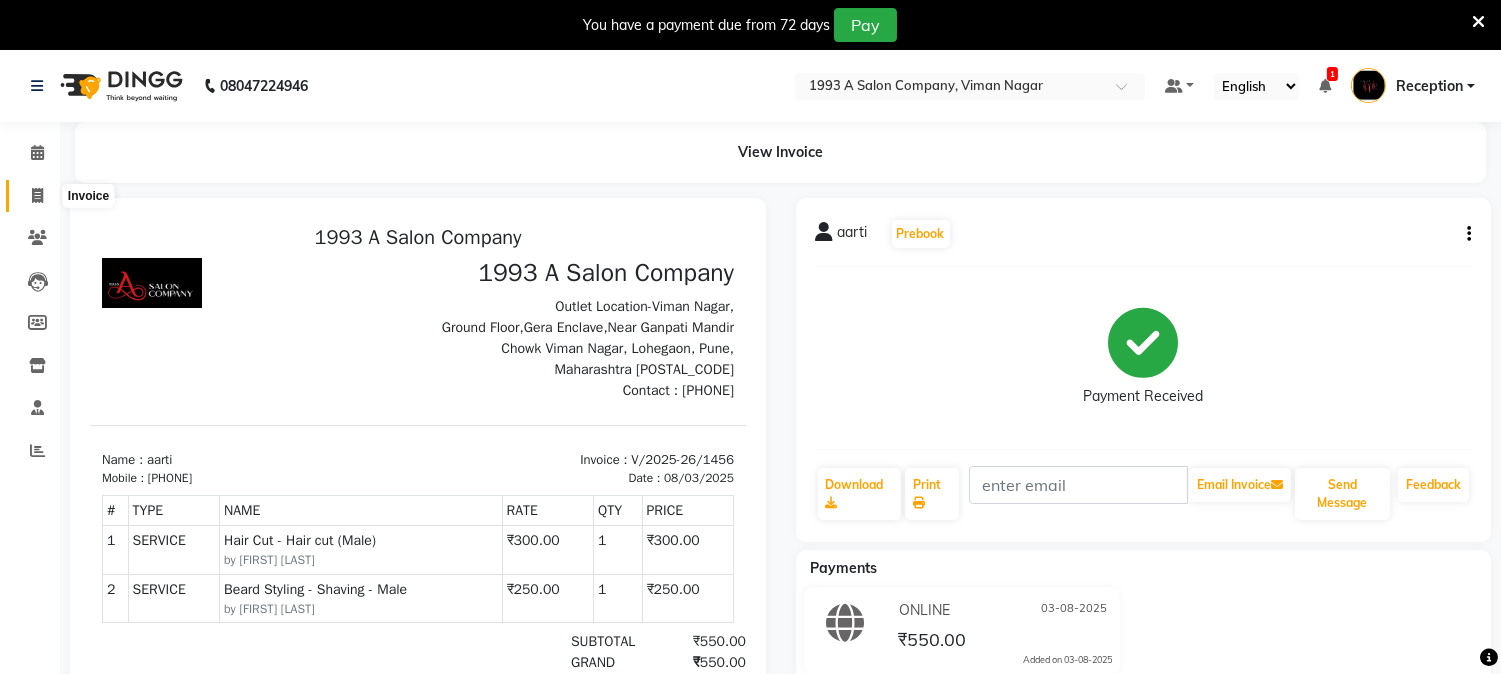 click 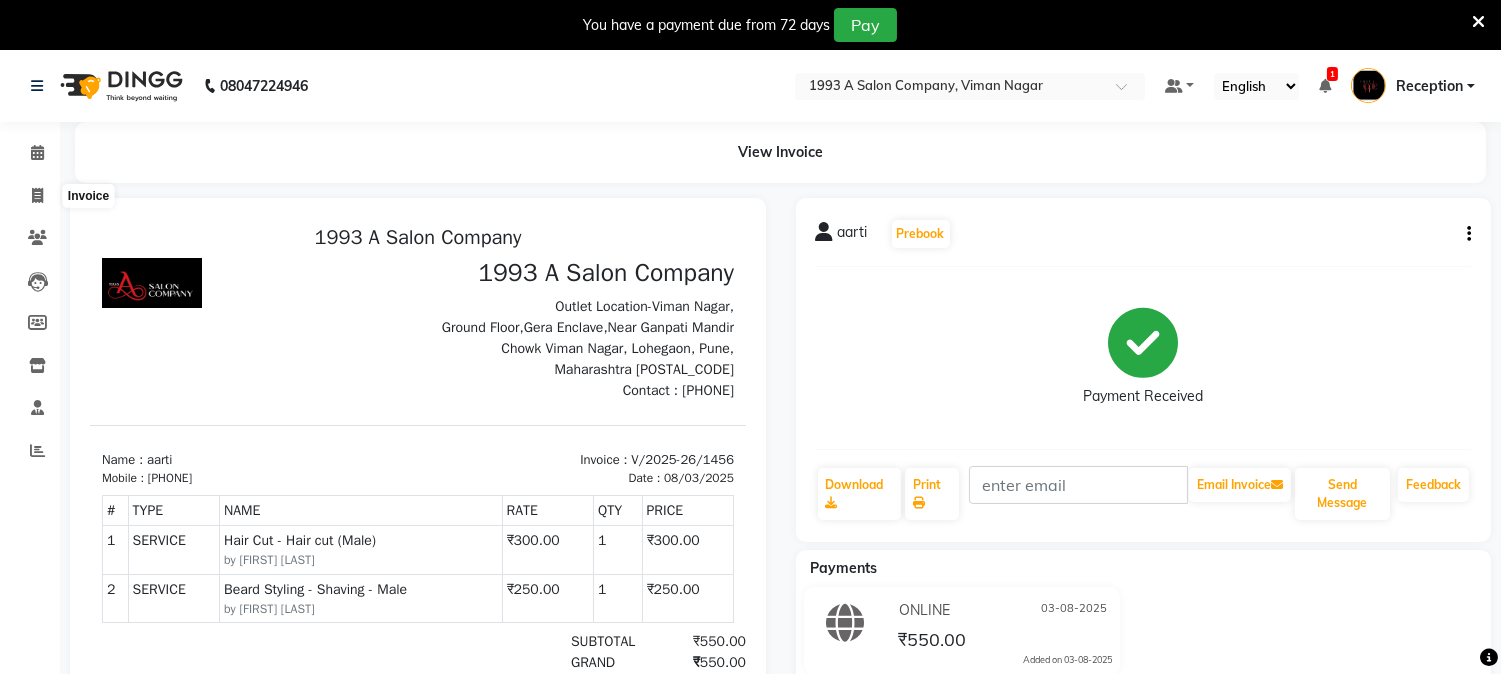 select on "service" 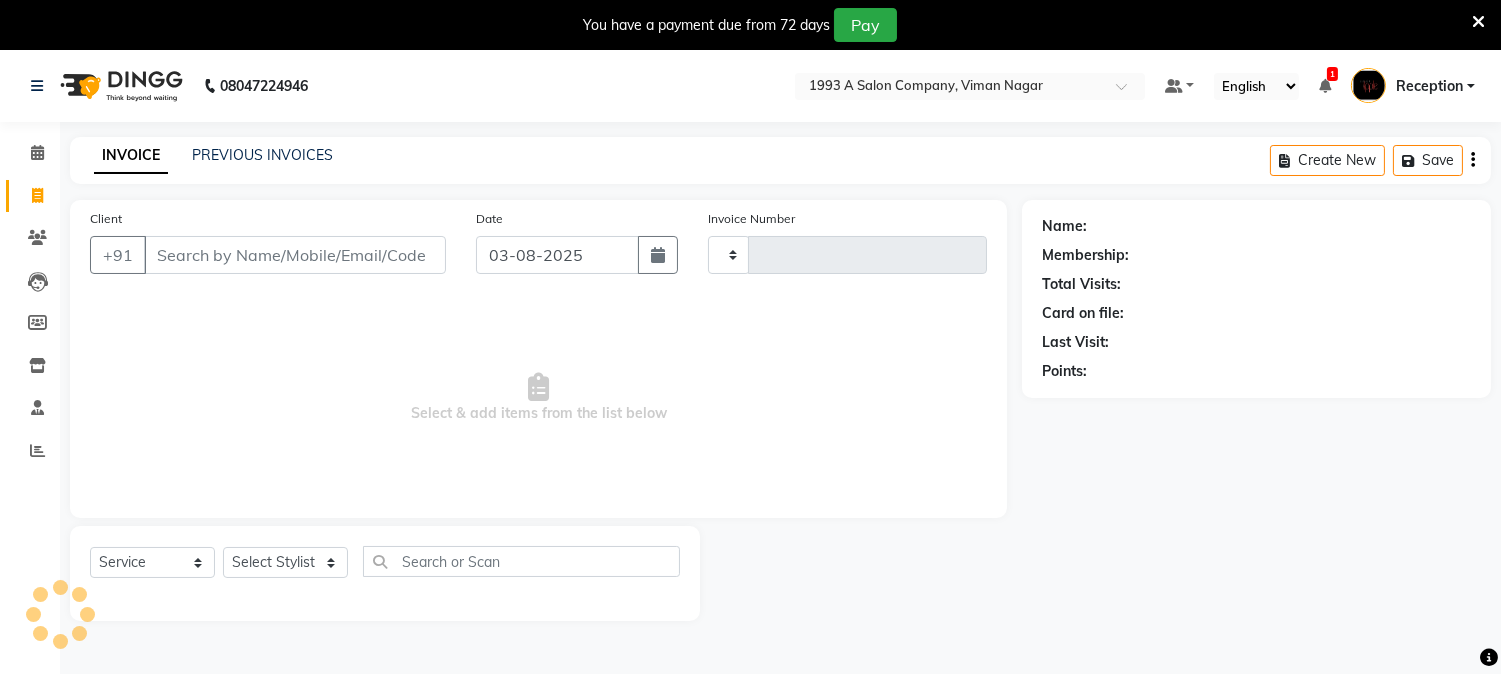 scroll, scrollTop: 50, scrollLeft: 0, axis: vertical 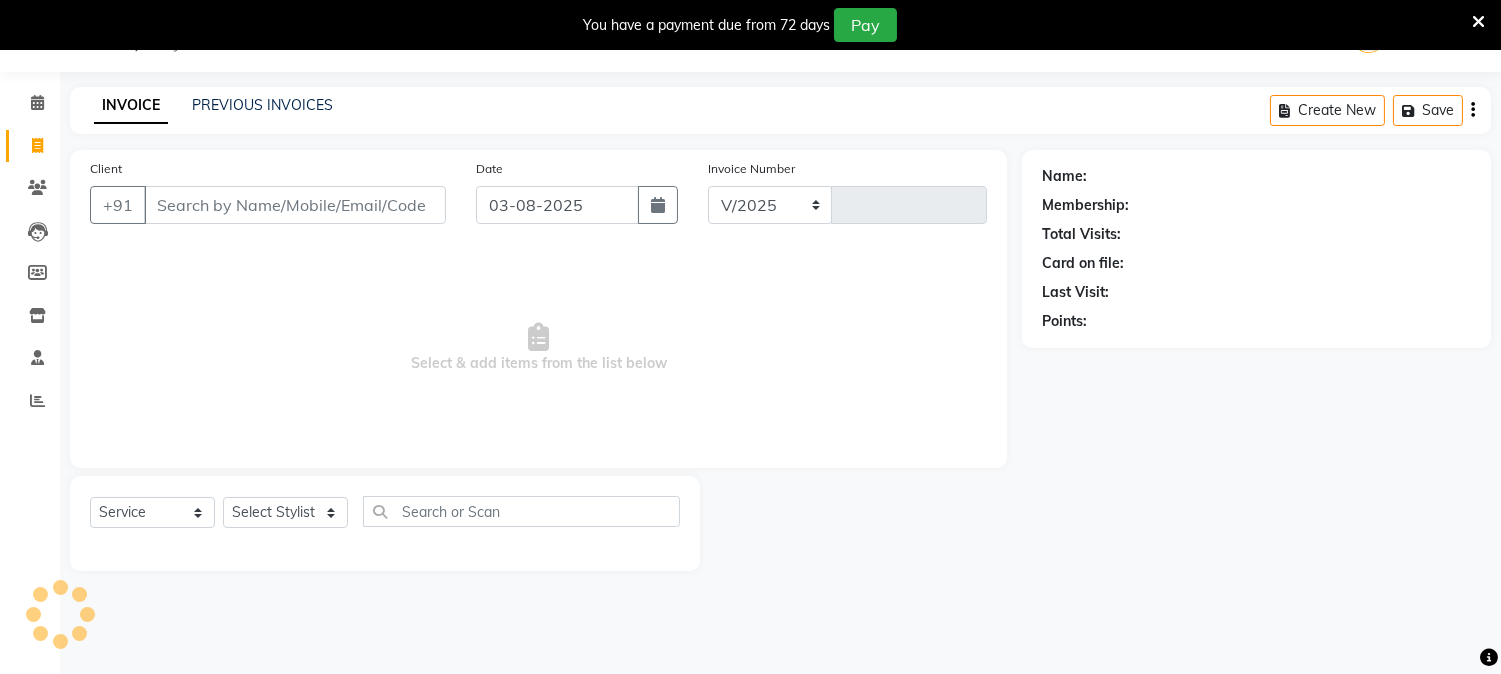 select on "144" 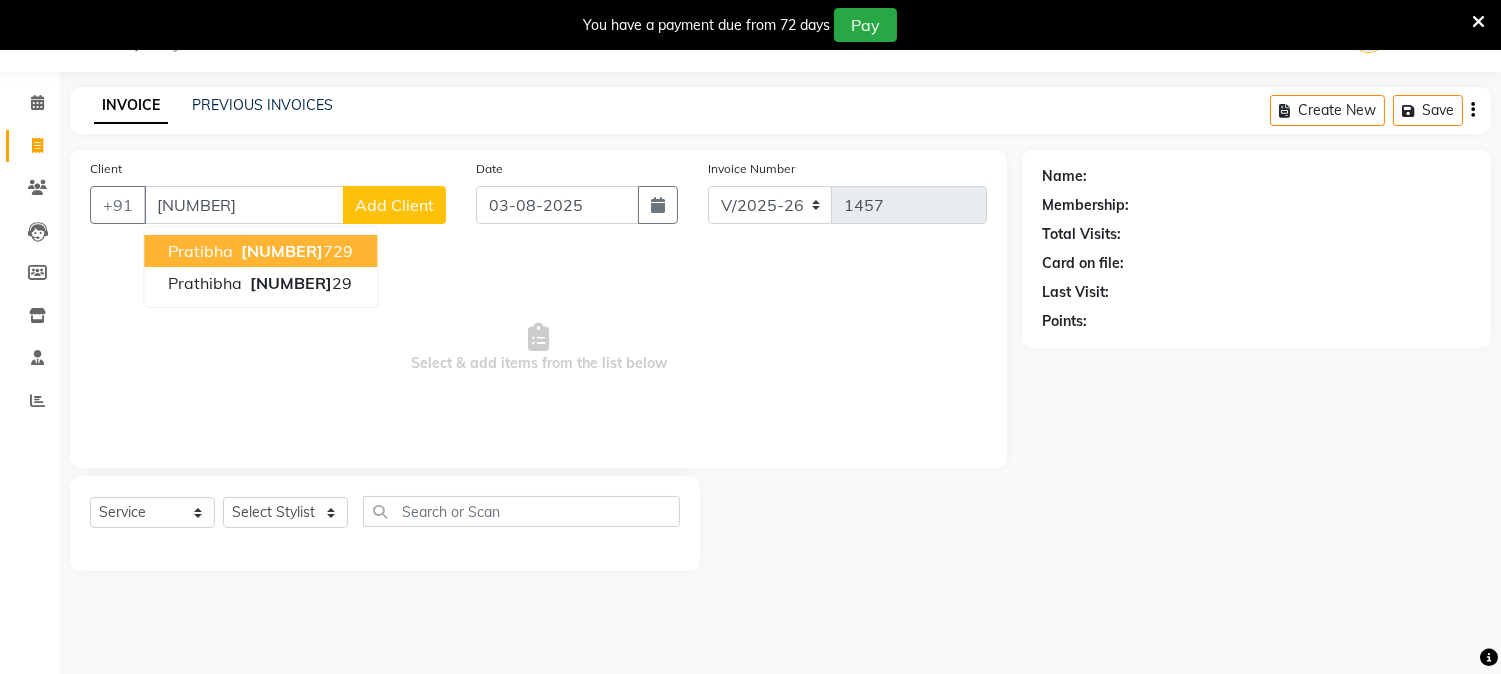 click on "pratibha [PHONE]" at bounding box center (260, 251) 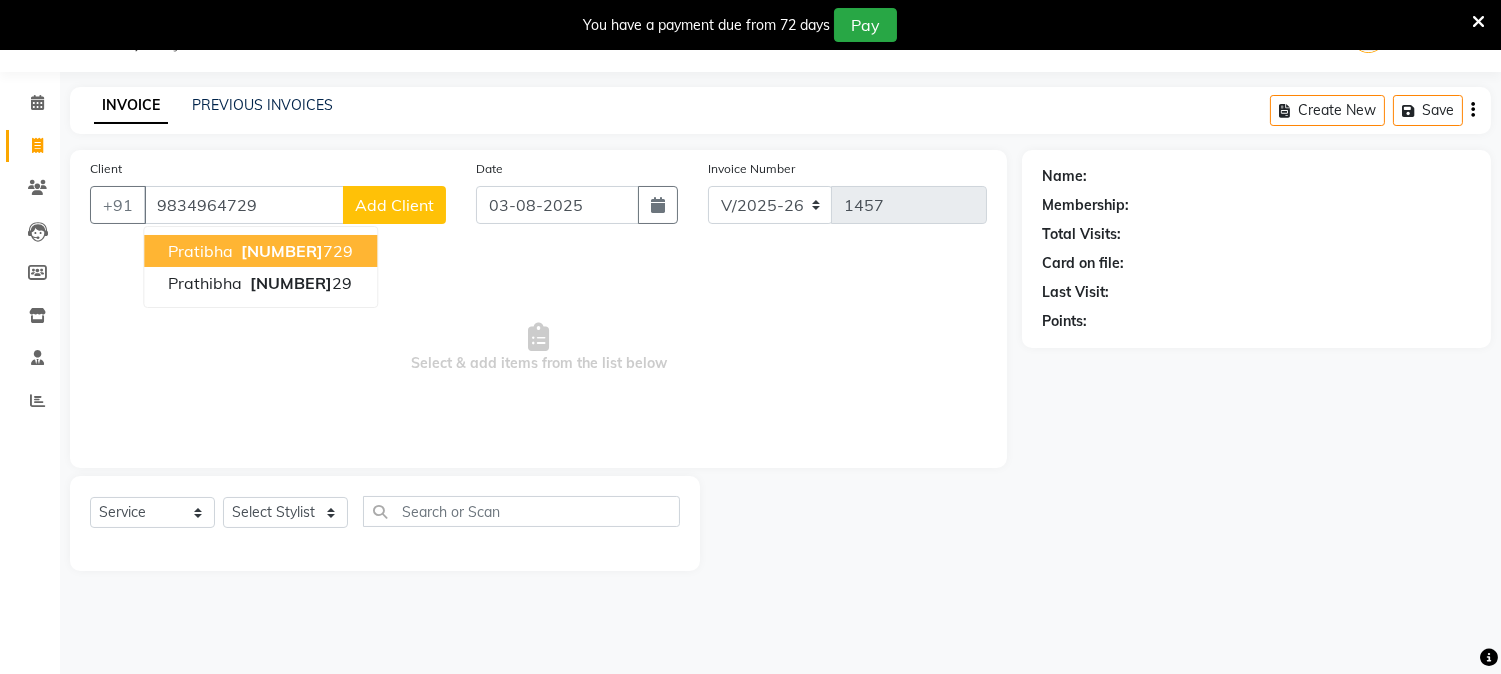 type on "9834964729" 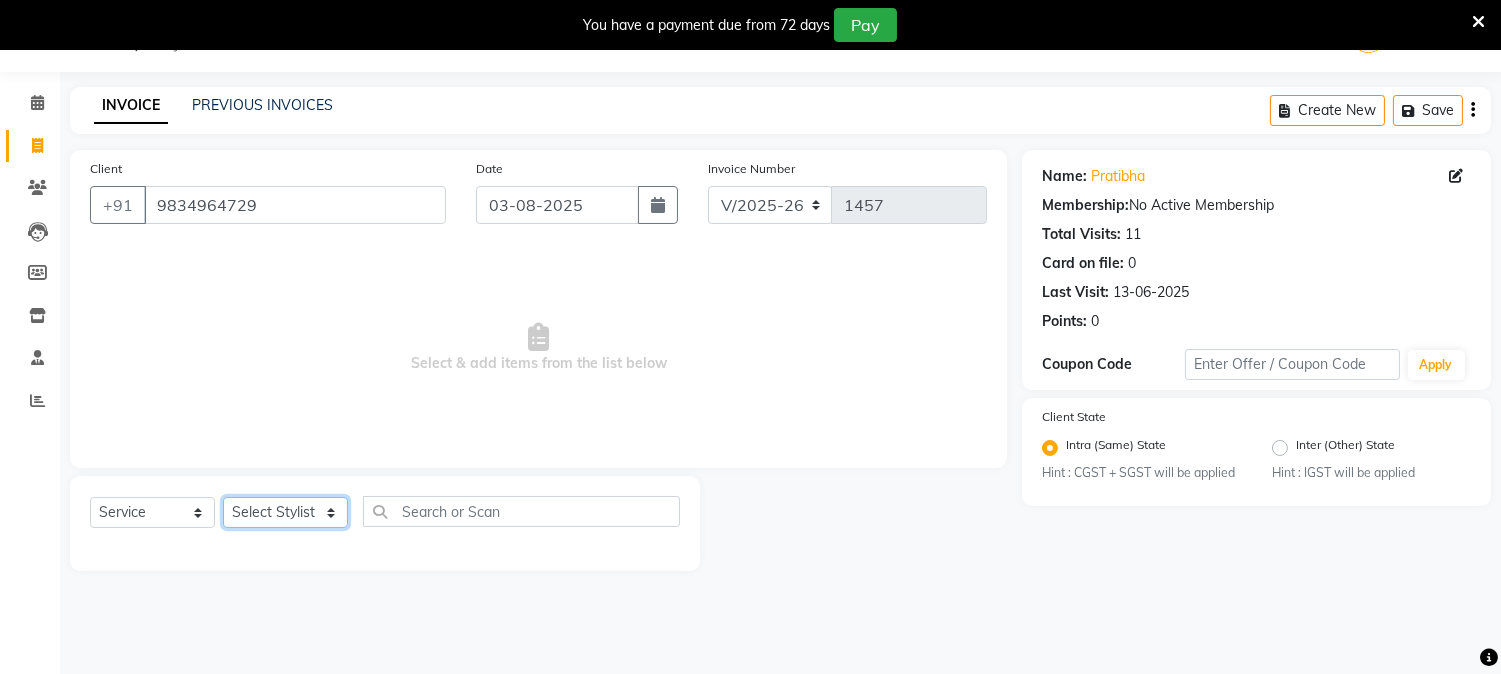 click on "Select Stylist [FIRST] [LAST] [FIRST] [LAST] [FIRST] [LAST] Reception [FIRST] [LAST] [FIRST] [LAST] SNEHAL Training Department [FIRST] [LAST] [FIRST] Sir" 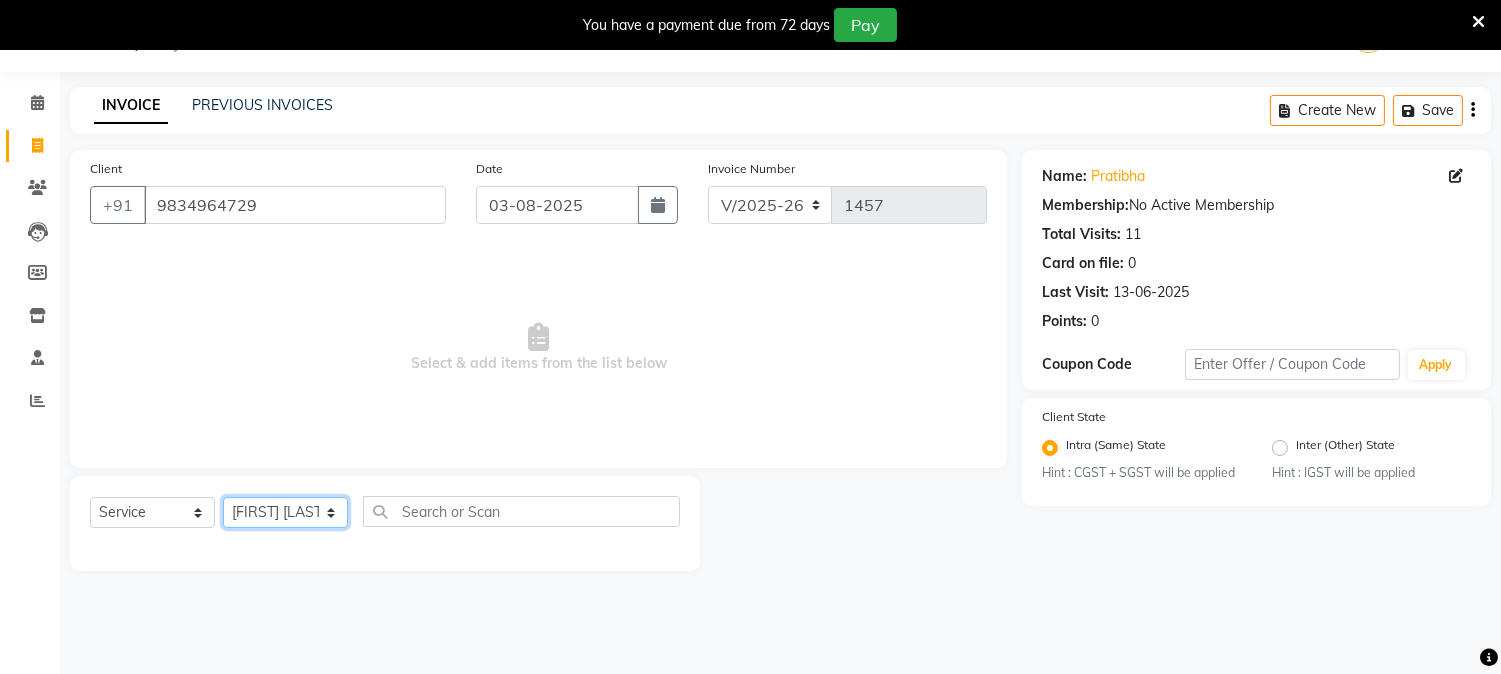 click on "Select Stylist [FIRST] [LAST] [FIRST] [LAST] [FIRST] [LAST] Reception [FIRST] [LAST] [FIRST] [LAST] SNEHAL Training Department [FIRST] [LAST] [FIRST] Sir" 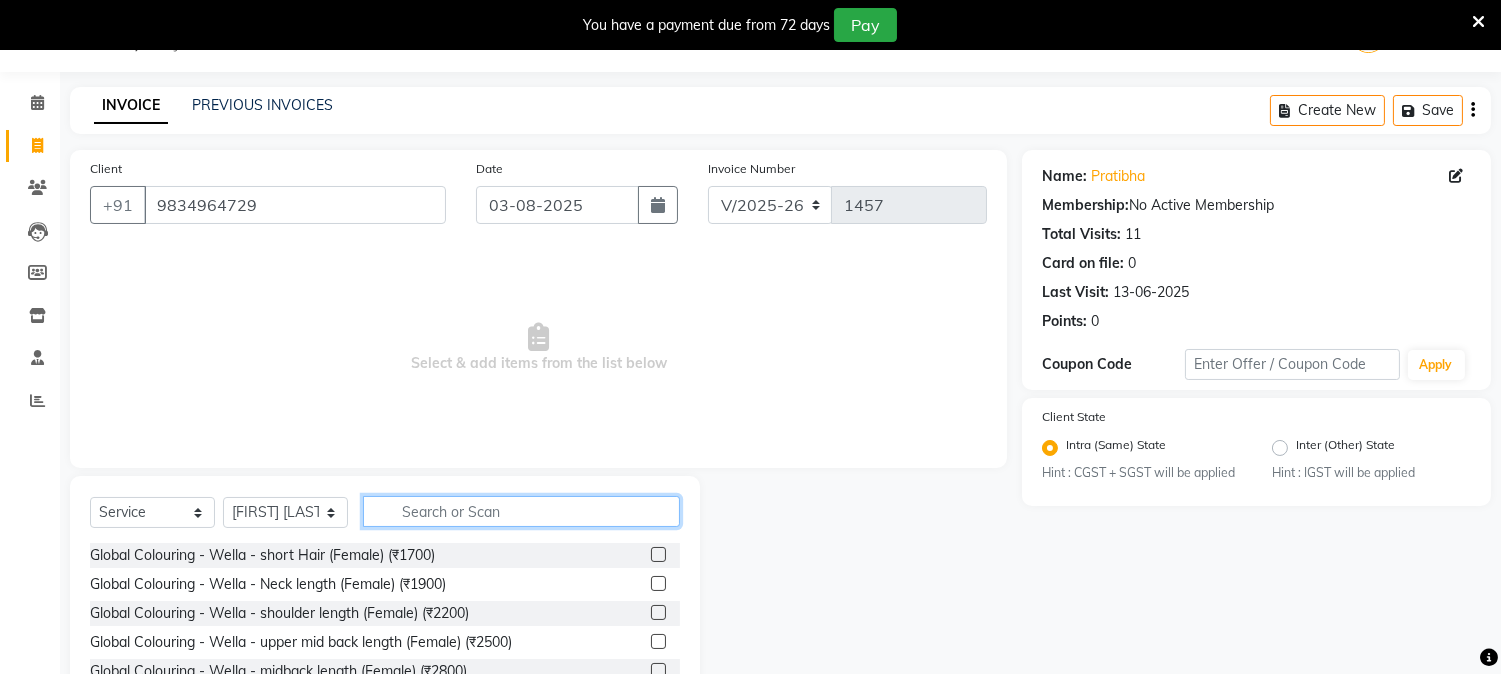 click 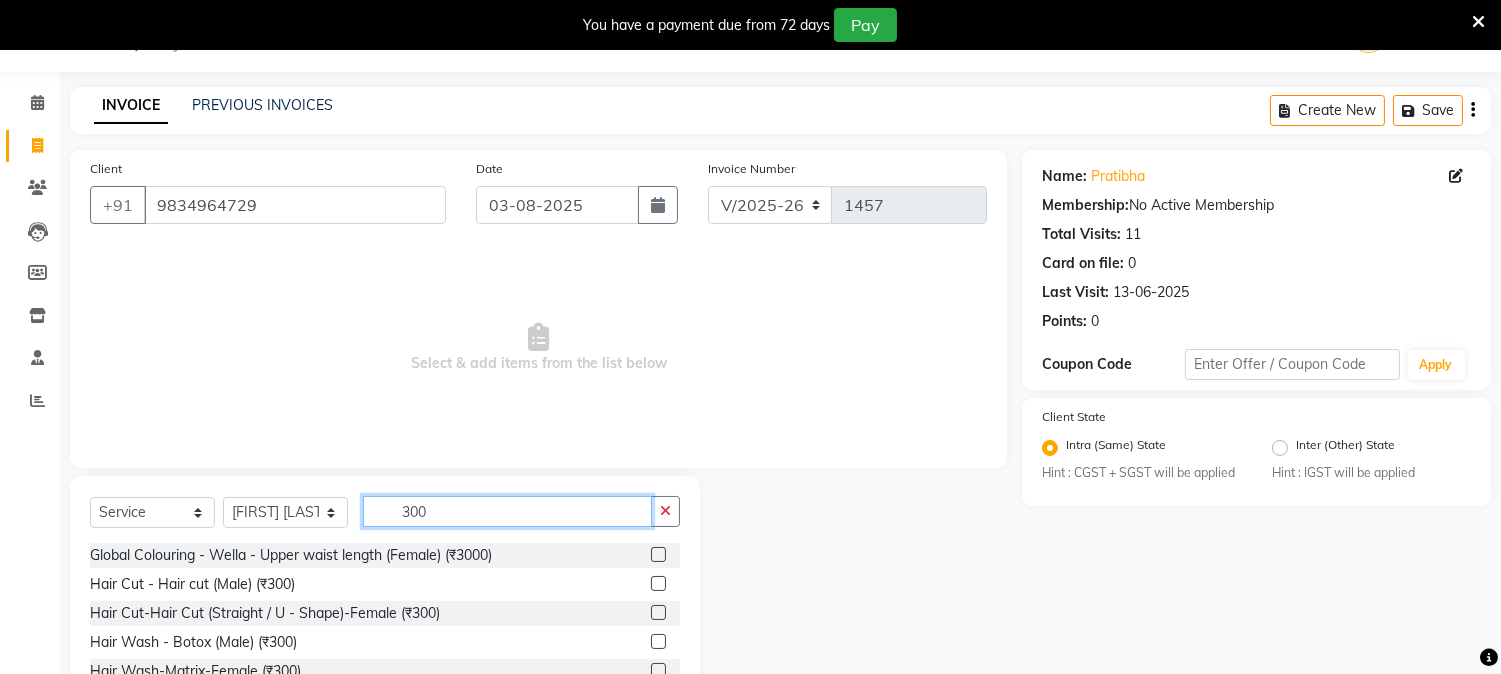 type on "300" 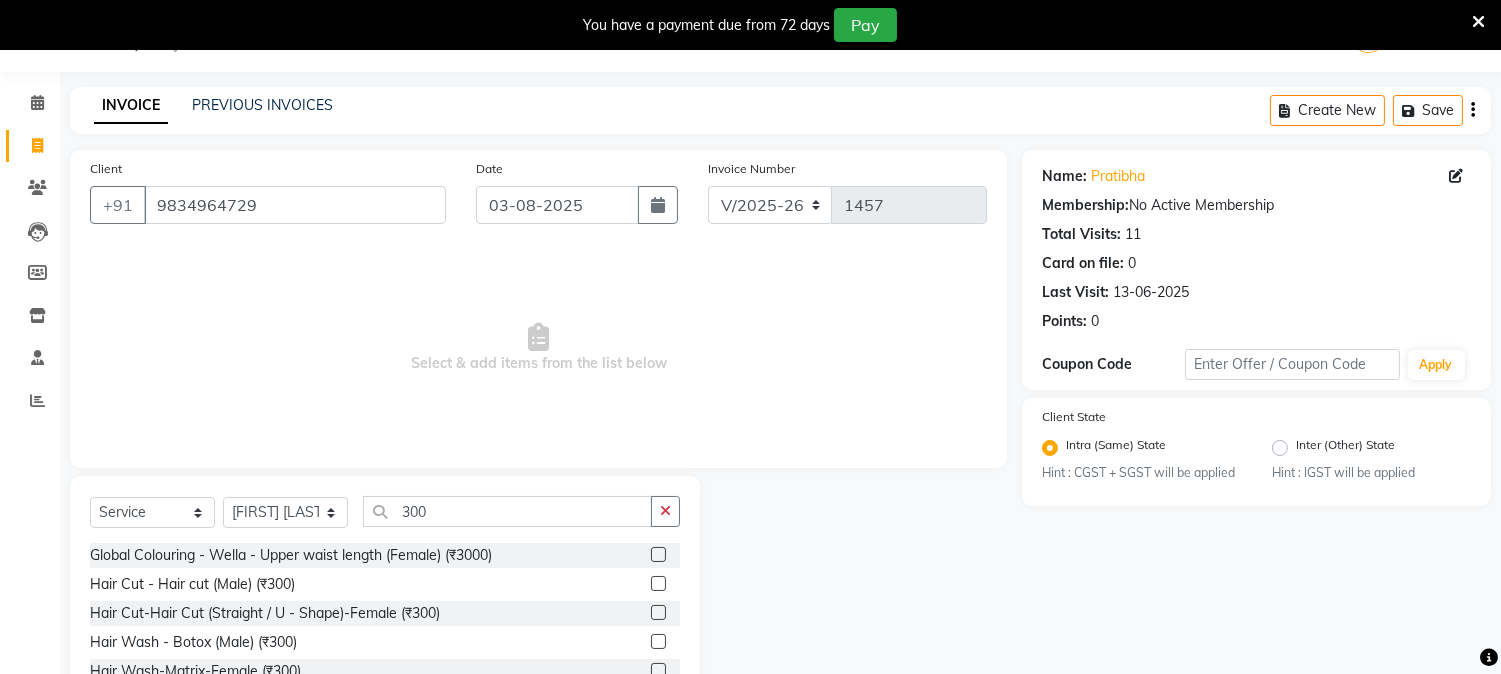 click 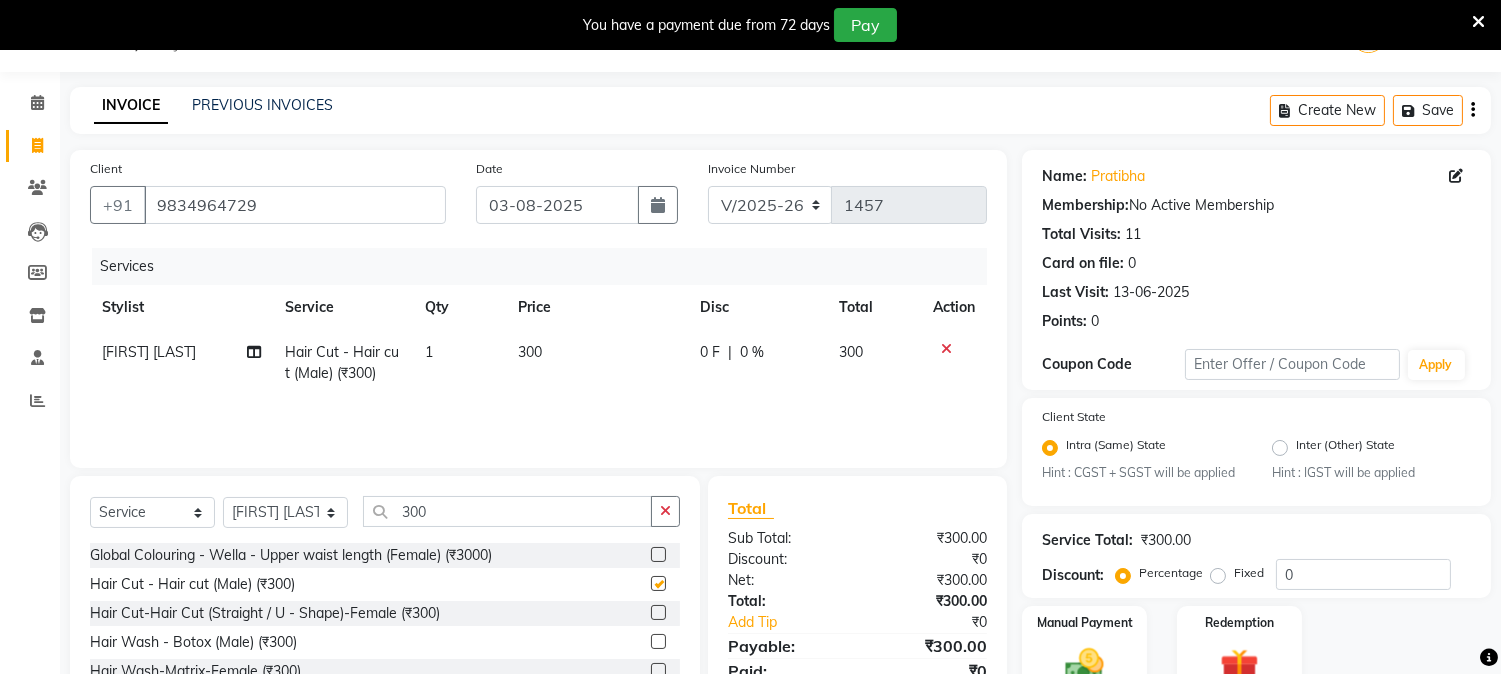 checkbox on "false" 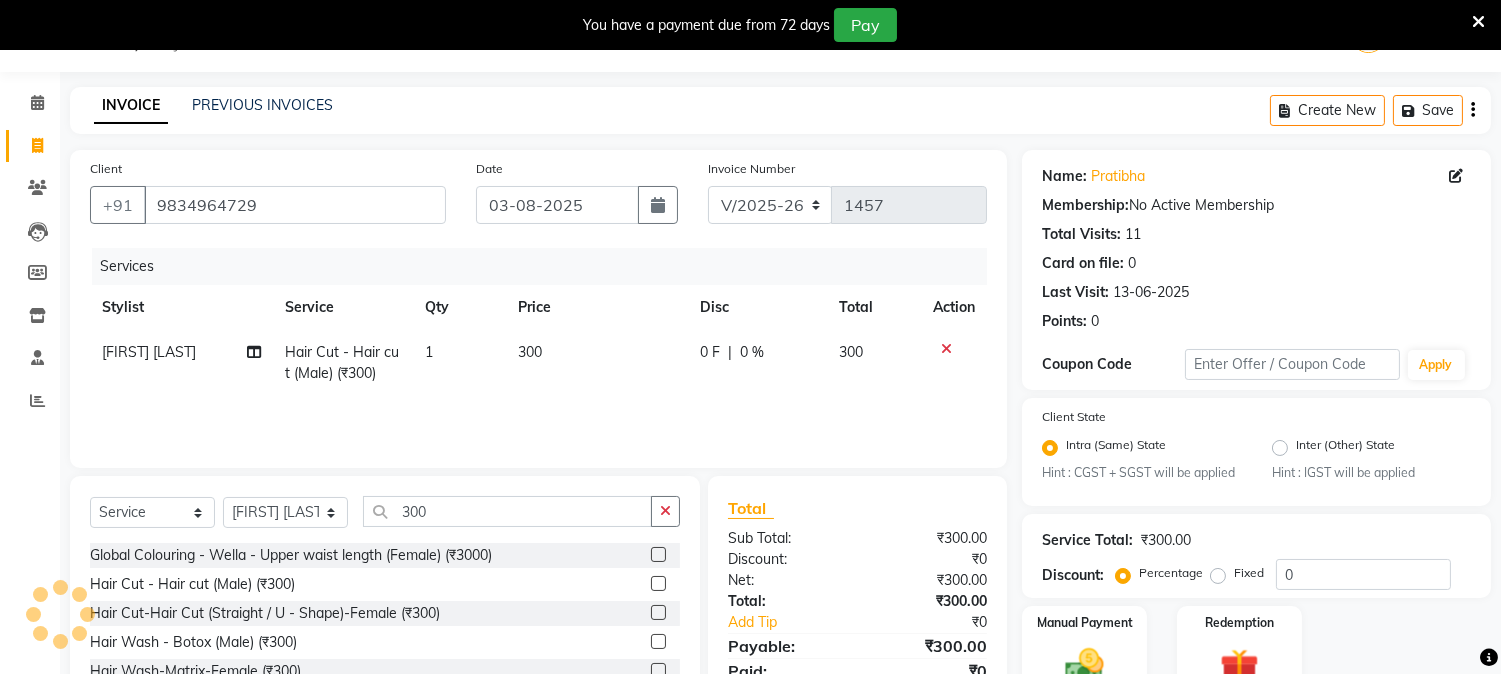 scroll, scrollTop: 176, scrollLeft: 0, axis: vertical 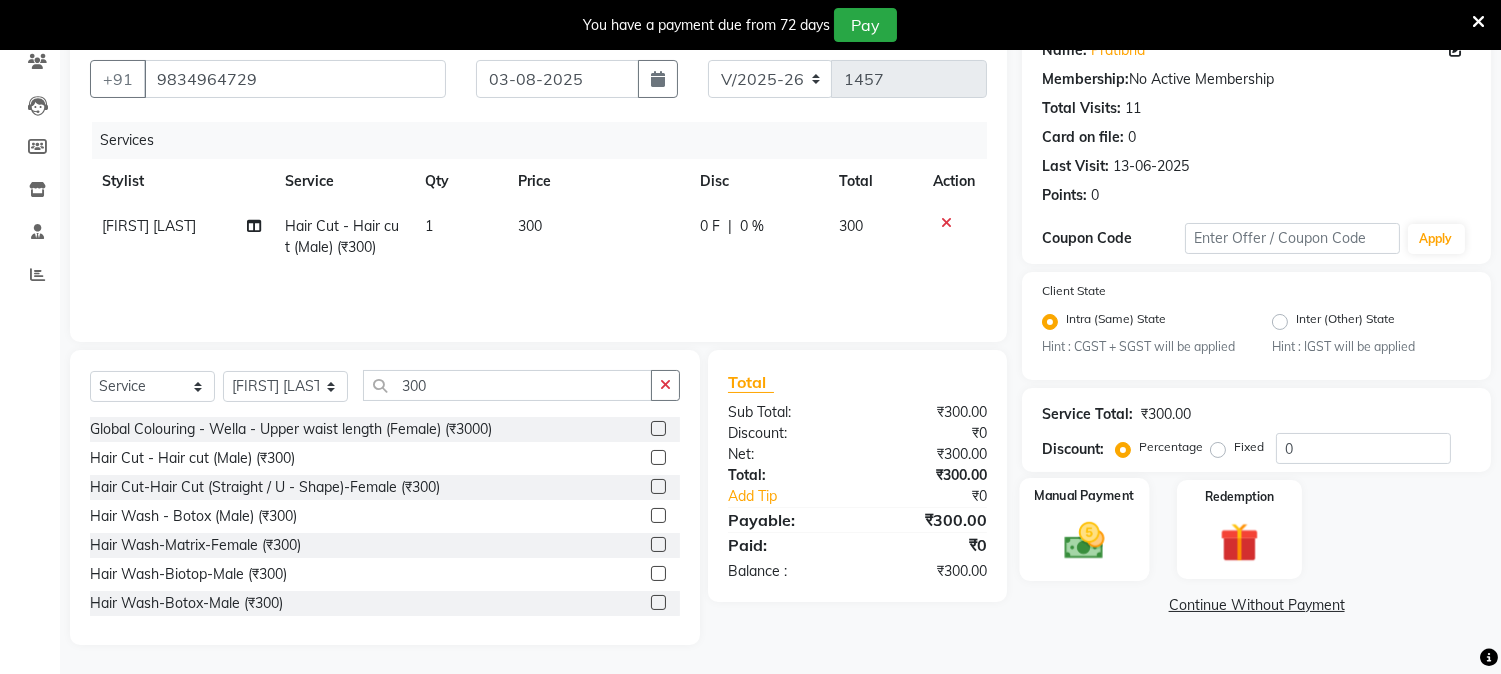 click 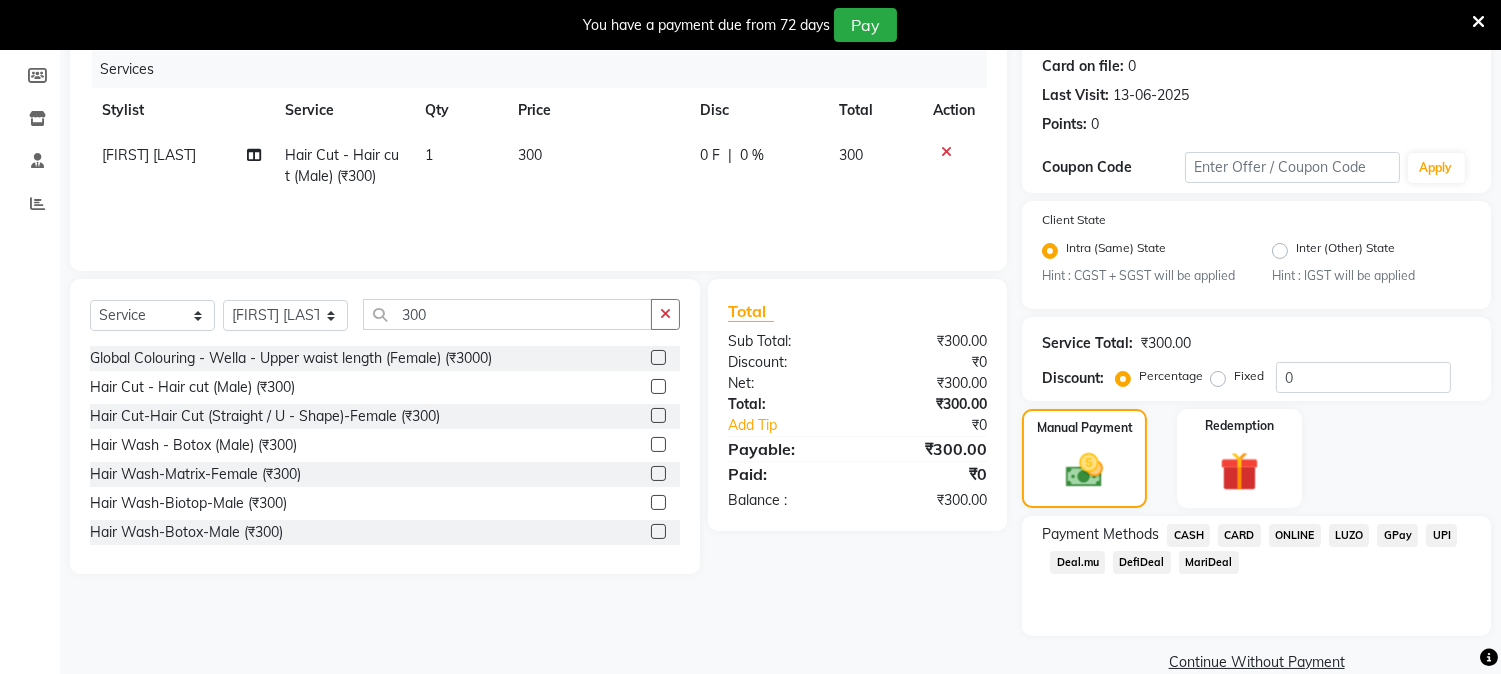 scroll, scrollTop: 280, scrollLeft: 0, axis: vertical 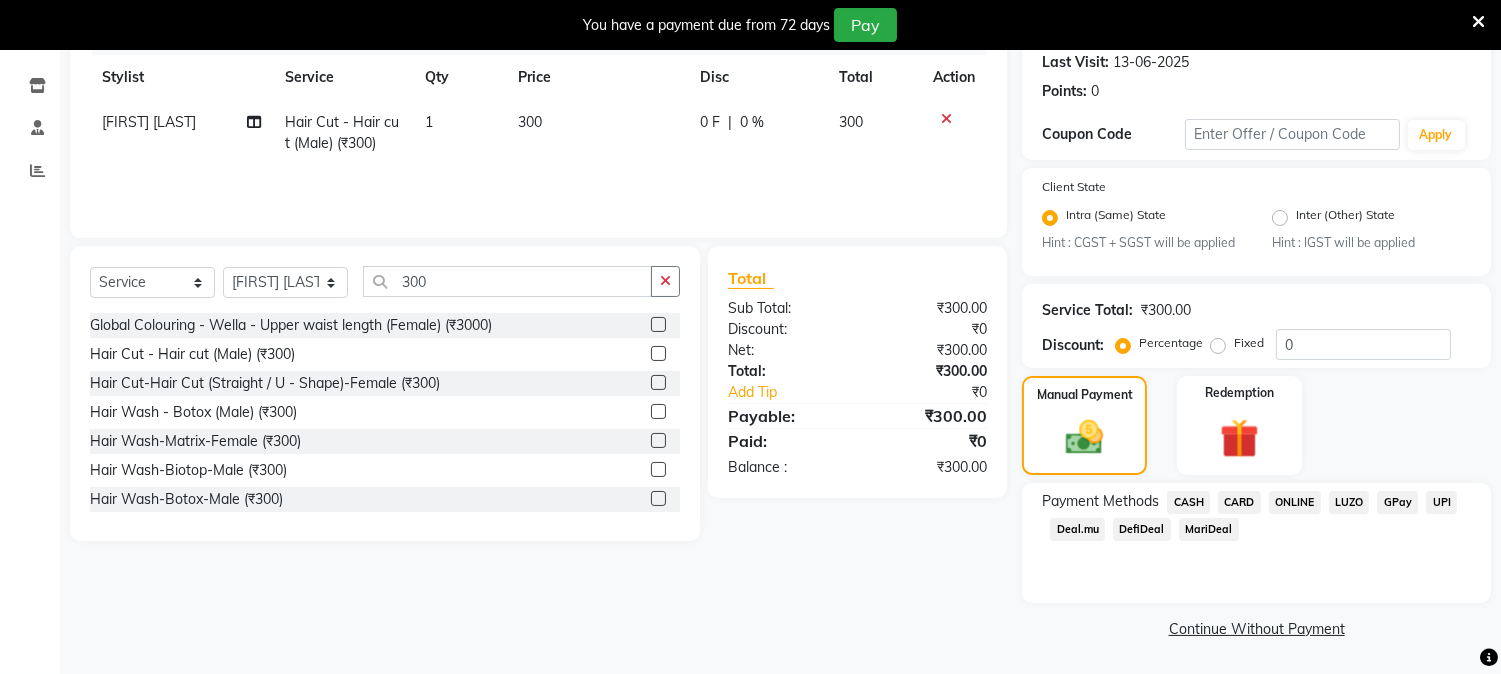 click on "CASH" 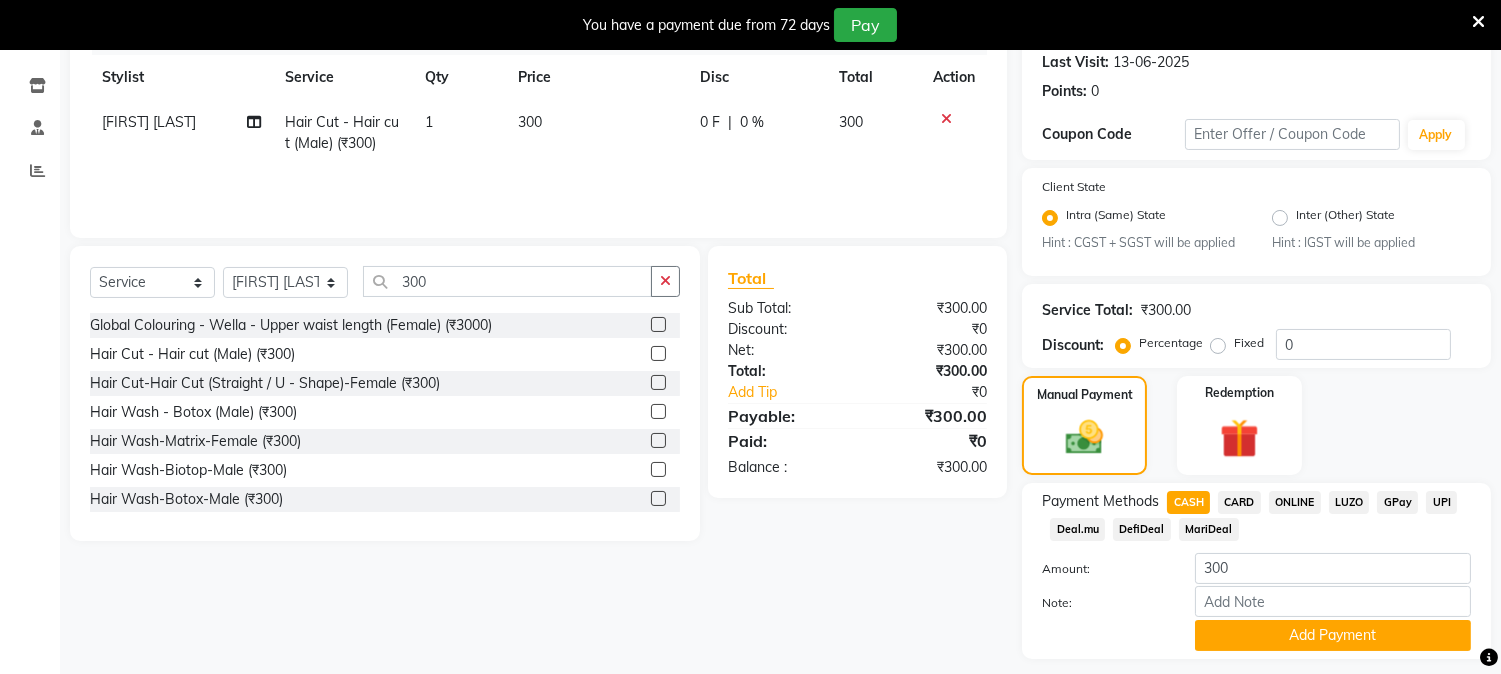 scroll, scrollTop: 336, scrollLeft: 0, axis: vertical 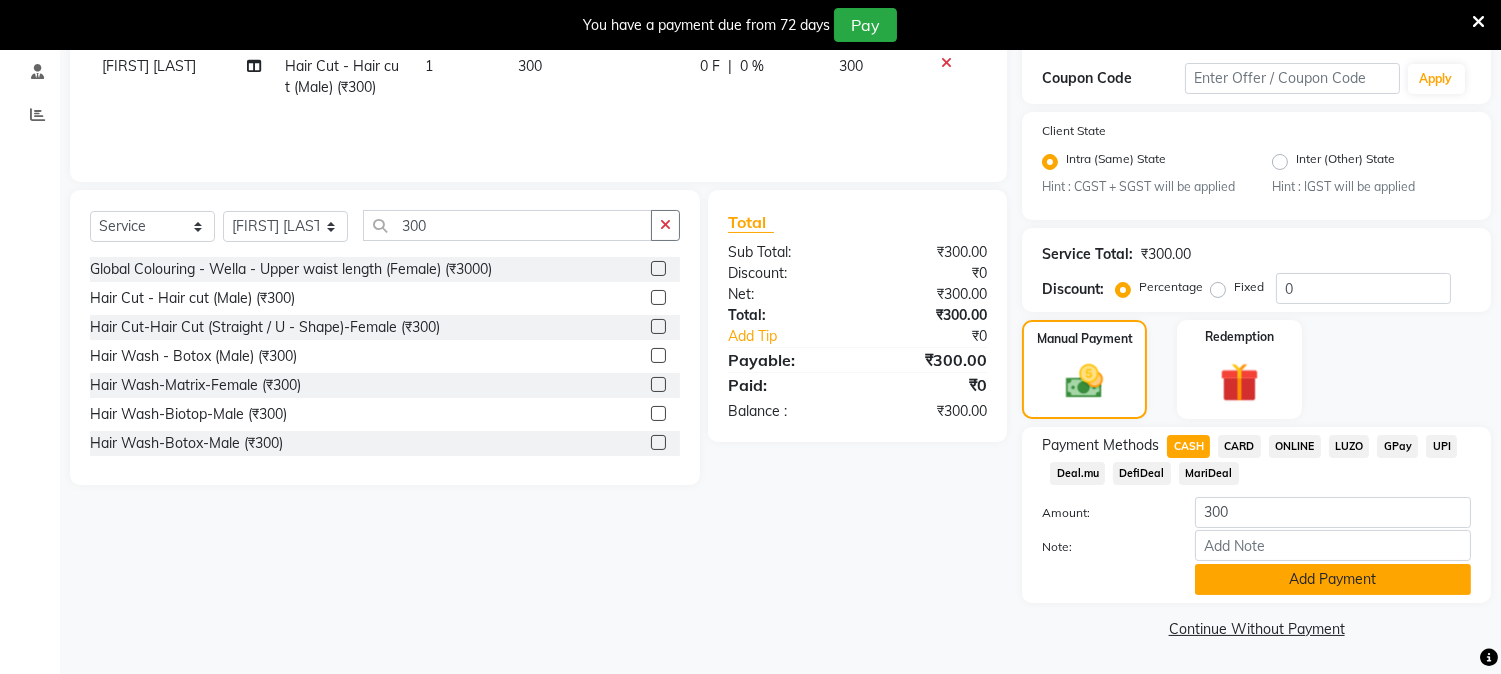 click on "Add Payment" 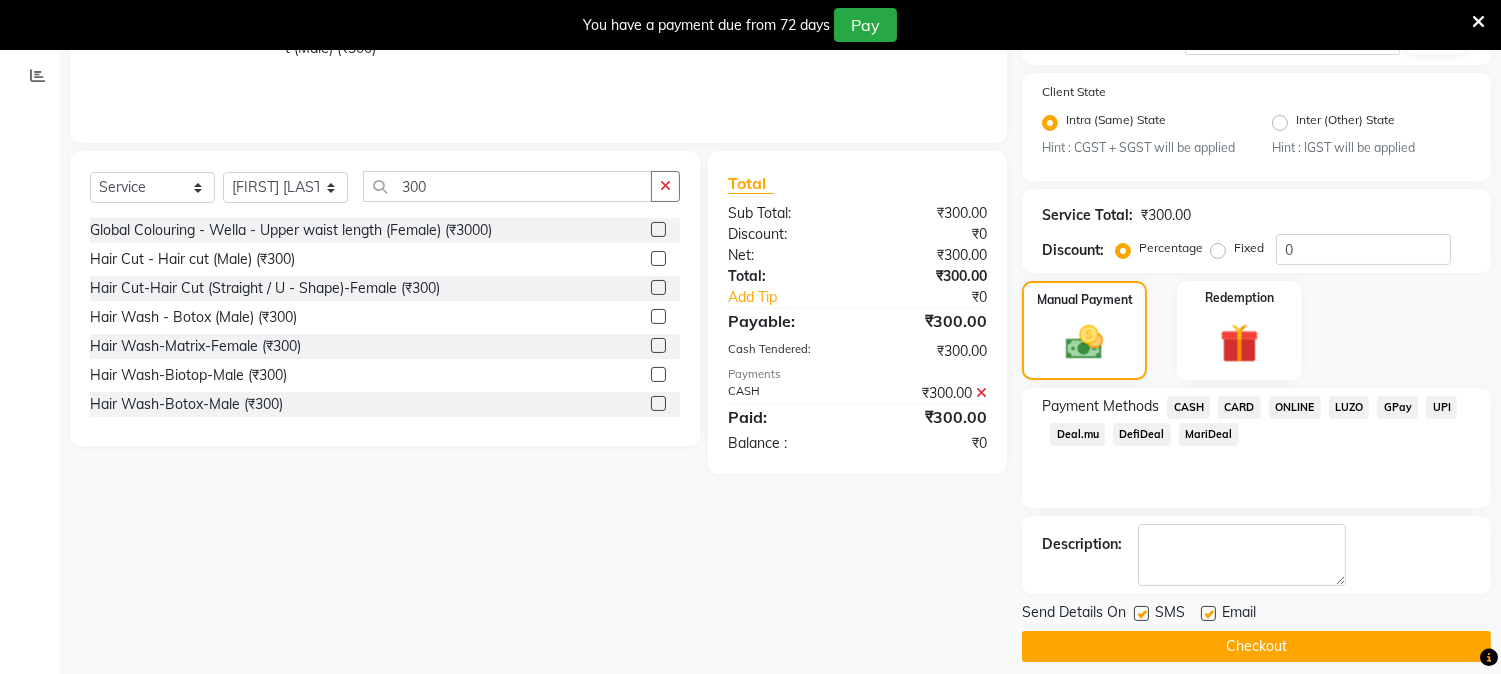 scroll, scrollTop: 393, scrollLeft: 0, axis: vertical 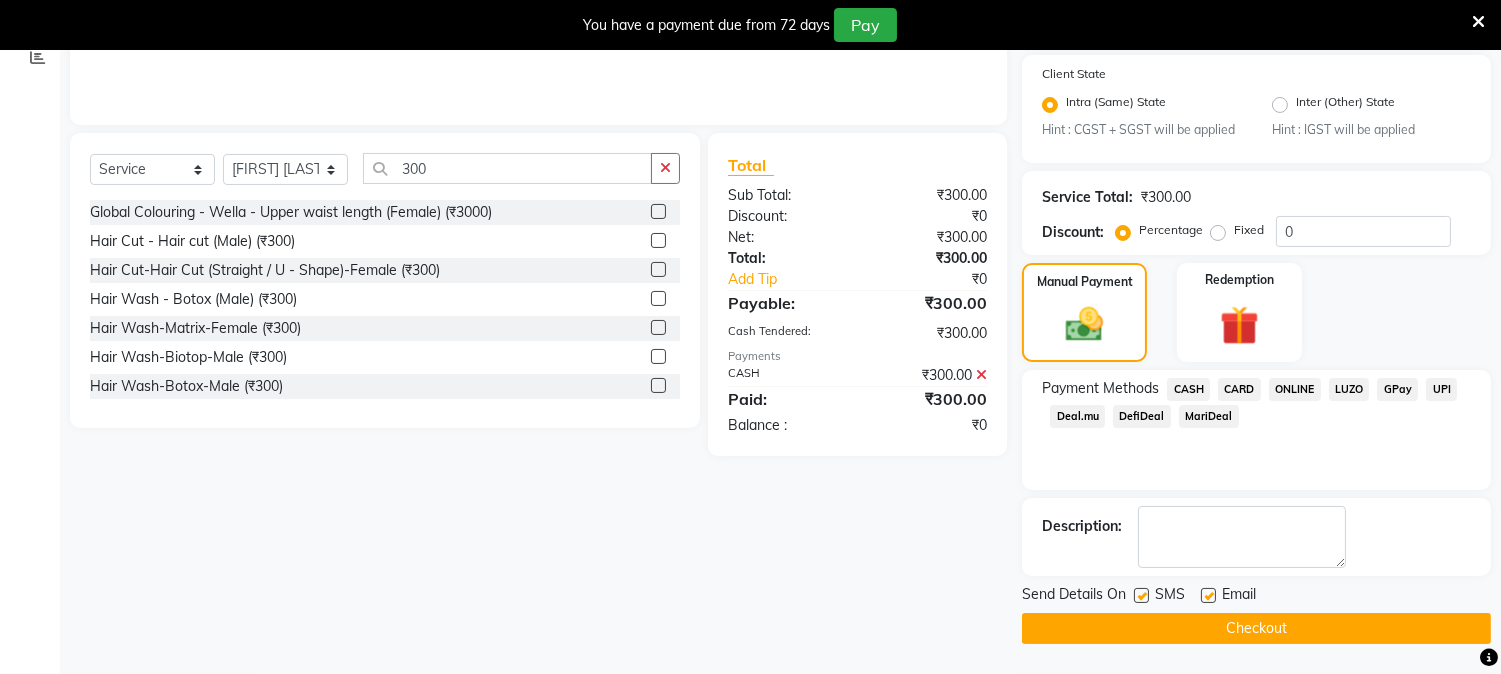 click on "Checkout" 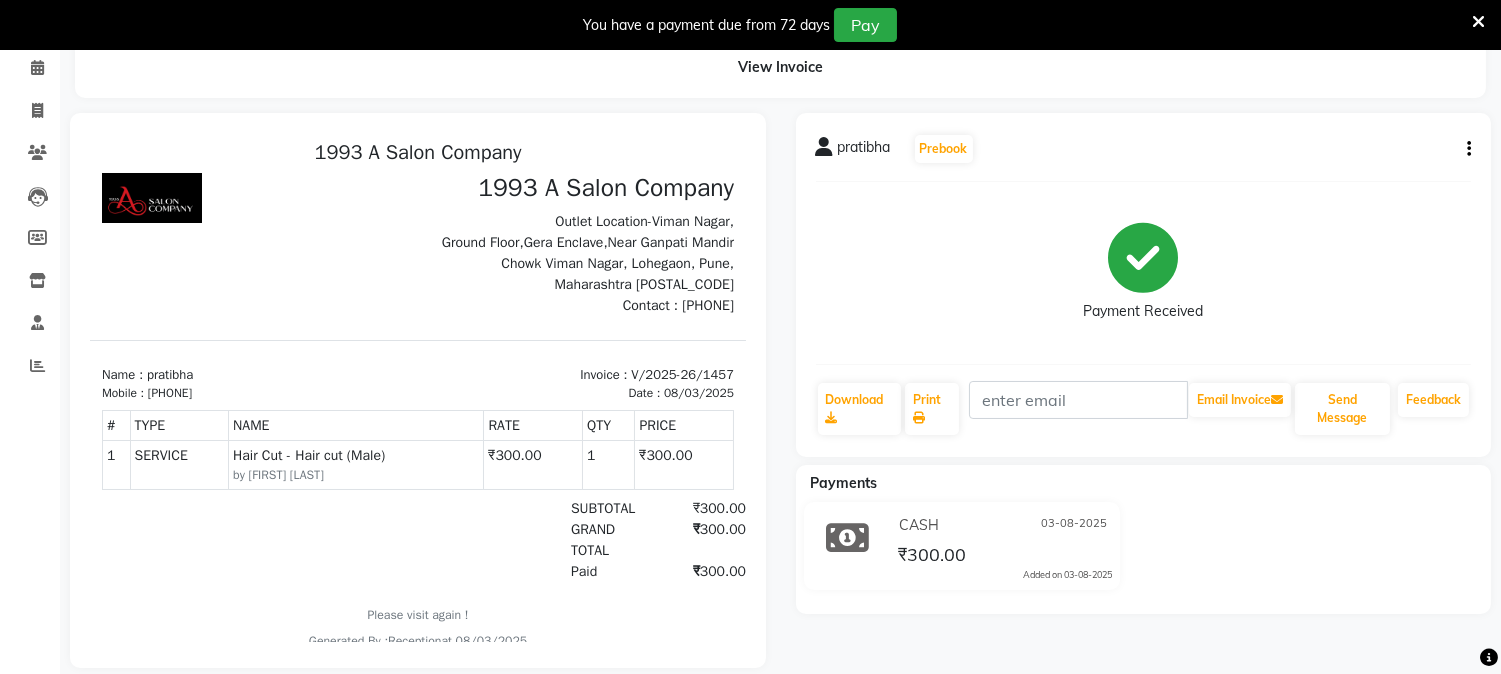 scroll, scrollTop: 124, scrollLeft: 0, axis: vertical 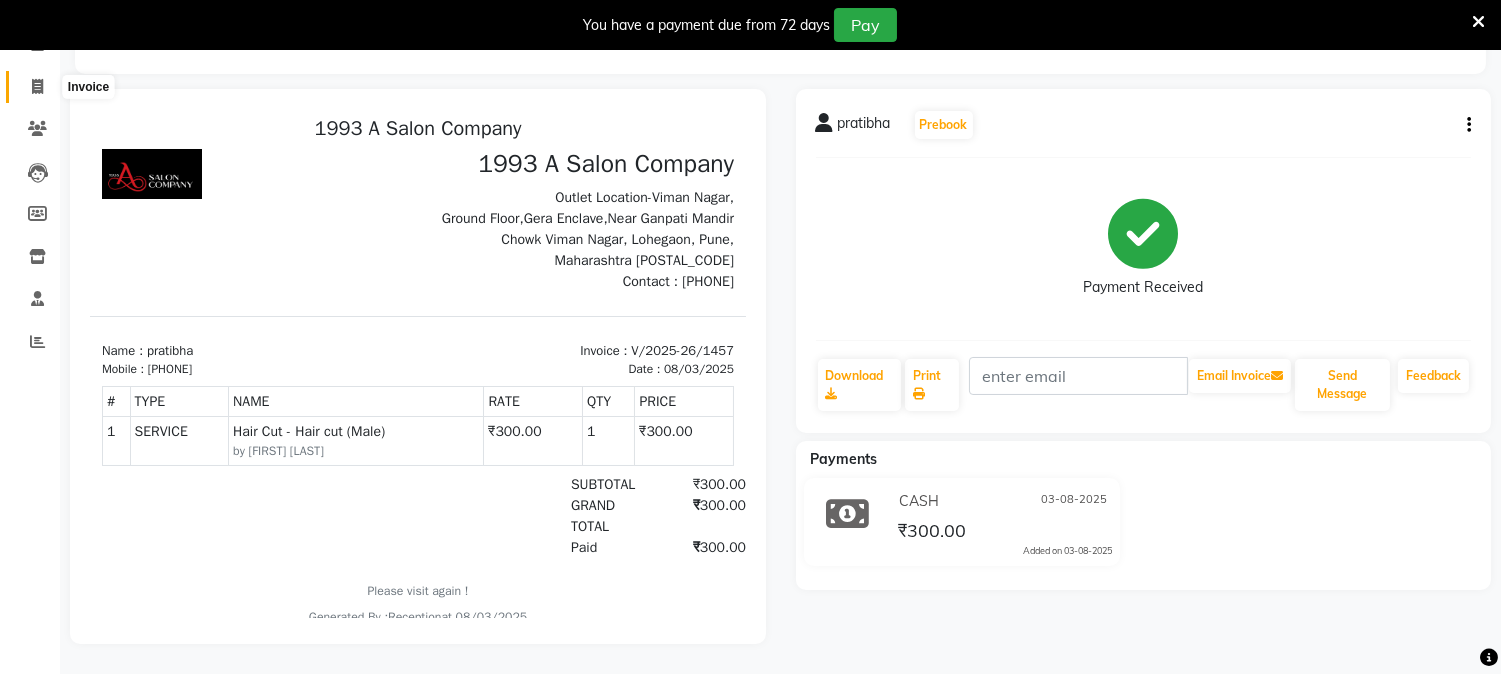 click 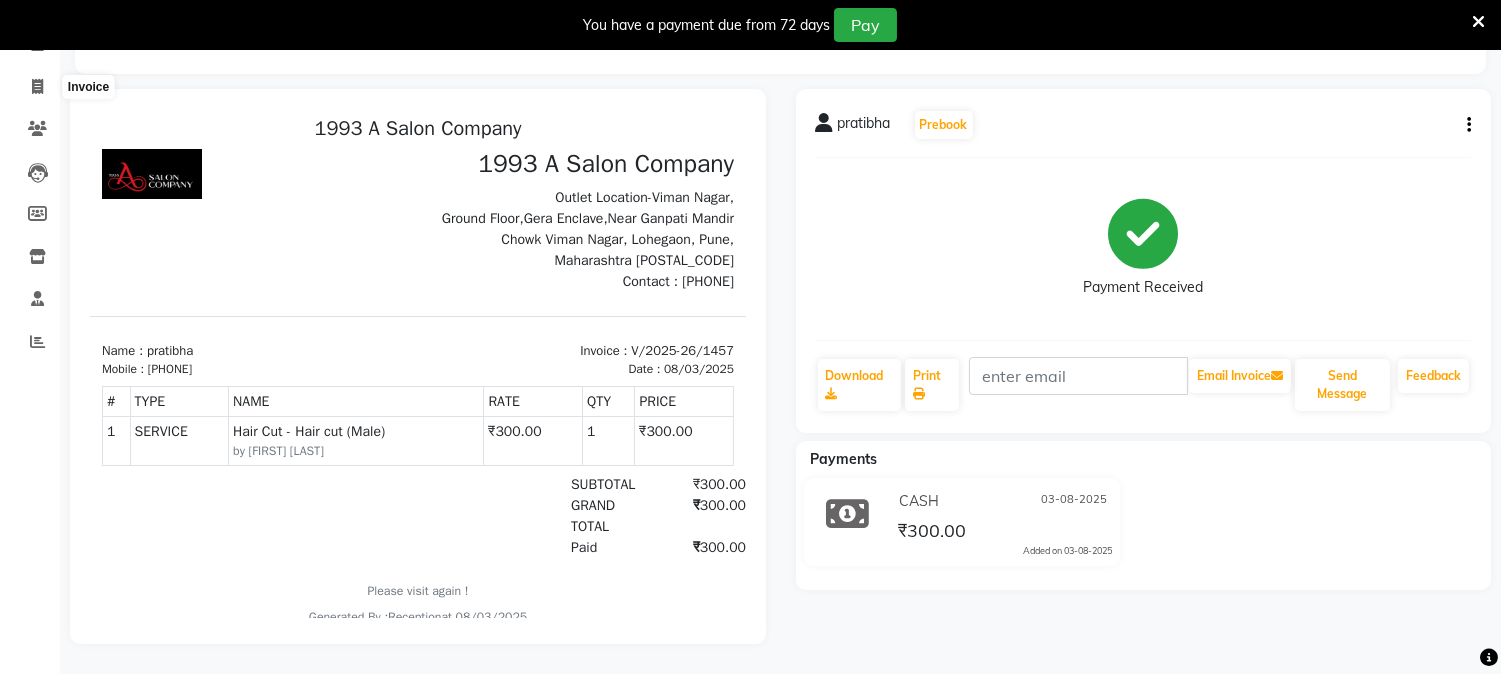 select on "service" 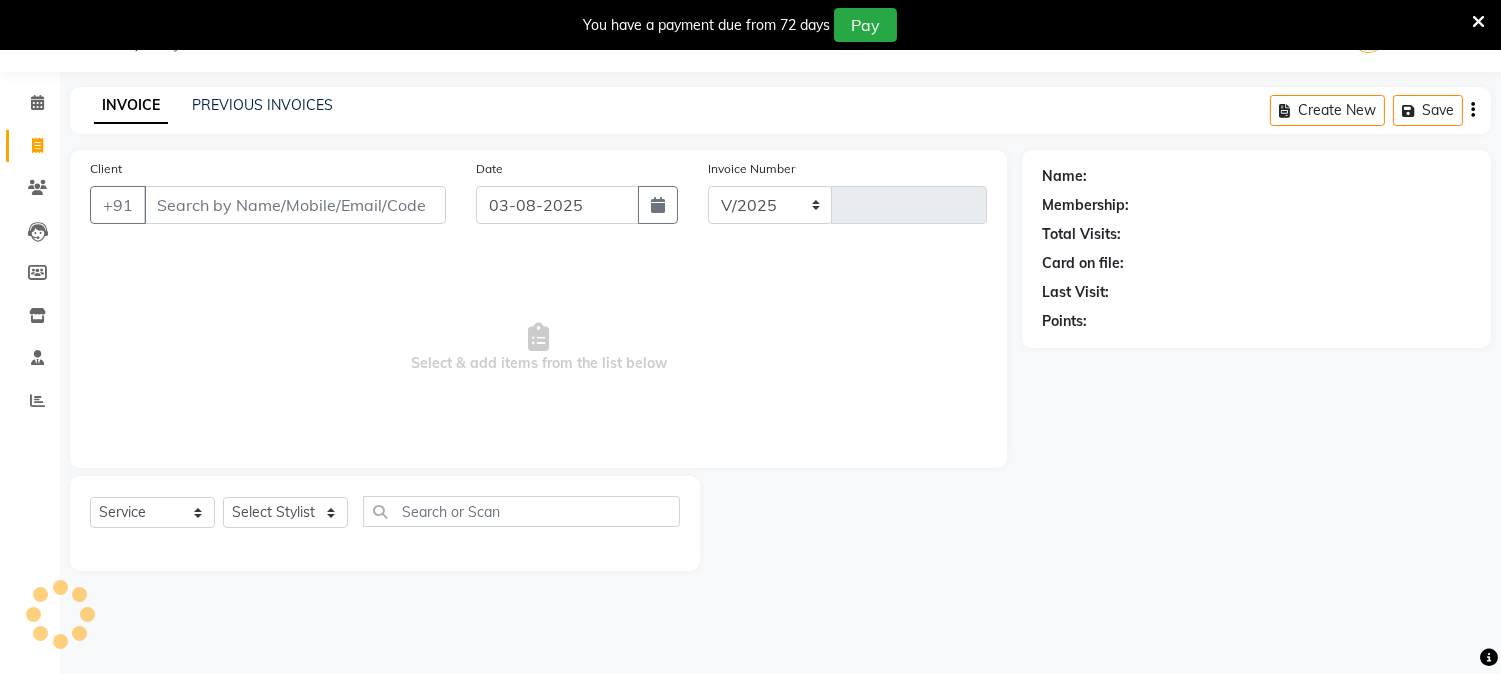 scroll, scrollTop: 50, scrollLeft: 0, axis: vertical 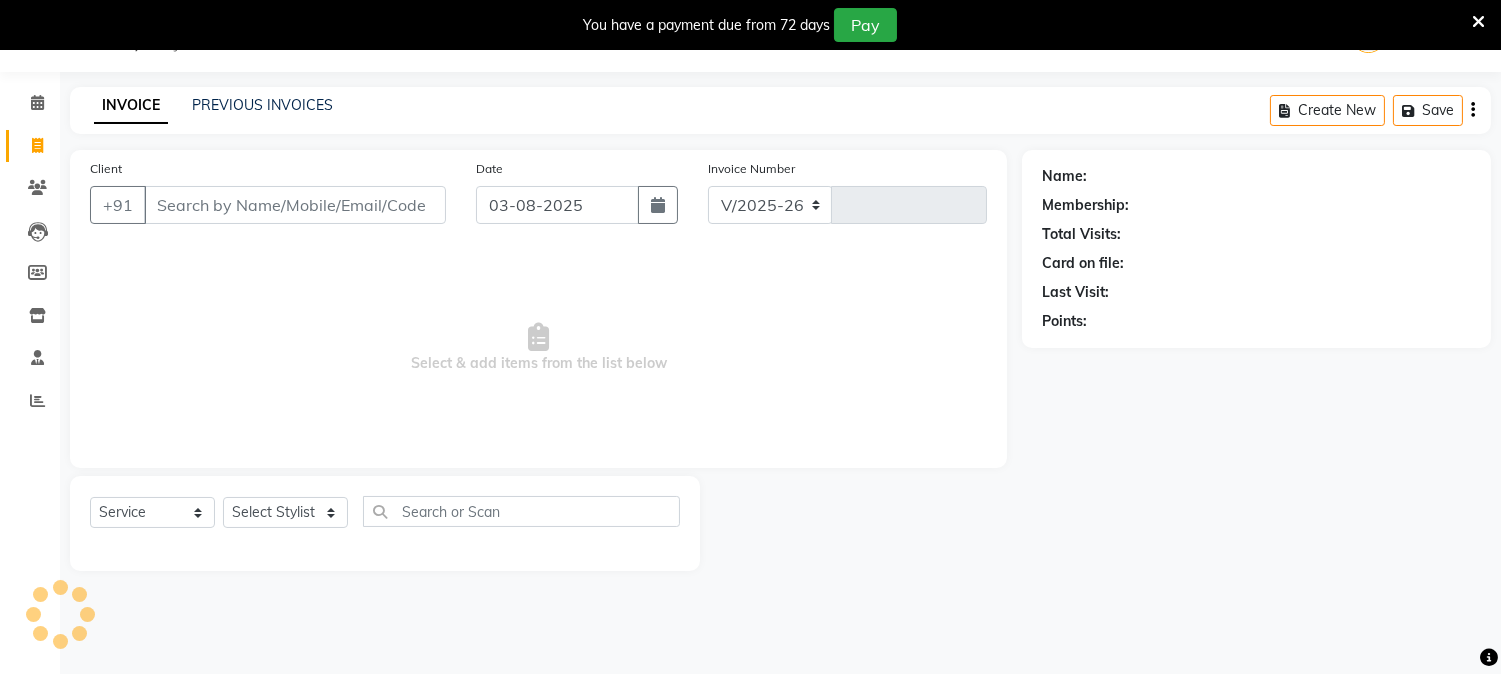 type on "1458" 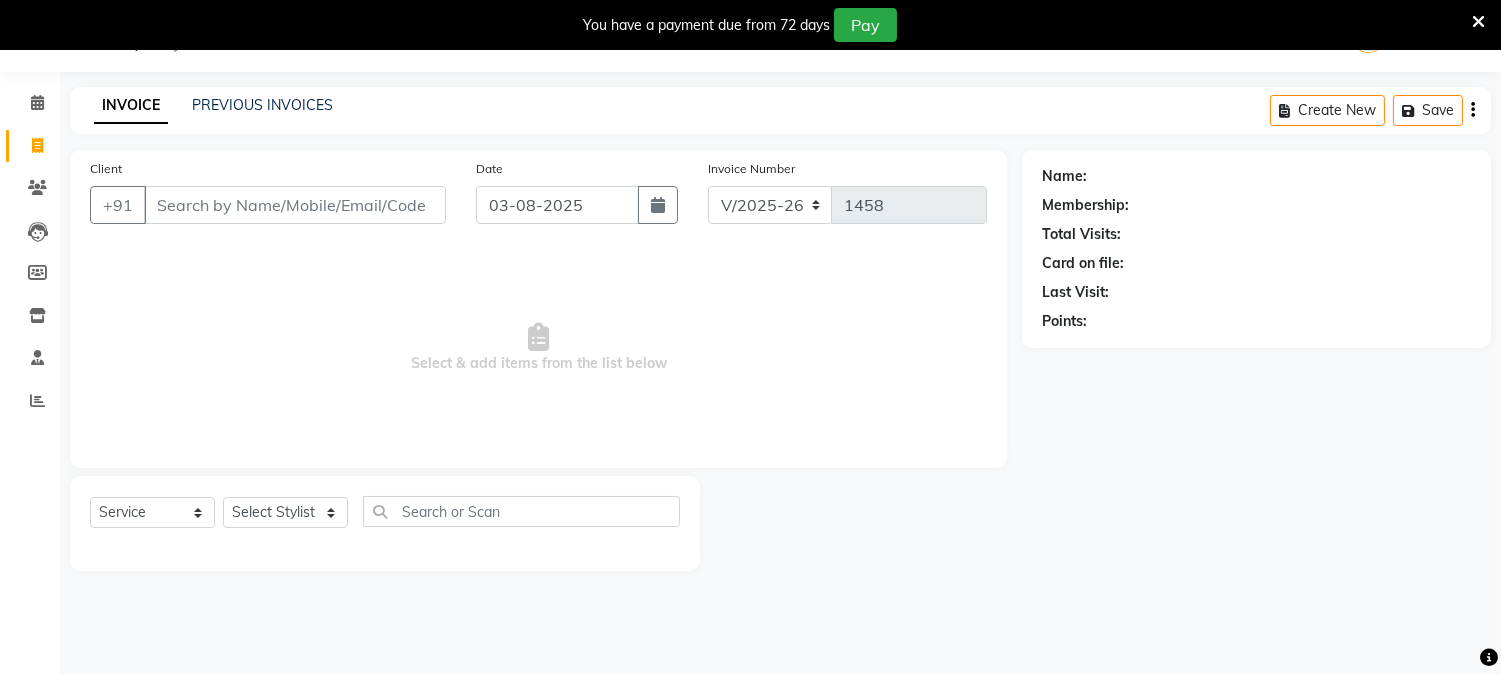 click on "Client" at bounding box center [295, 205] 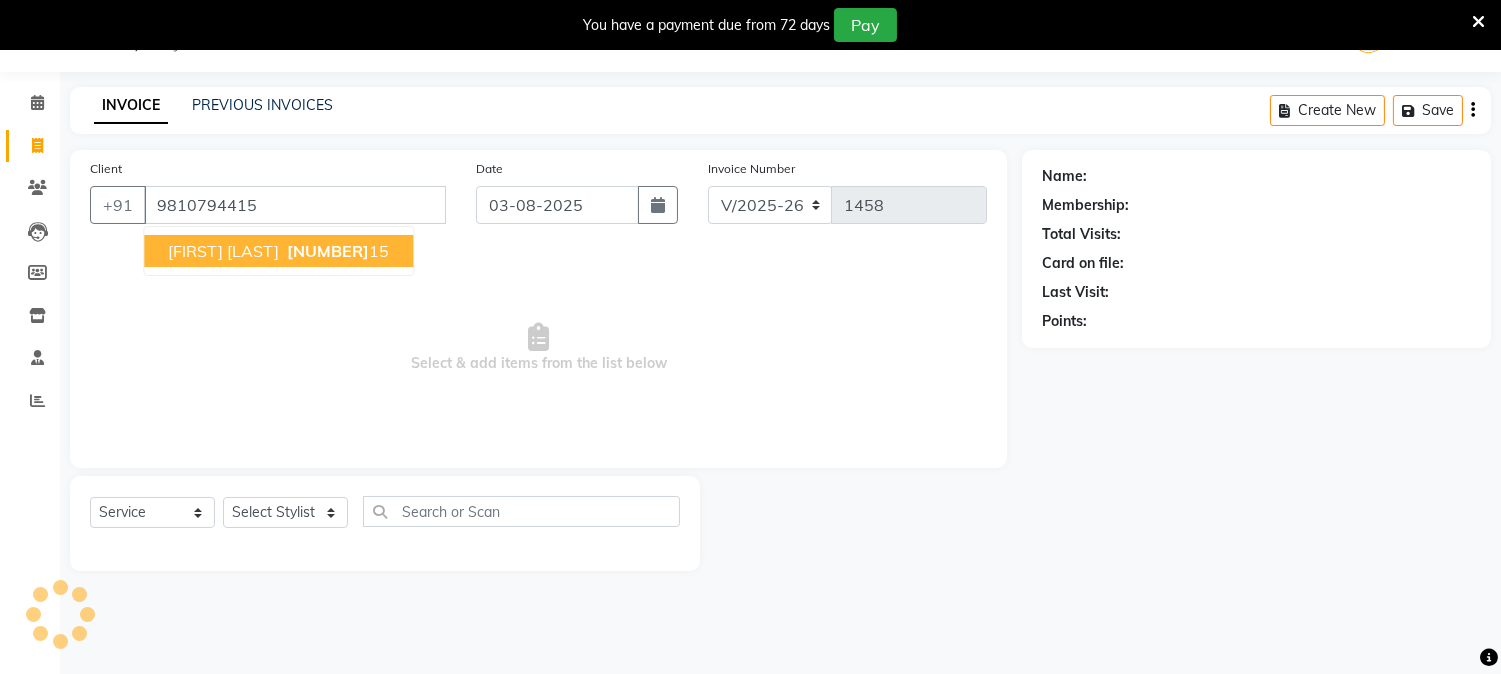 type on "9810794415" 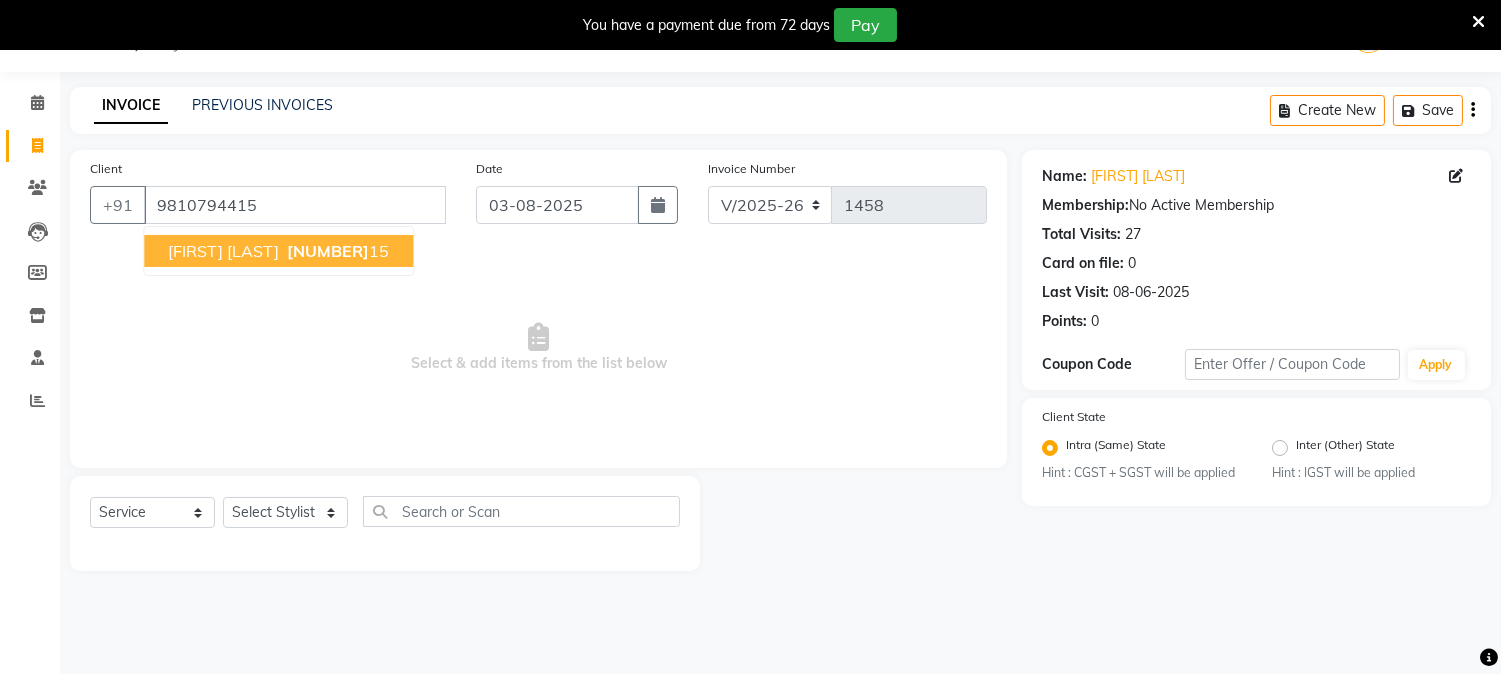 click on "[NUMBER]" at bounding box center [328, 251] 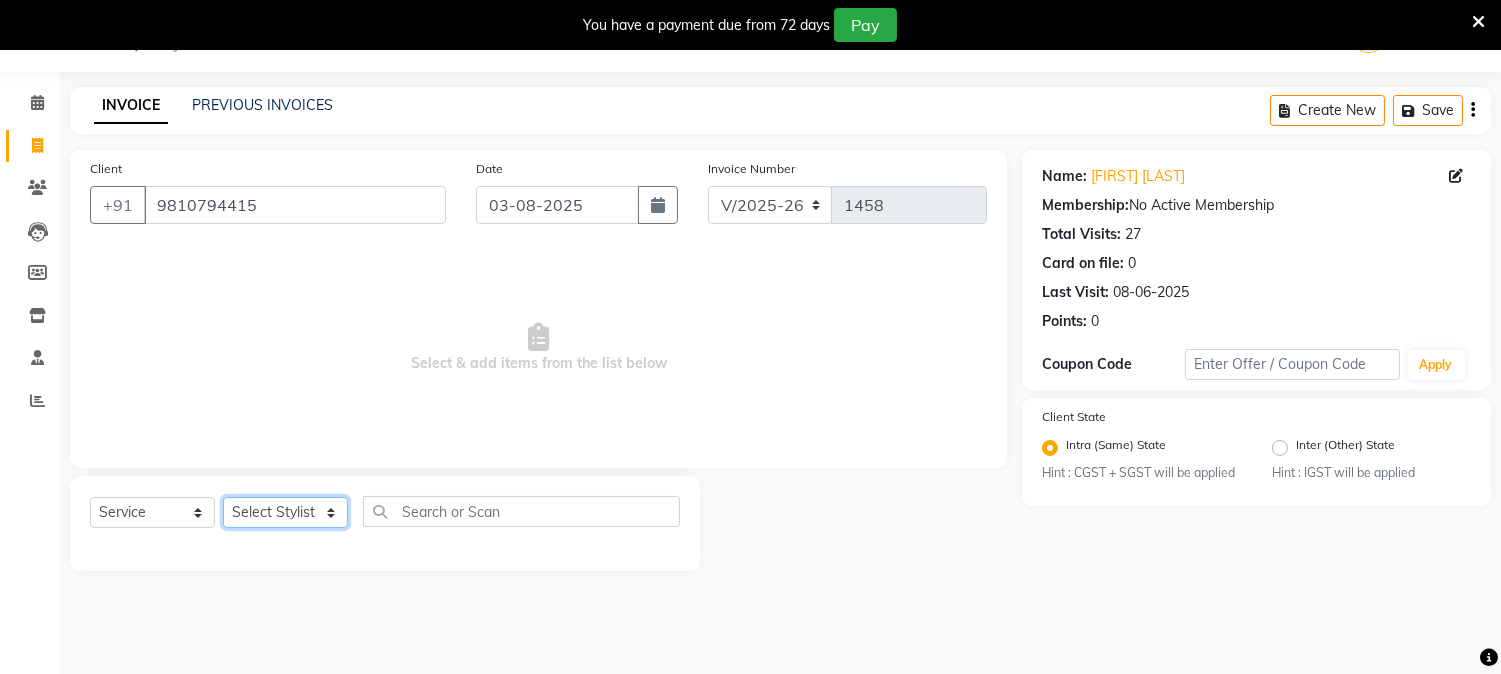 click on "Select Stylist [FIRST] [LAST] [FIRST] [LAST] [FIRST] [LAST] Reception [FIRST] [LAST] [FIRST] [LAST] SNEHAL Training Department [FIRST] [LAST] [FIRST] Sir" 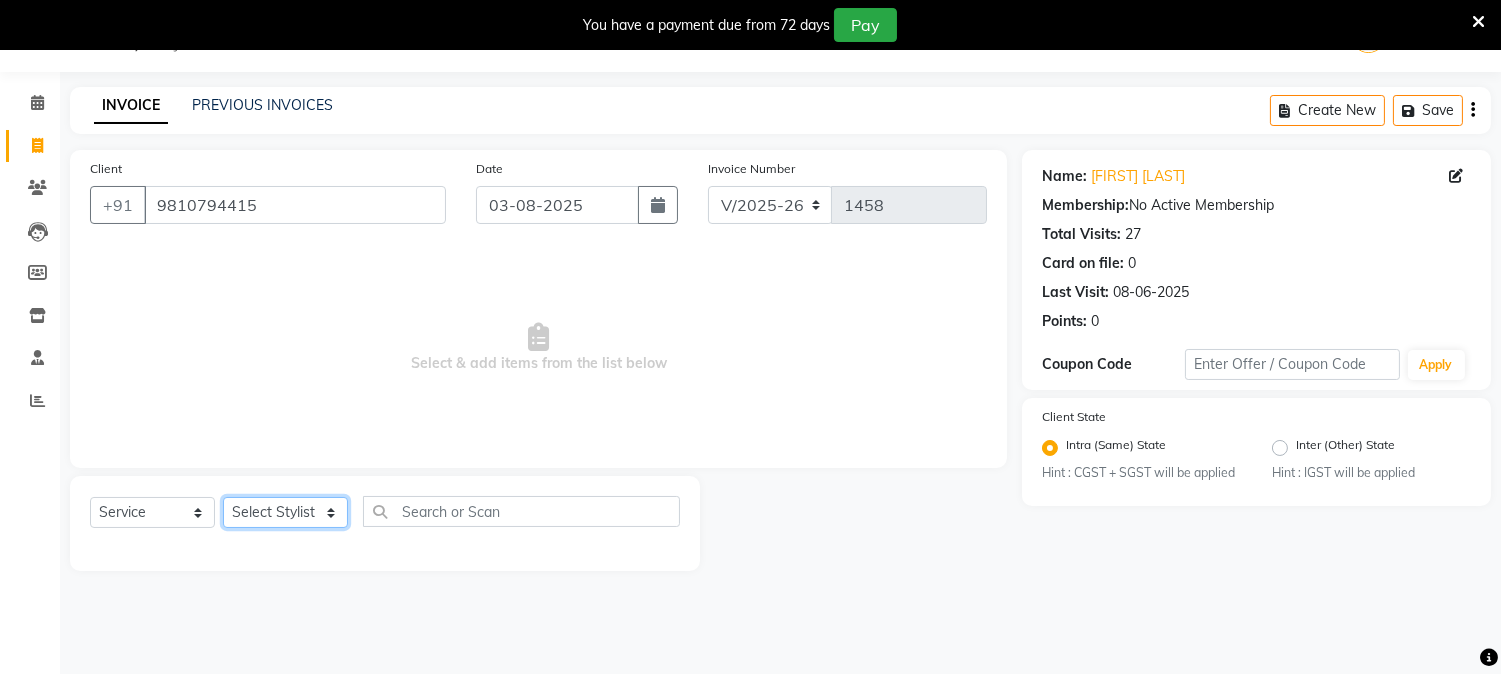 select on "86362" 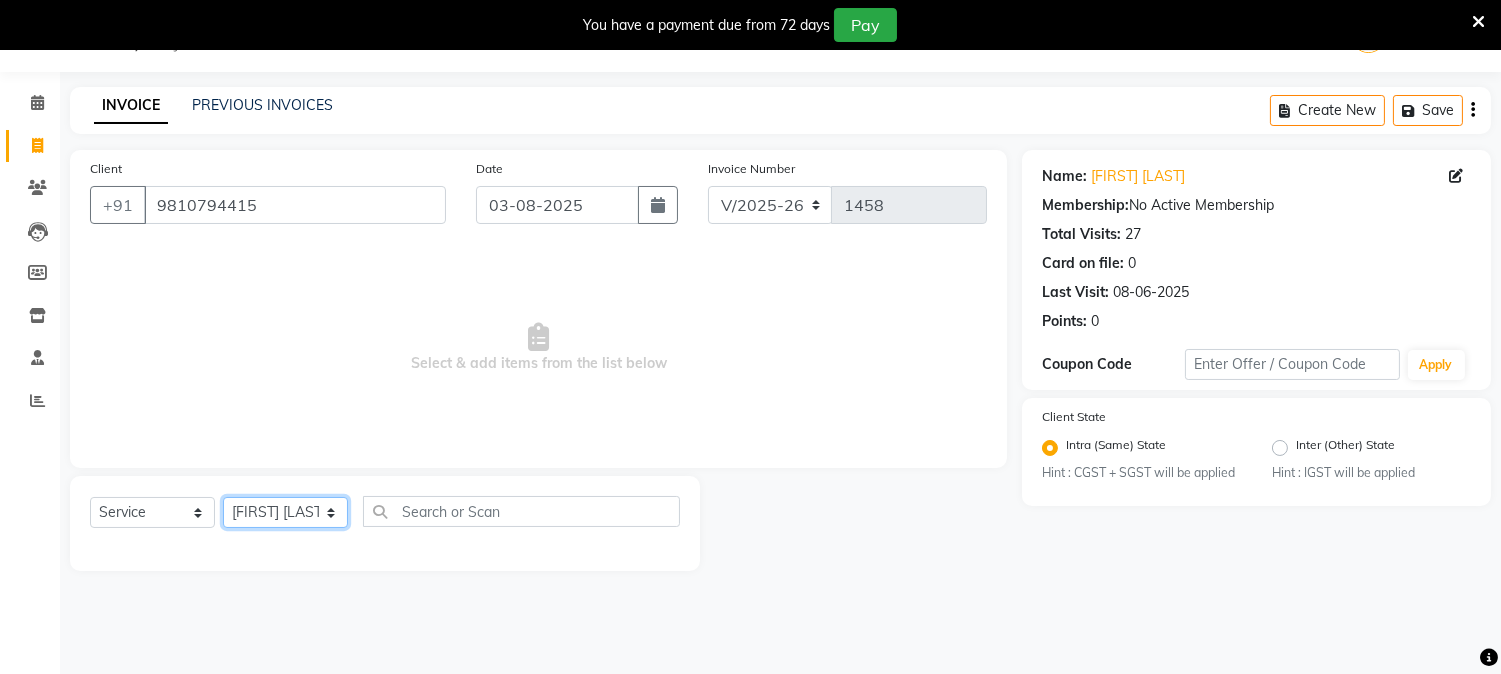 click on "Select Stylist [FIRST] [LAST] [FIRST] [LAST] [FIRST] [LAST] Reception [FIRST] [LAST] [FIRST] [LAST] SNEHAL Training Department [FIRST] [LAST] [FIRST] Sir" 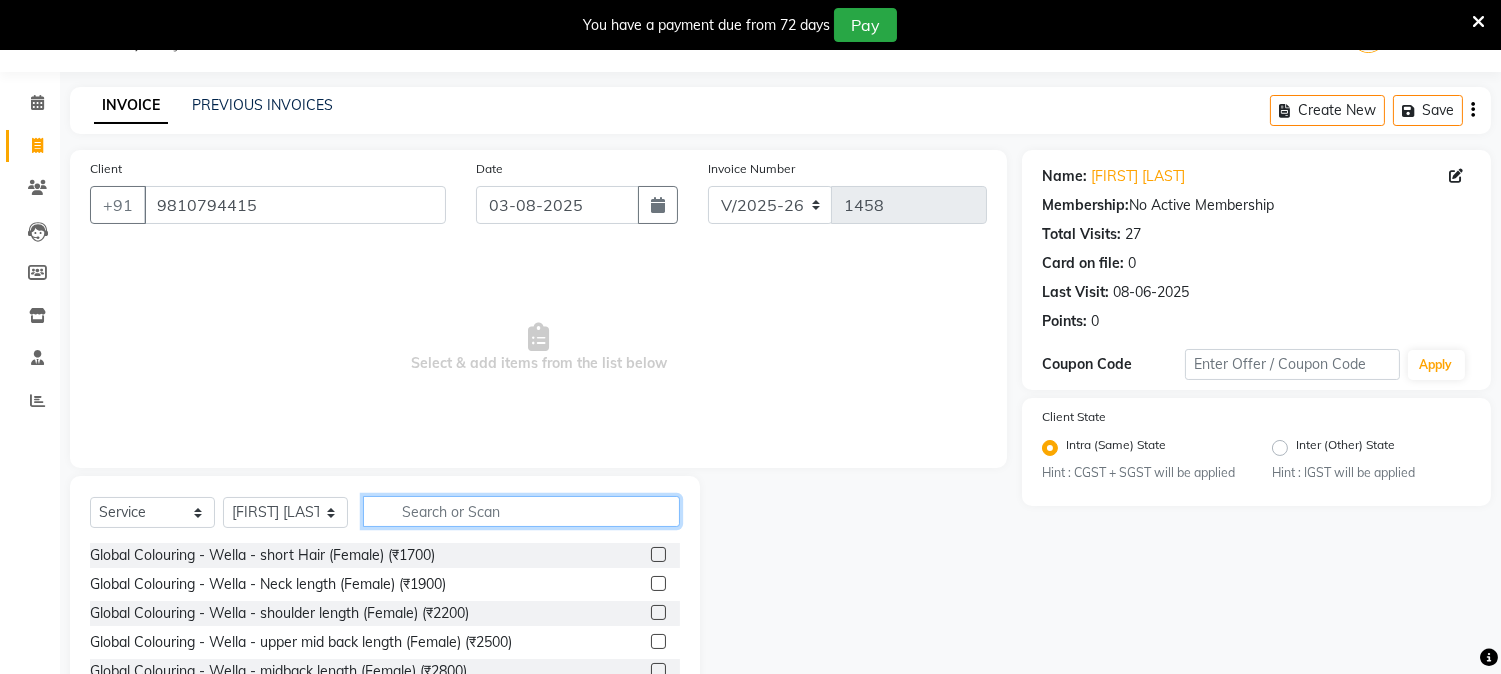 click 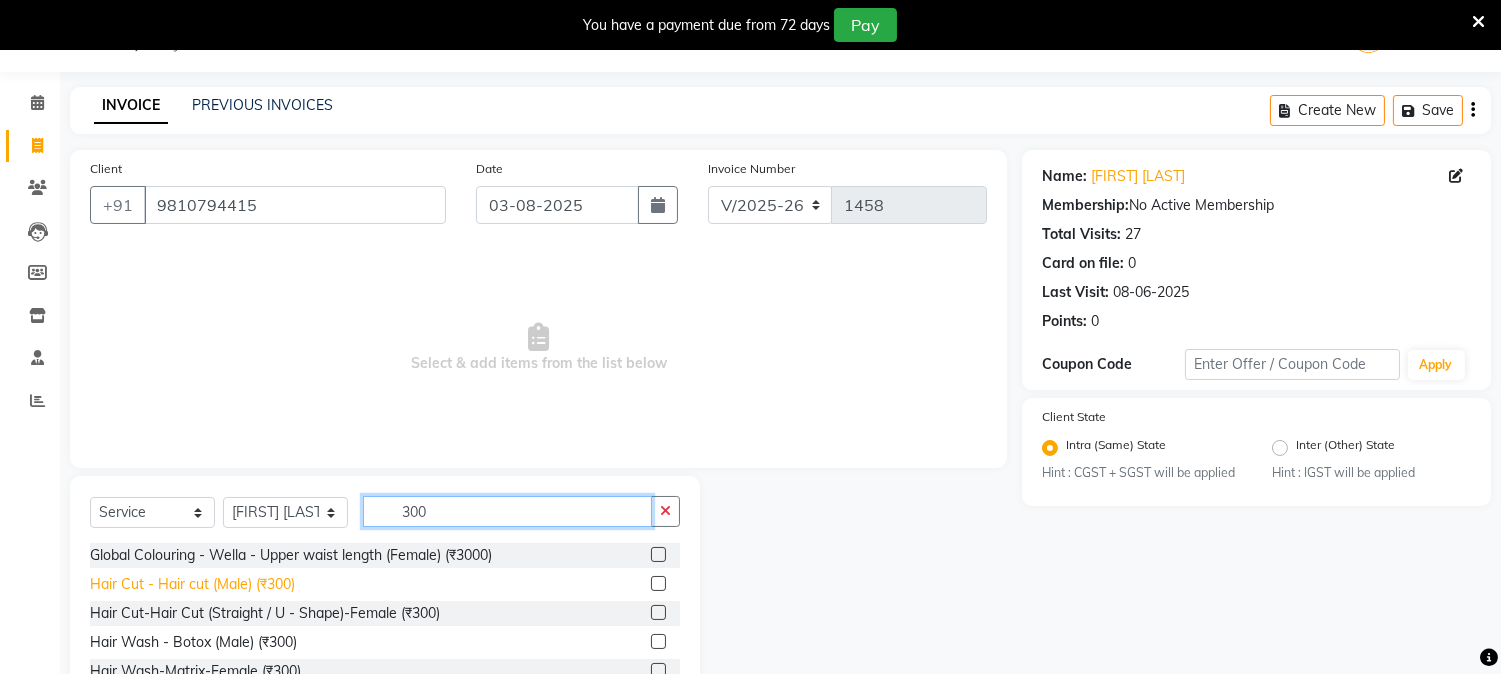 type on "300" 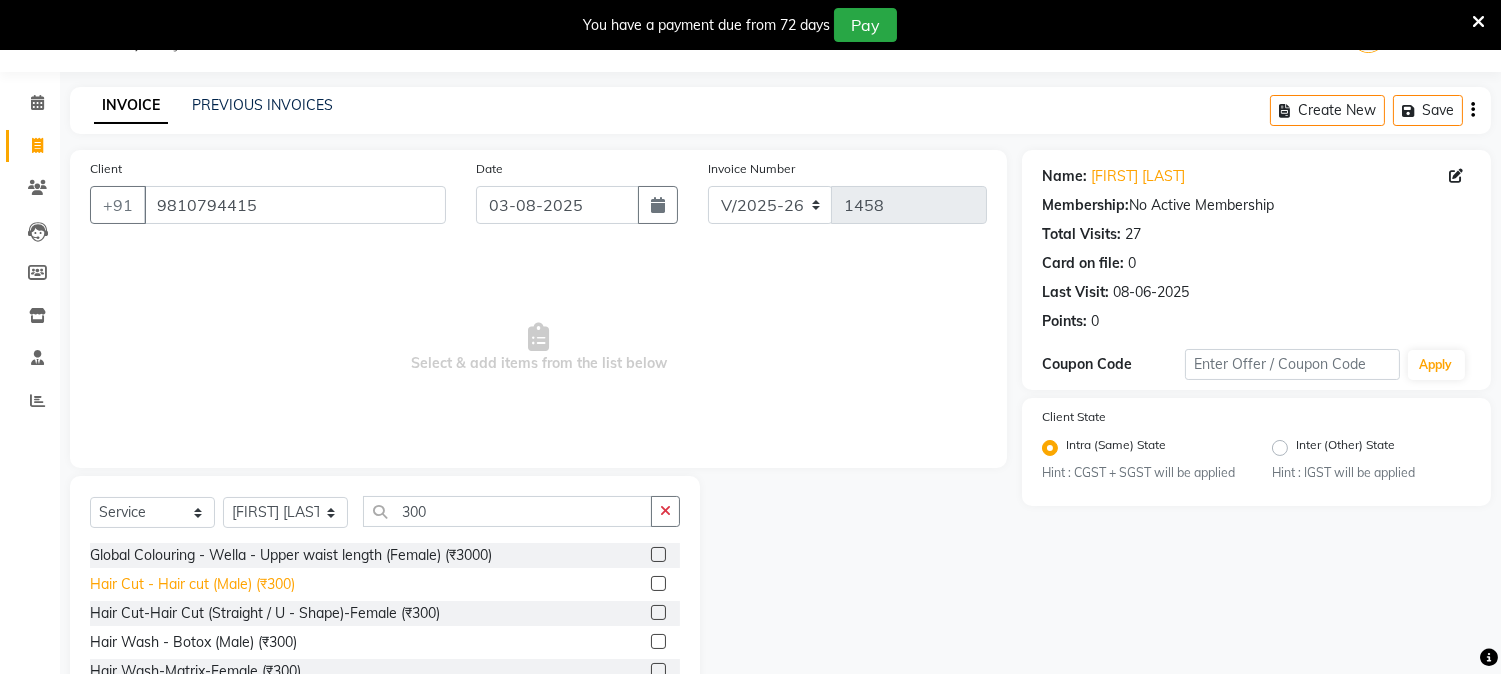click on "Hair Cut - Hair cut (Male) (₹300)" 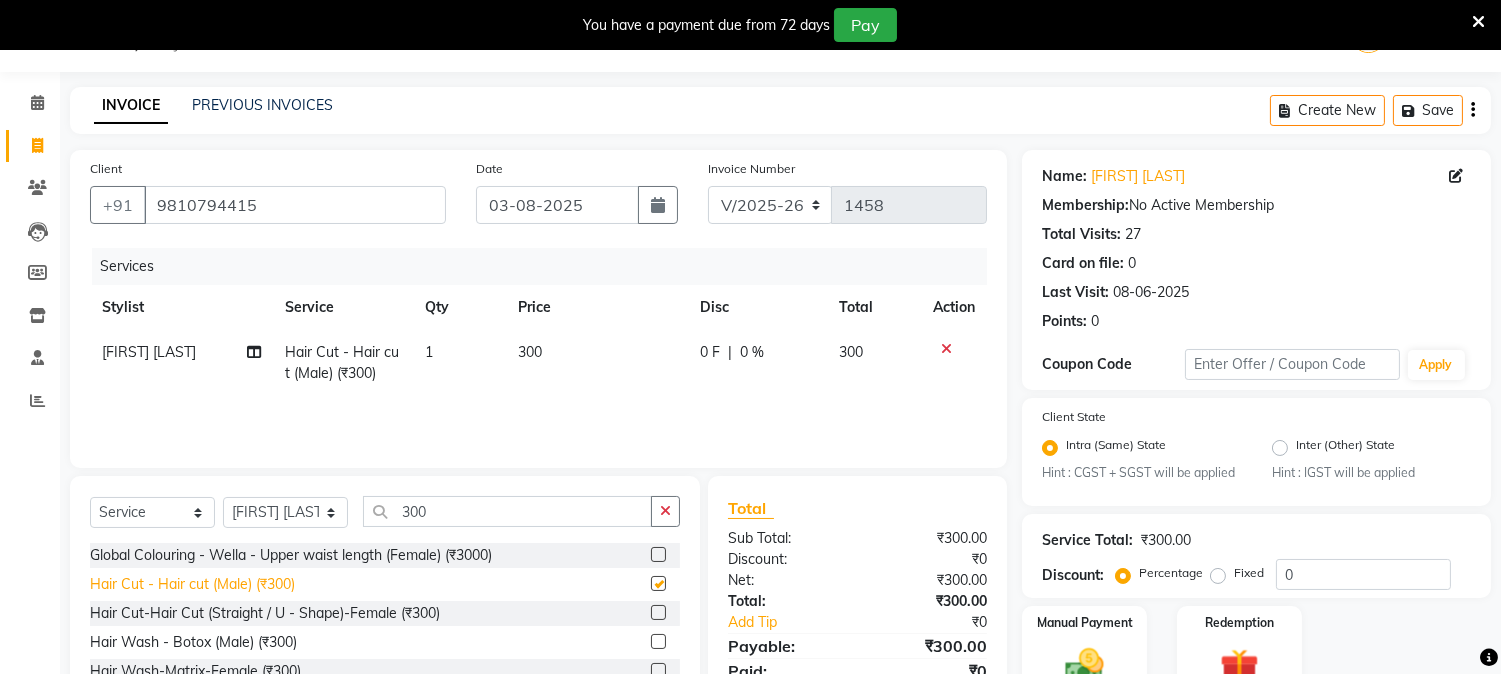 checkbox on "false" 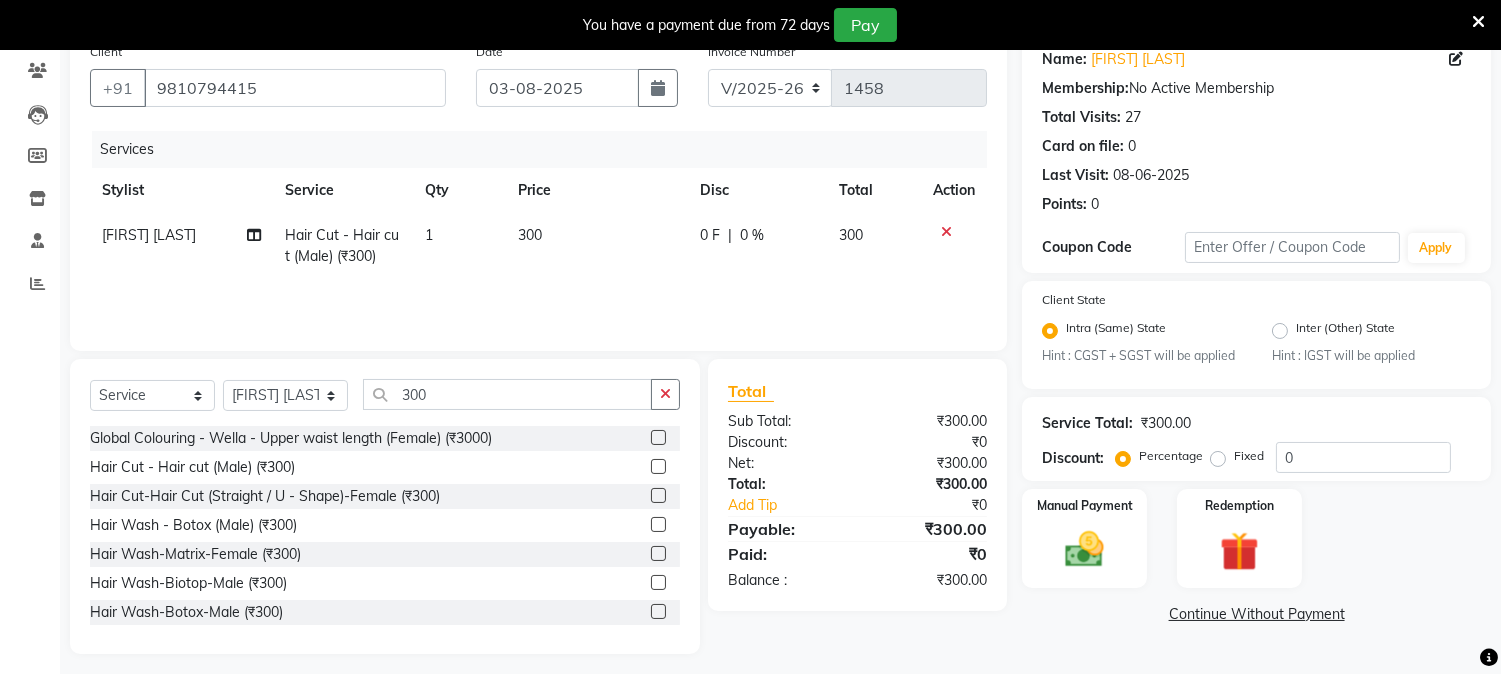 scroll, scrollTop: 176, scrollLeft: 0, axis: vertical 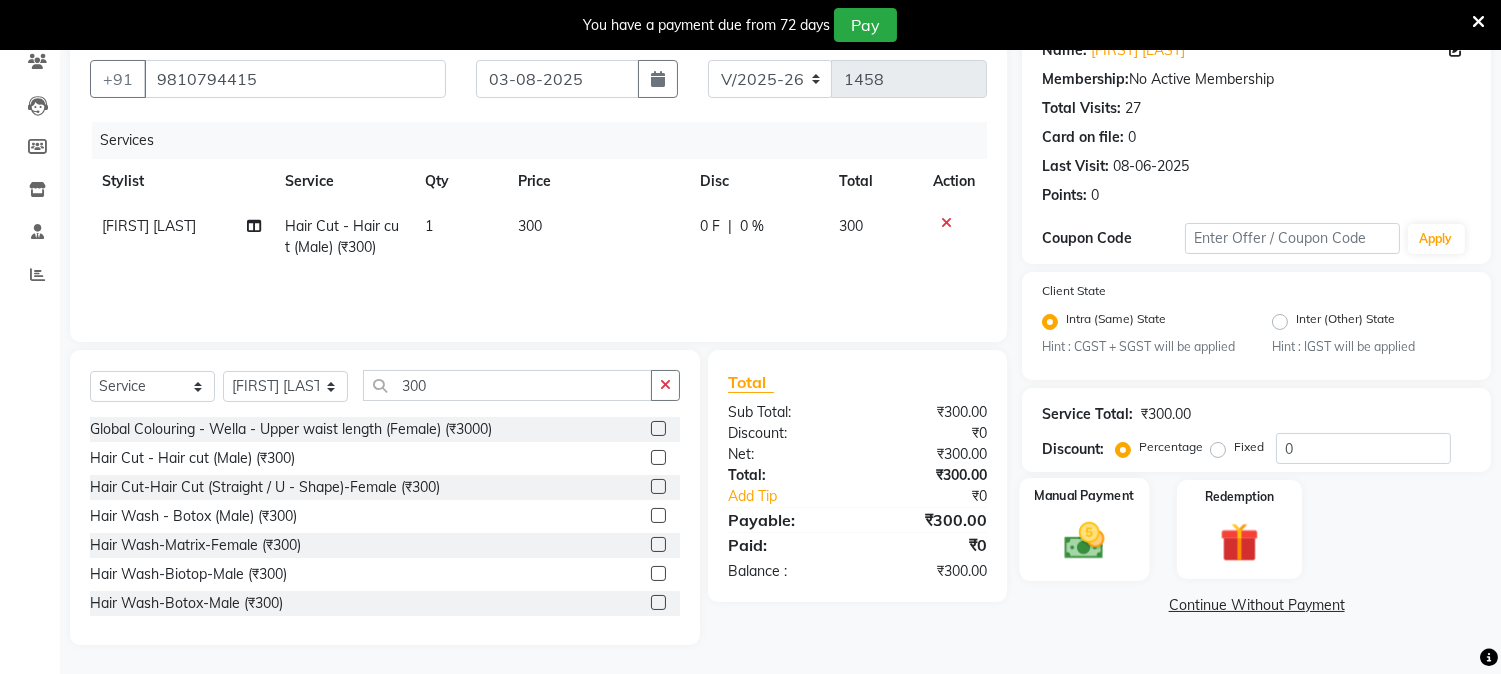 click 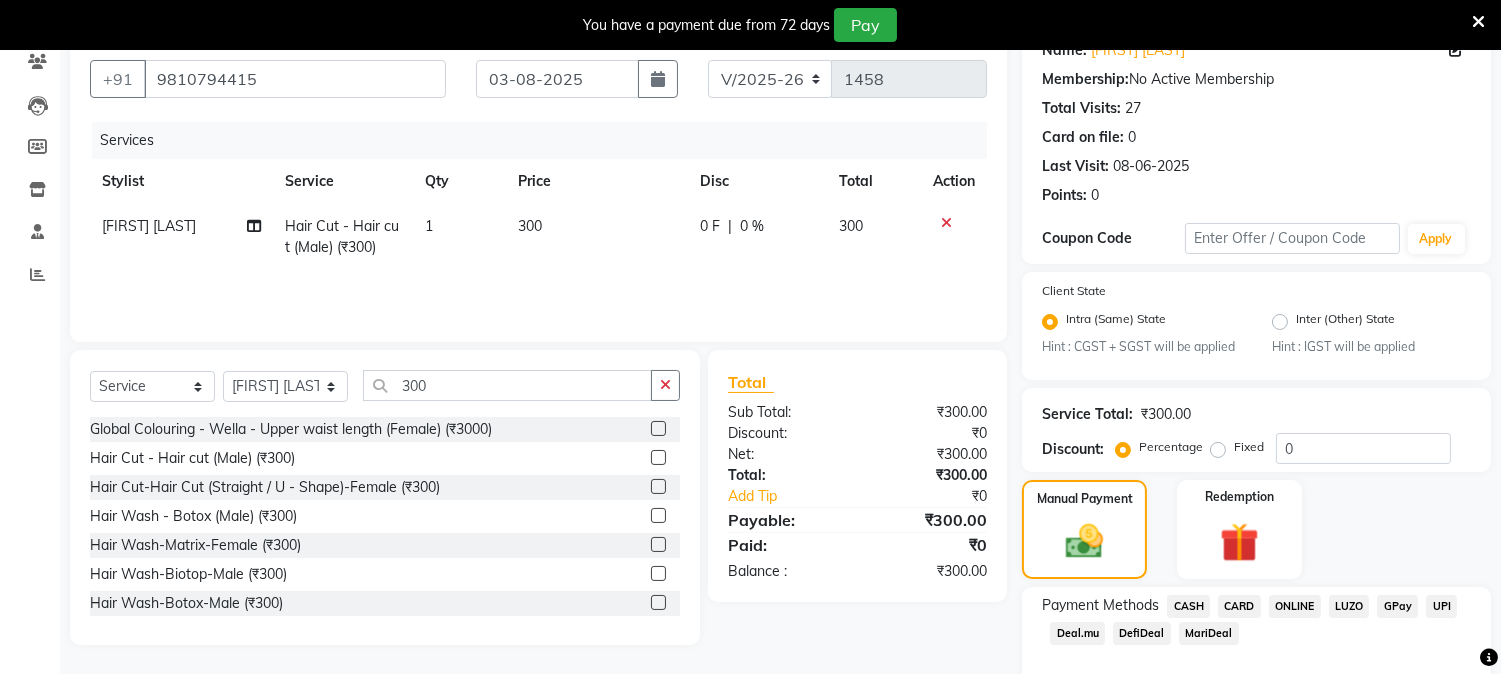 click on "ONLINE" 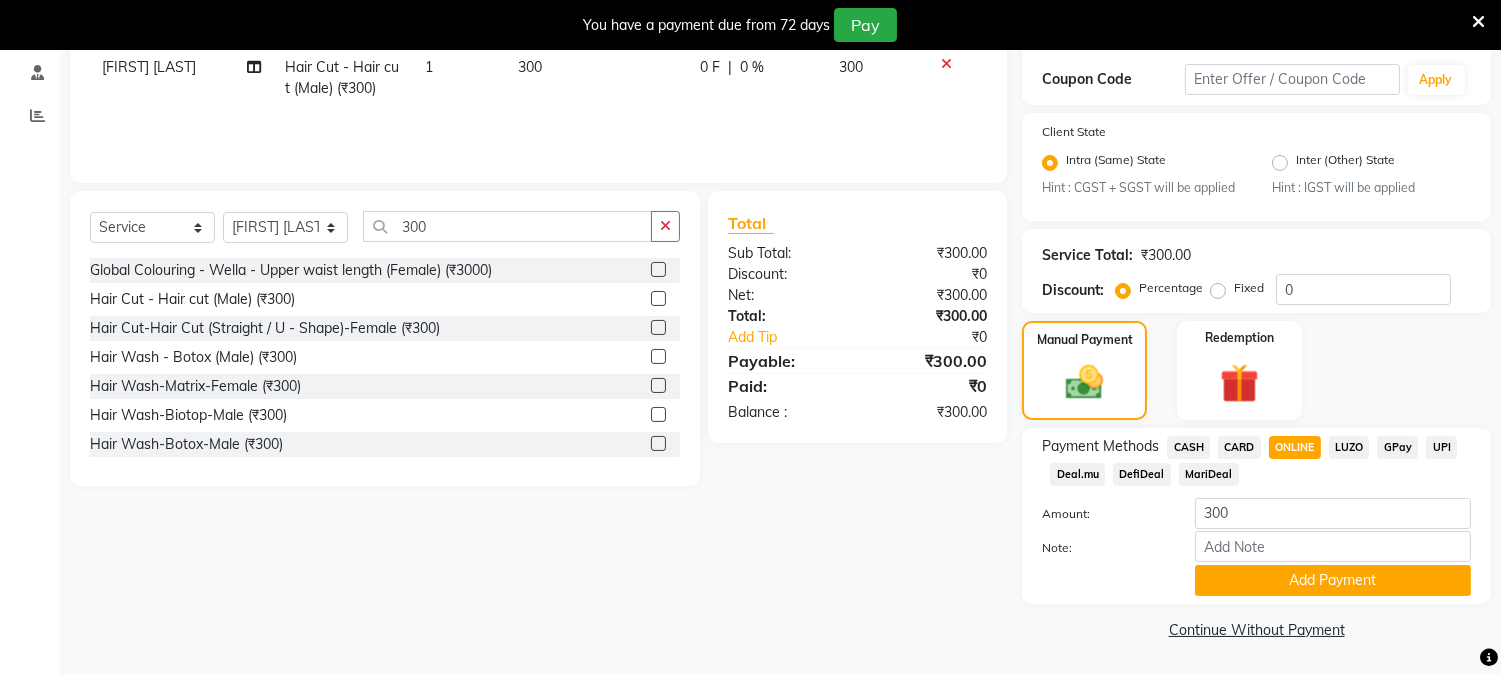 scroll, scrollTop: 336, scrollLeft: 0, axis: vertical 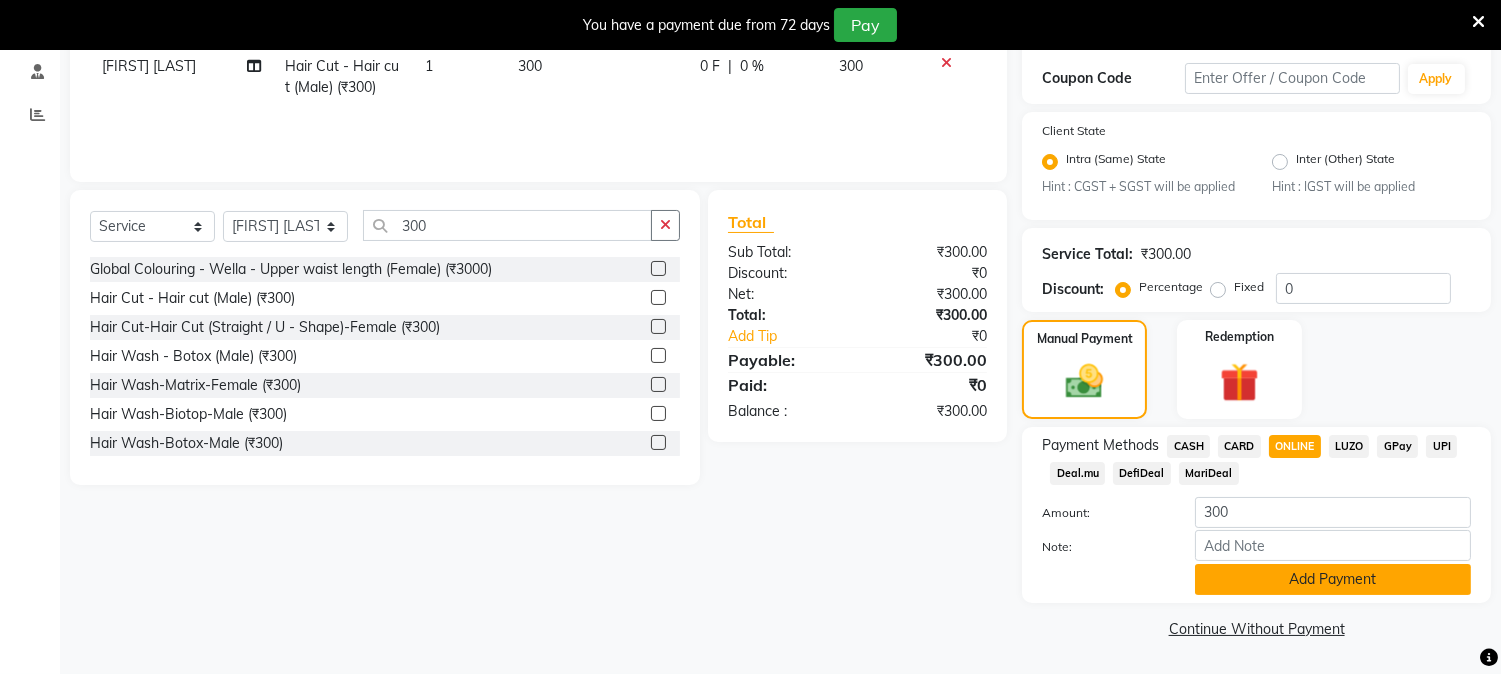 click on "Add Payment" 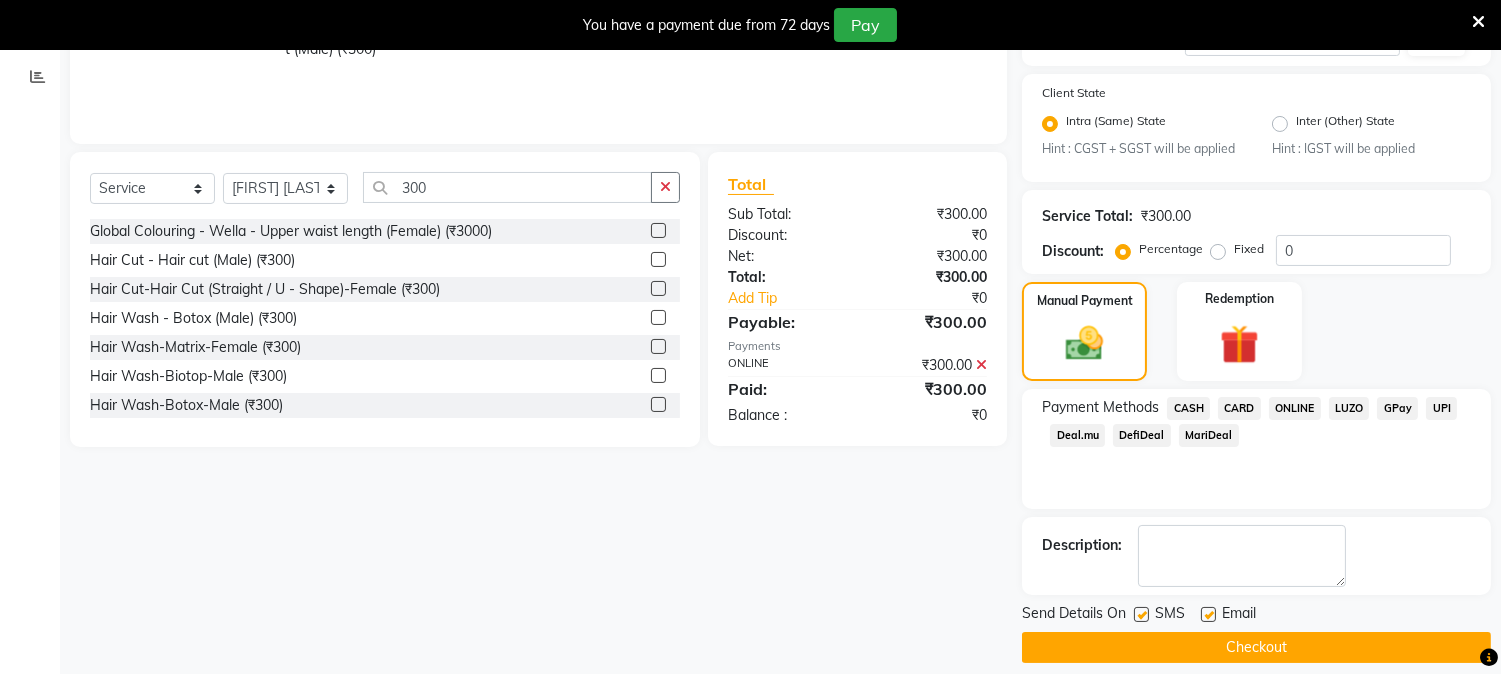 scroll, scrollTop: 393, scrollLeft: 0, axis: vertical 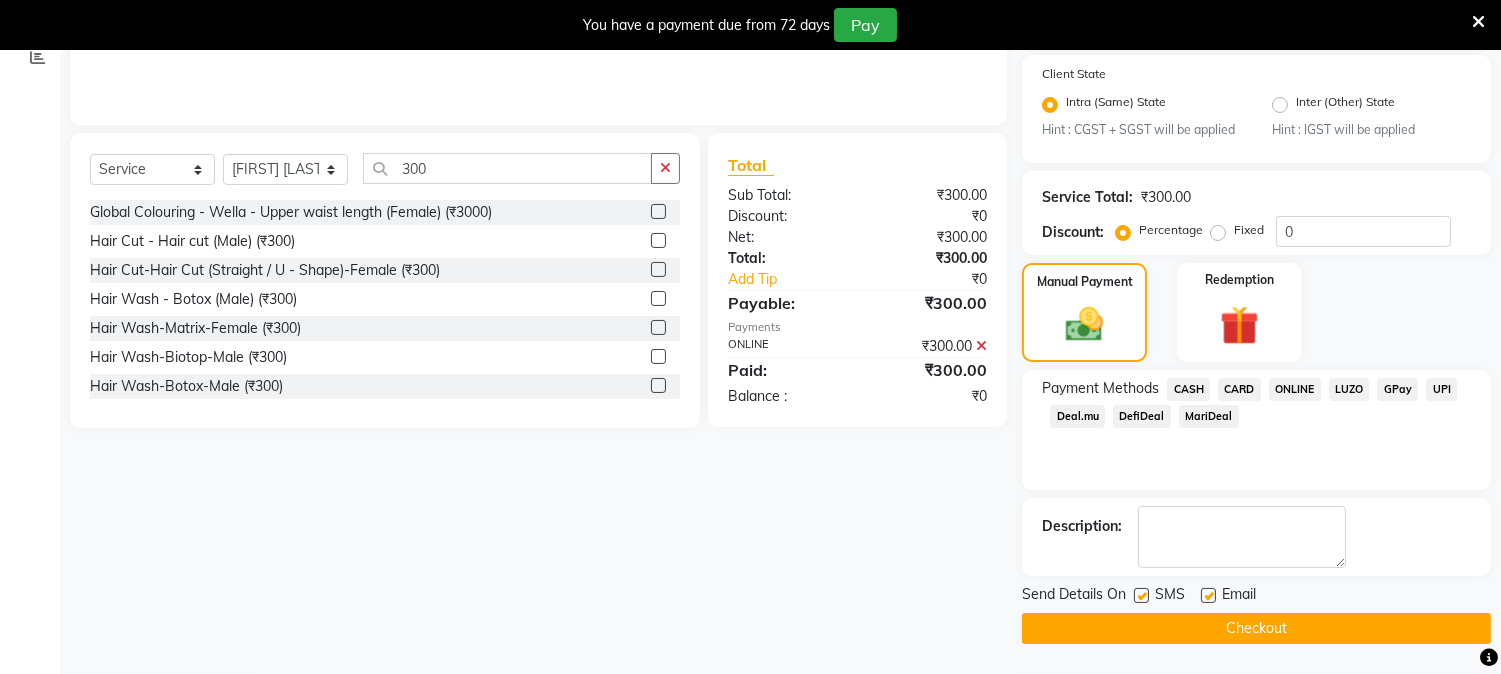 click on "Checkout" 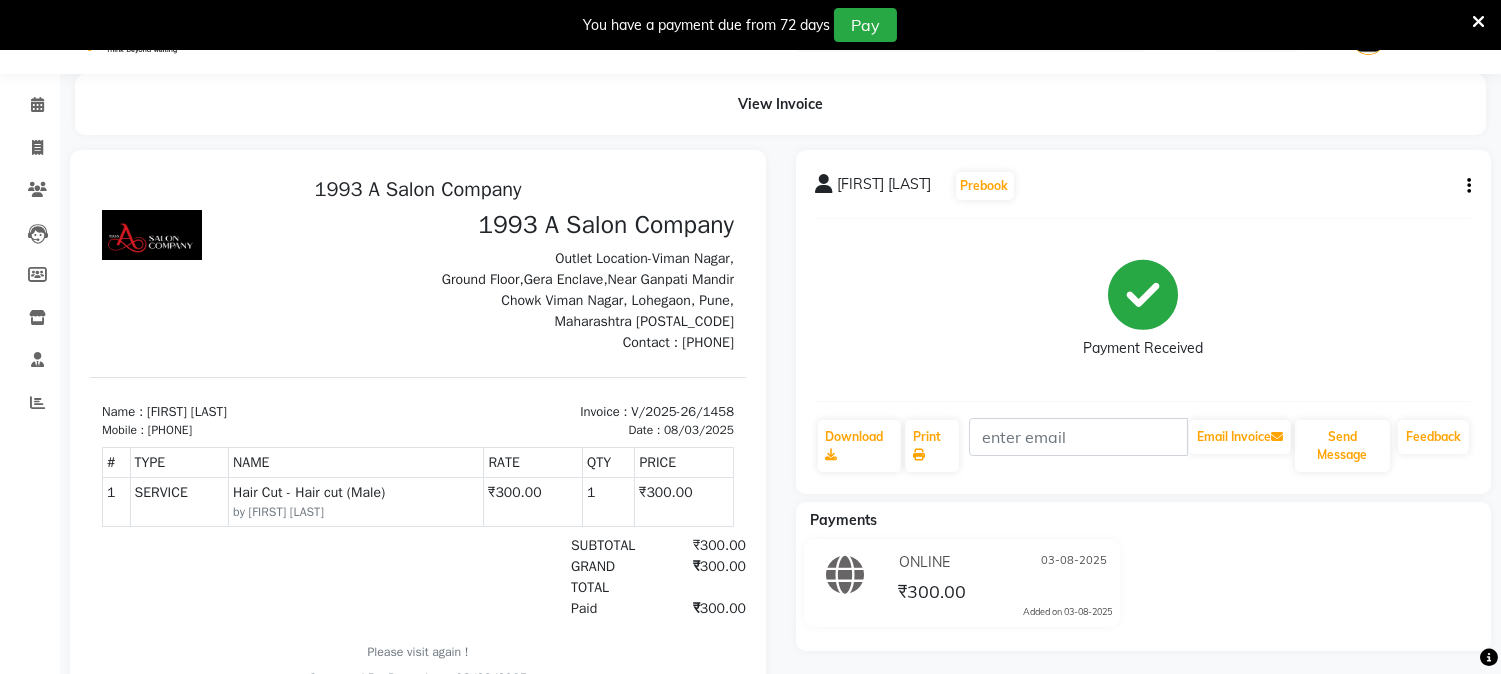 scroll, scrollTop: 0, scrollLeft: 0, axis: both 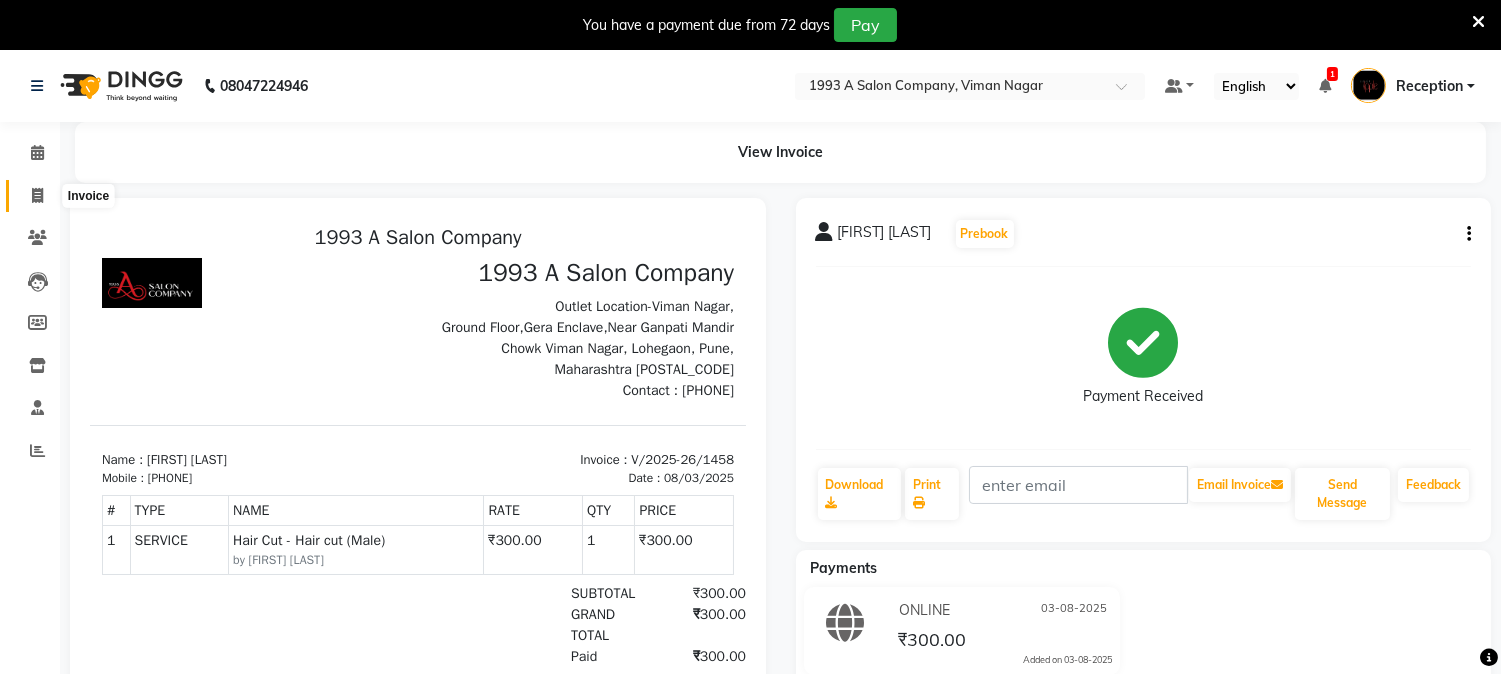 click 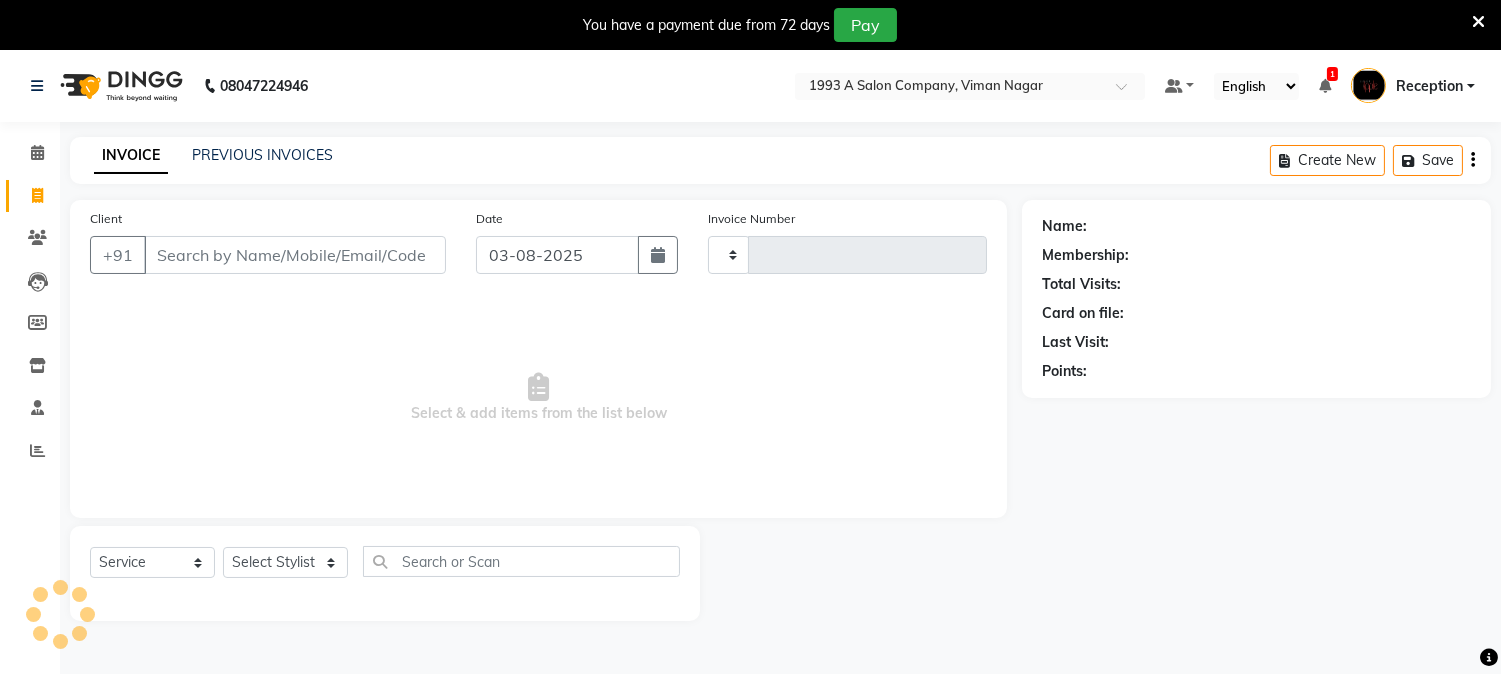 scroll, scrollTop: 50, scrollLeft: 0, axis: vertical 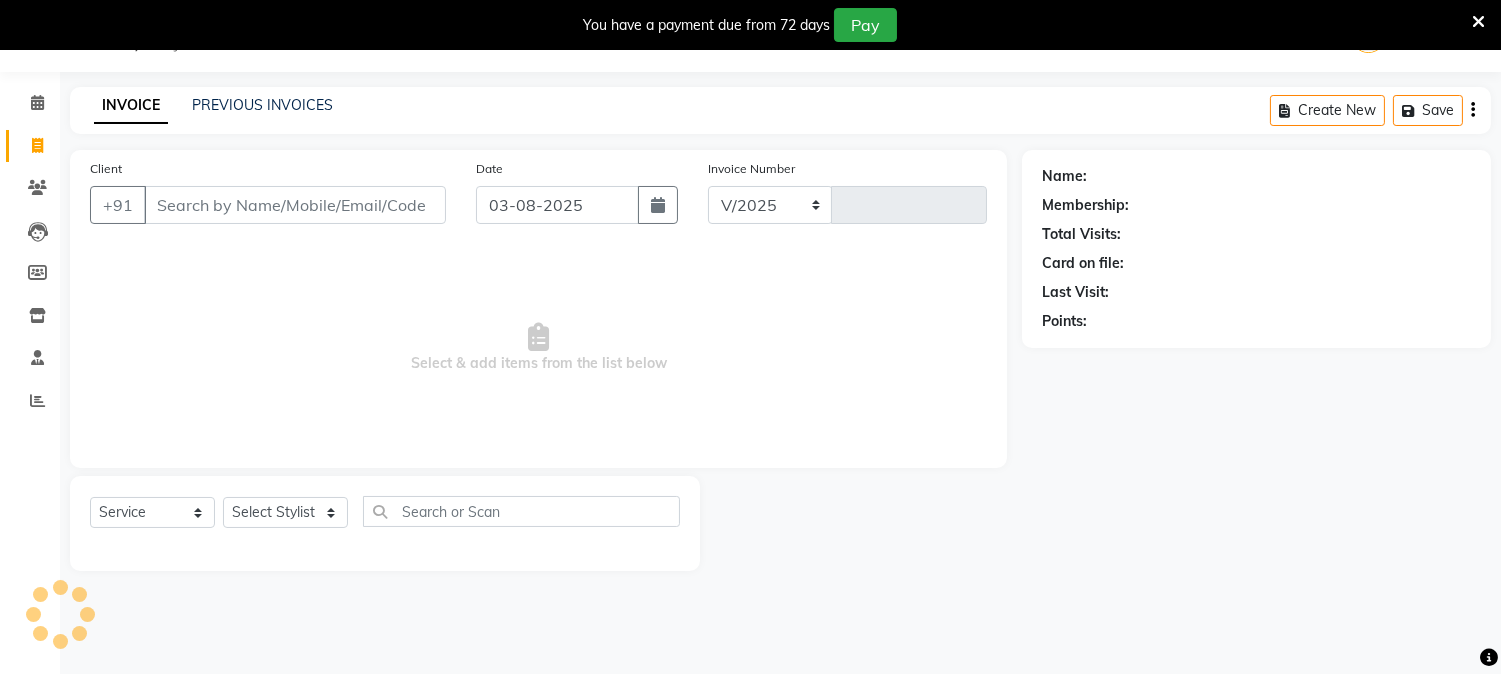 select on "144" 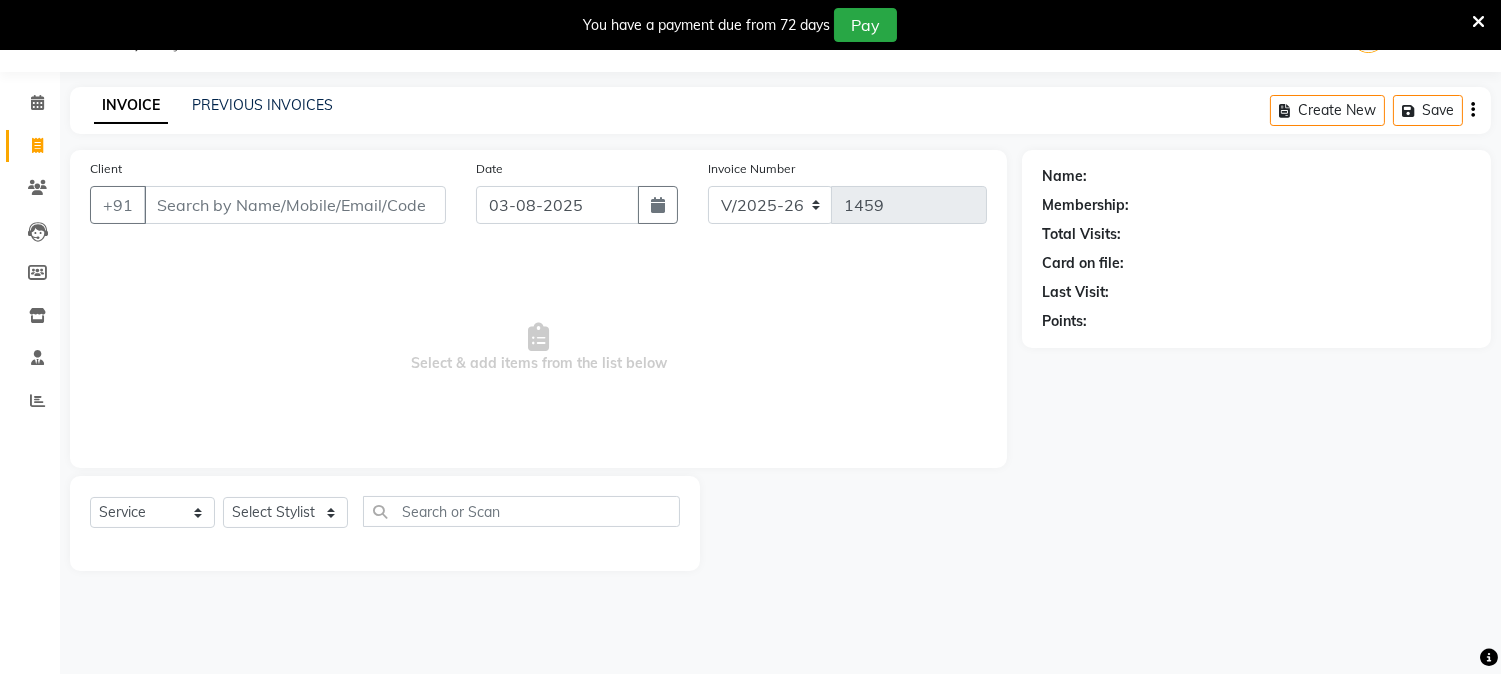 click on "INVOICE PREVIOUS INVOICES Create New   Save" 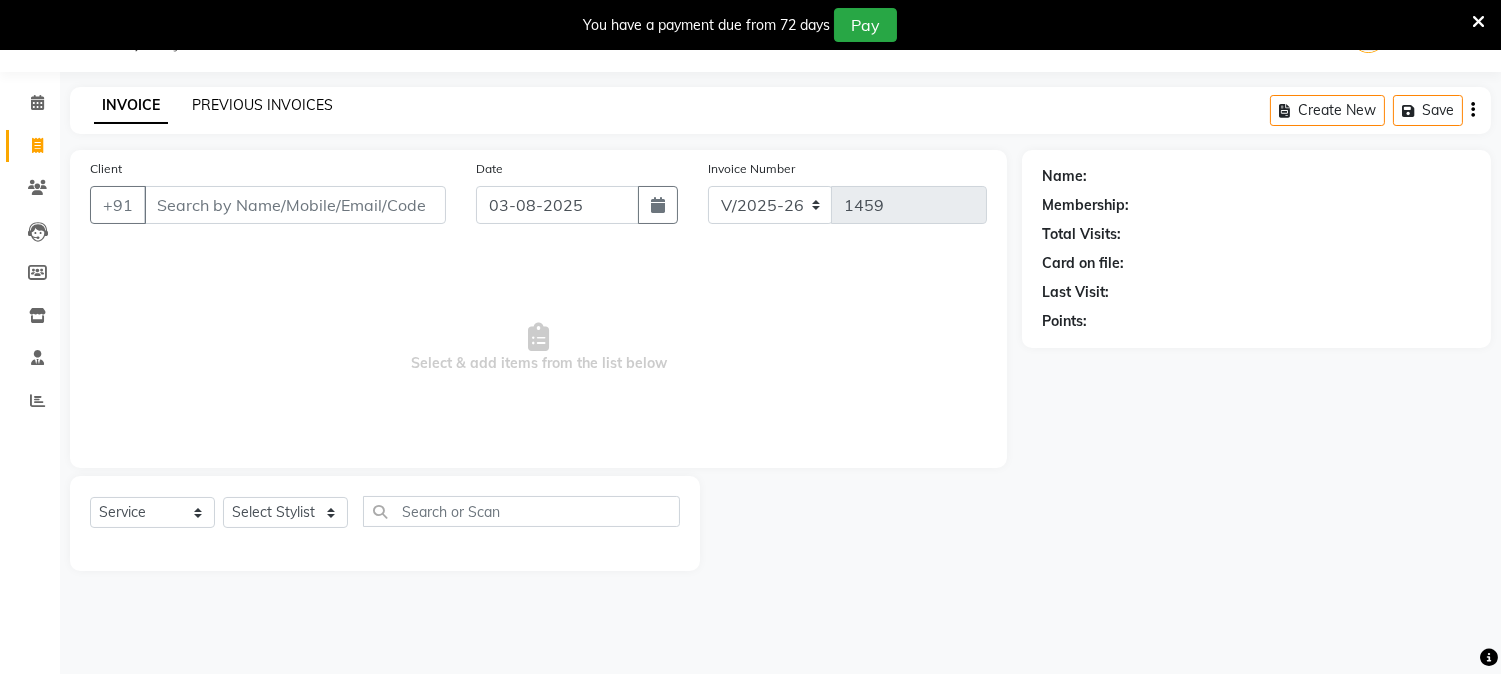 click on "PREVIOUS INVOICES" 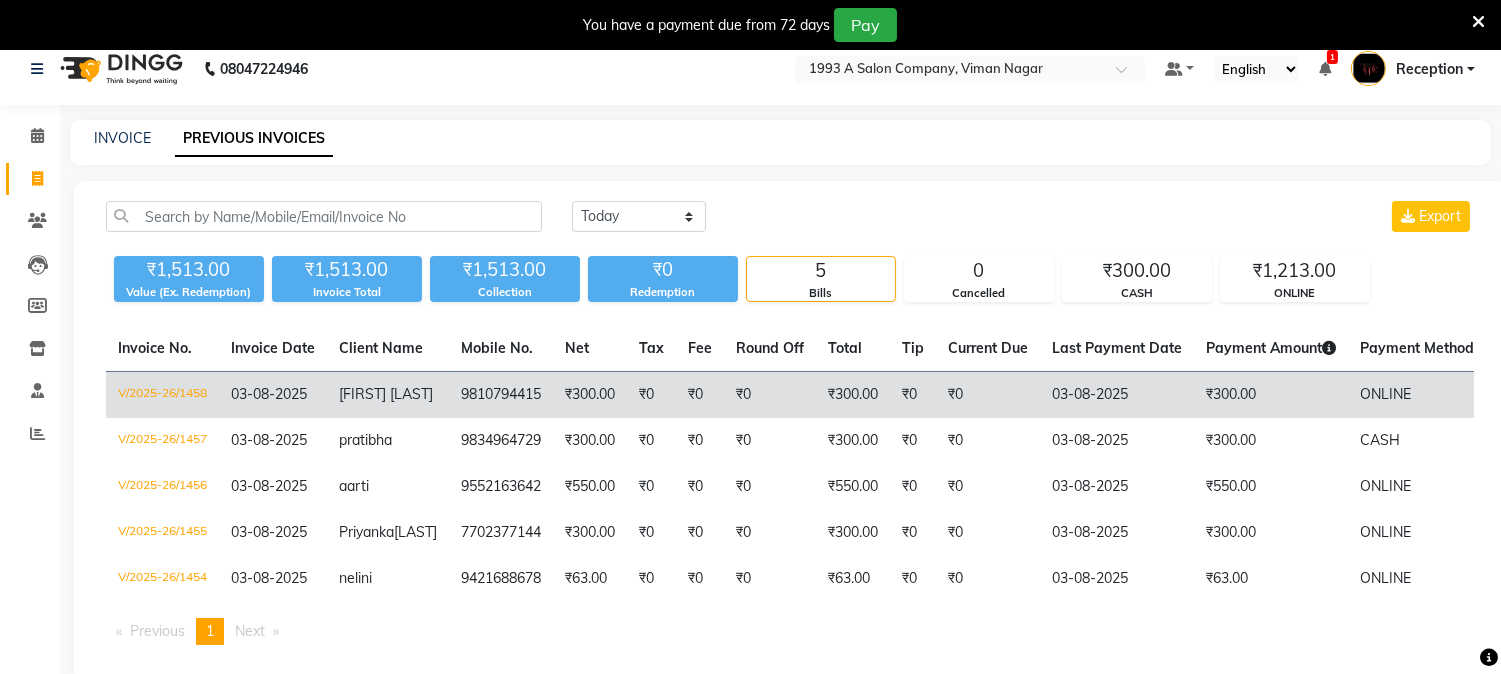 scroll, scrollTop: 0, scrollLeft: 0, axis: both 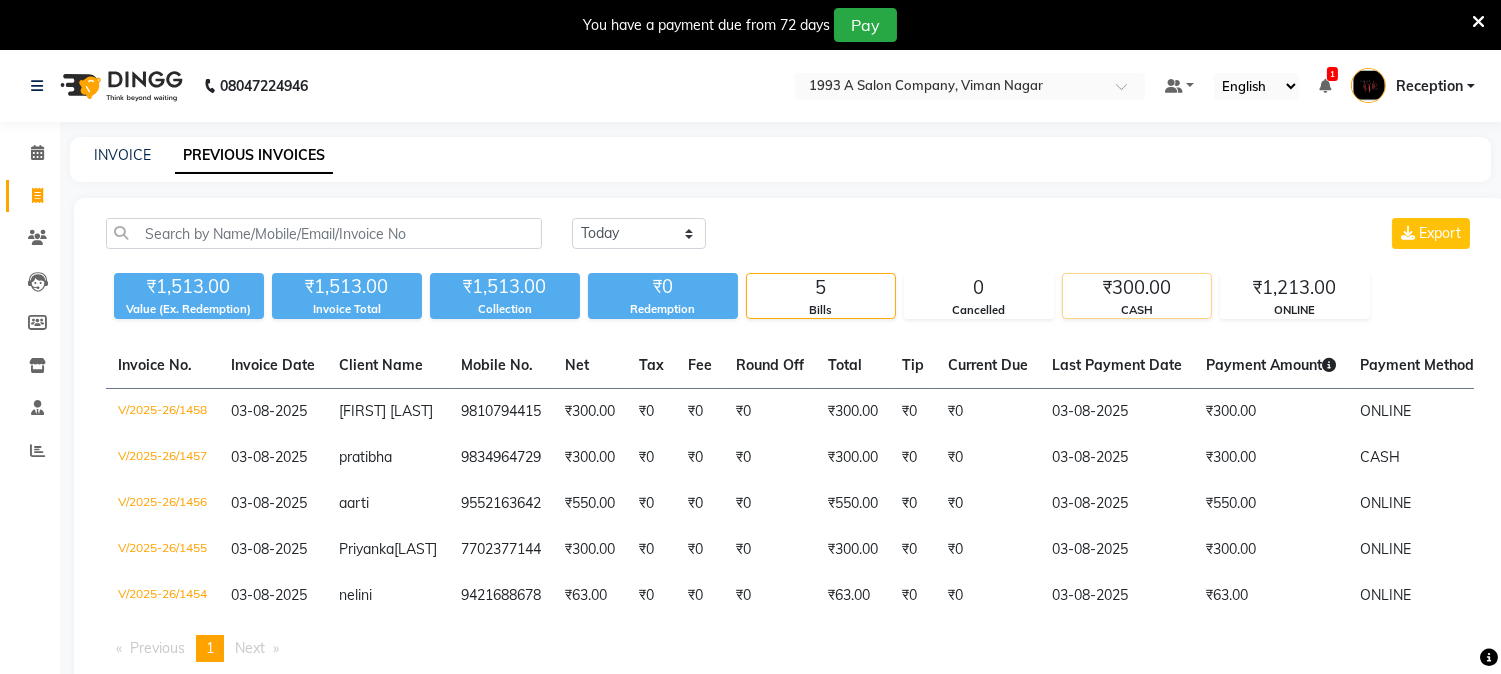 click on "₹300.00" 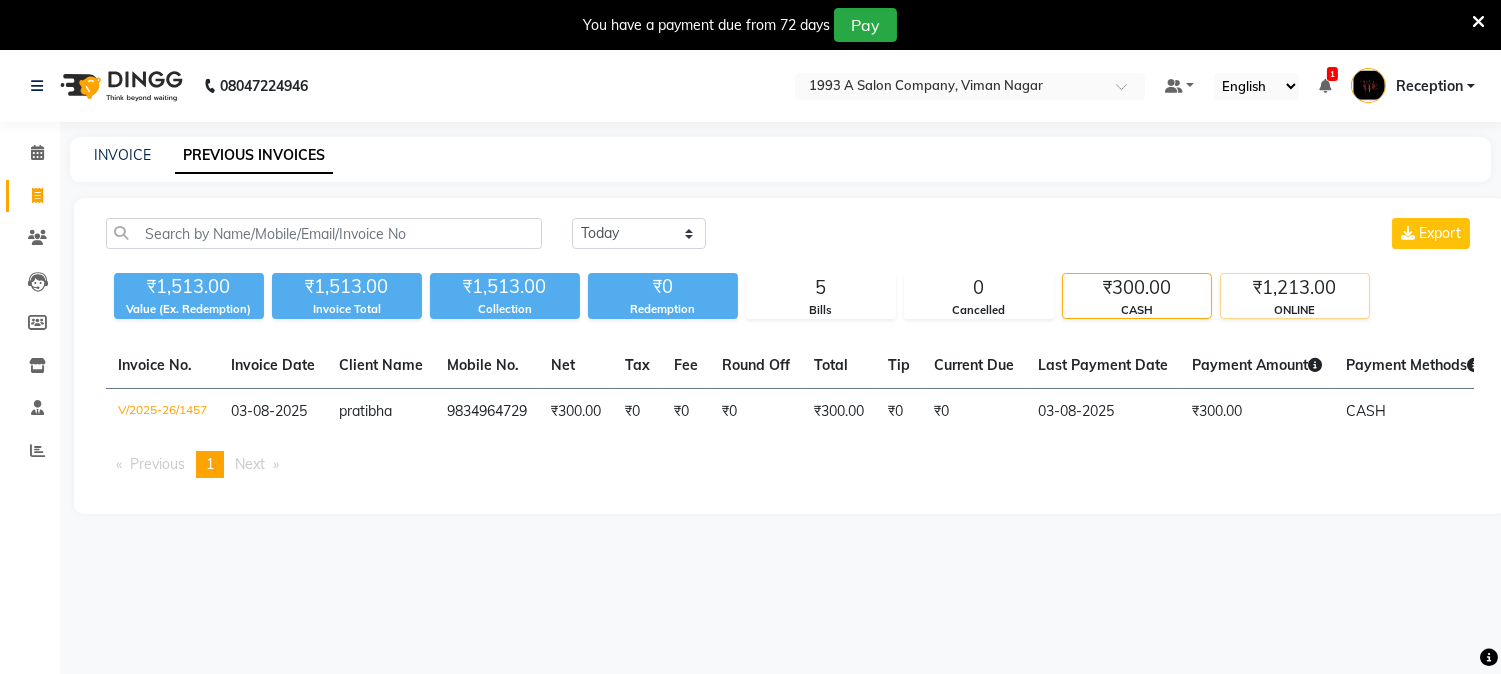 click on "₹1,213.00" 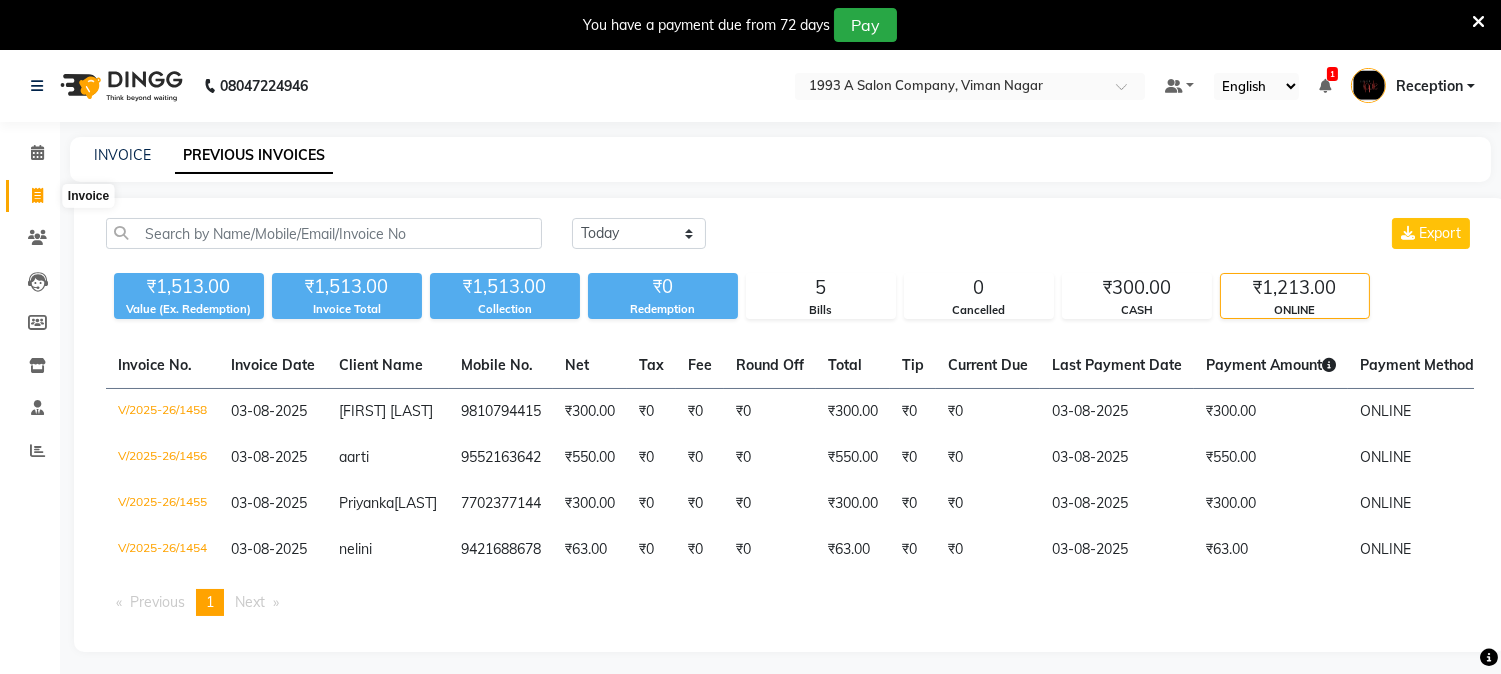 click 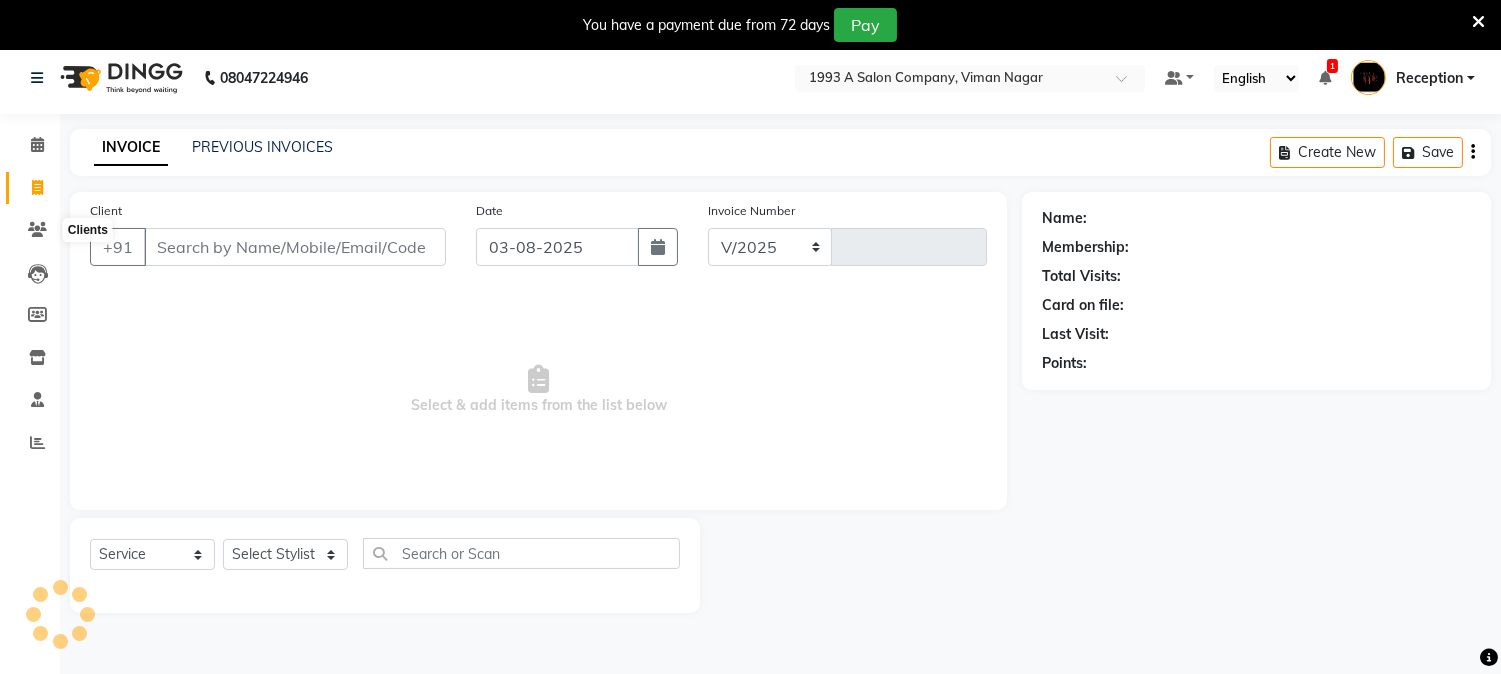 select on "144" 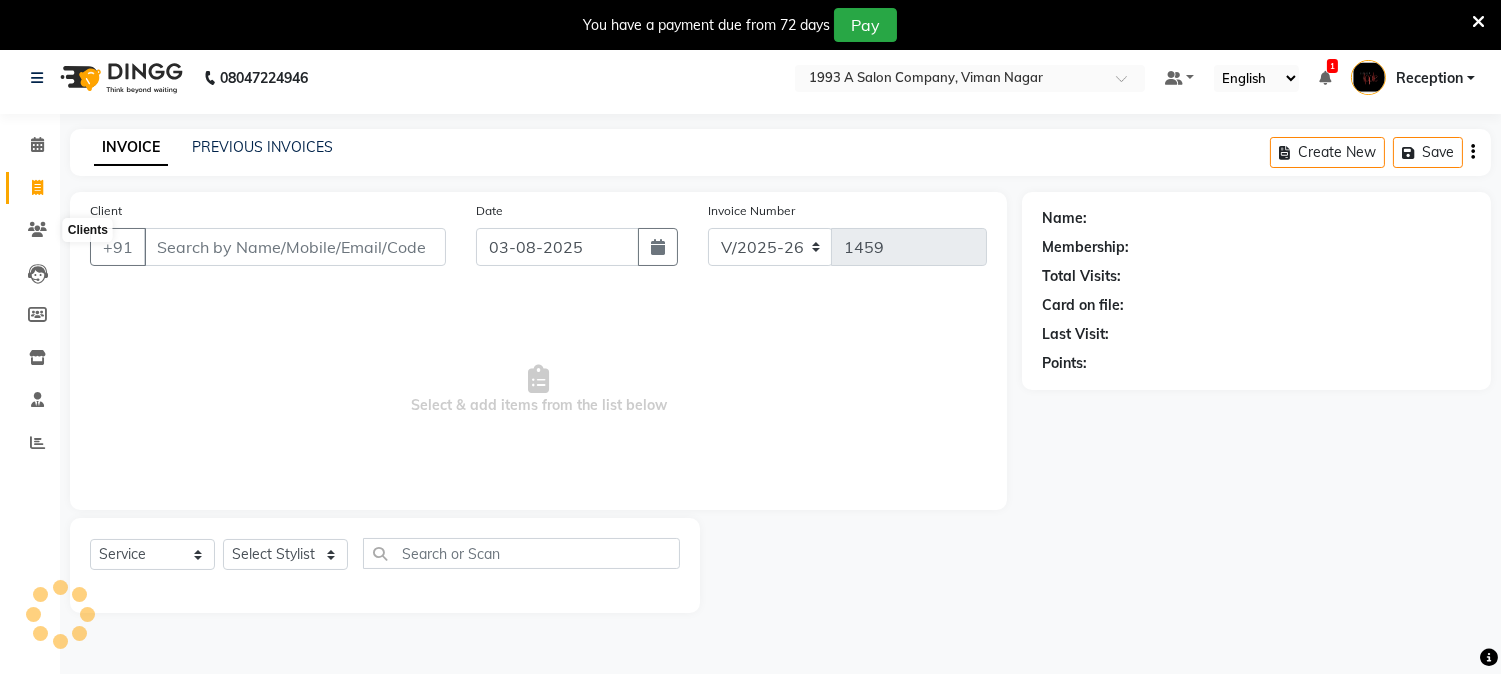 scroll, scrollTop: 50, scrollLeft: 0, axis: vertical 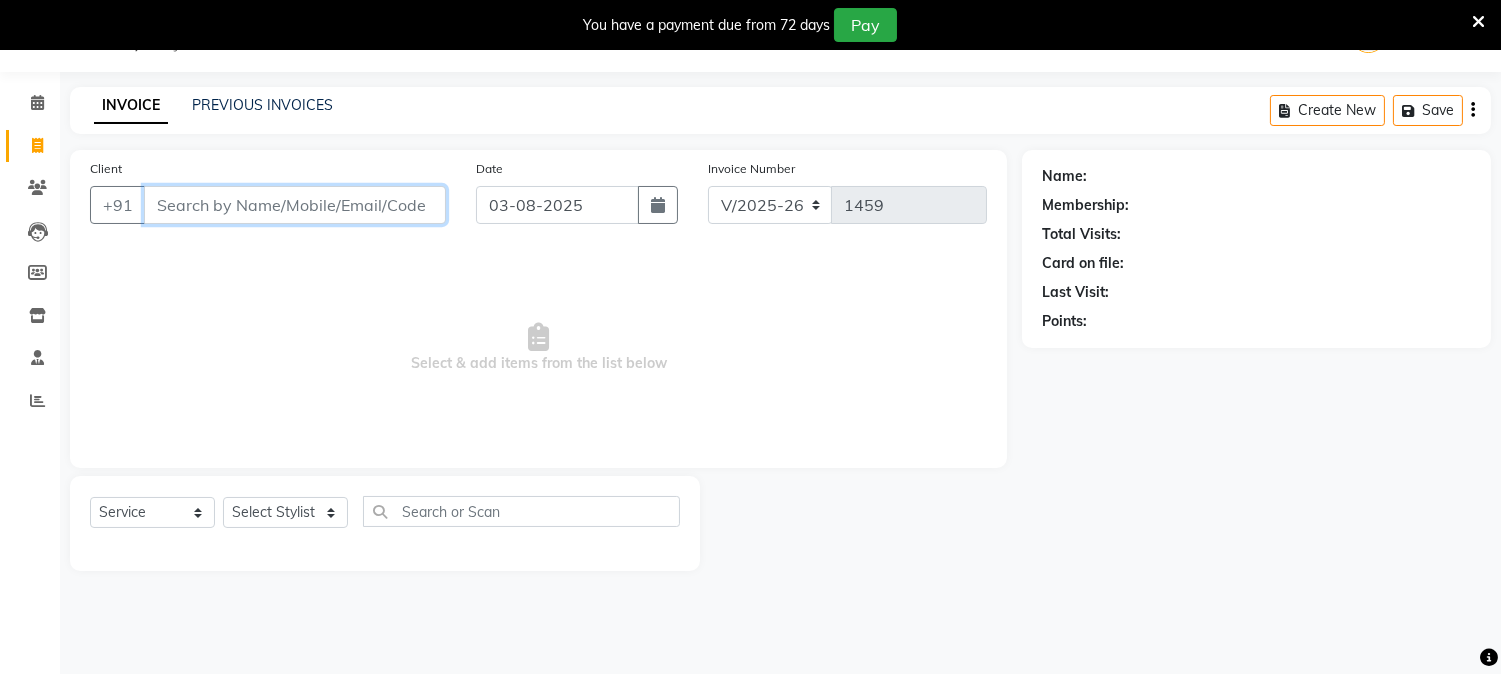 click on "Client" at bounding box center [295, 205] 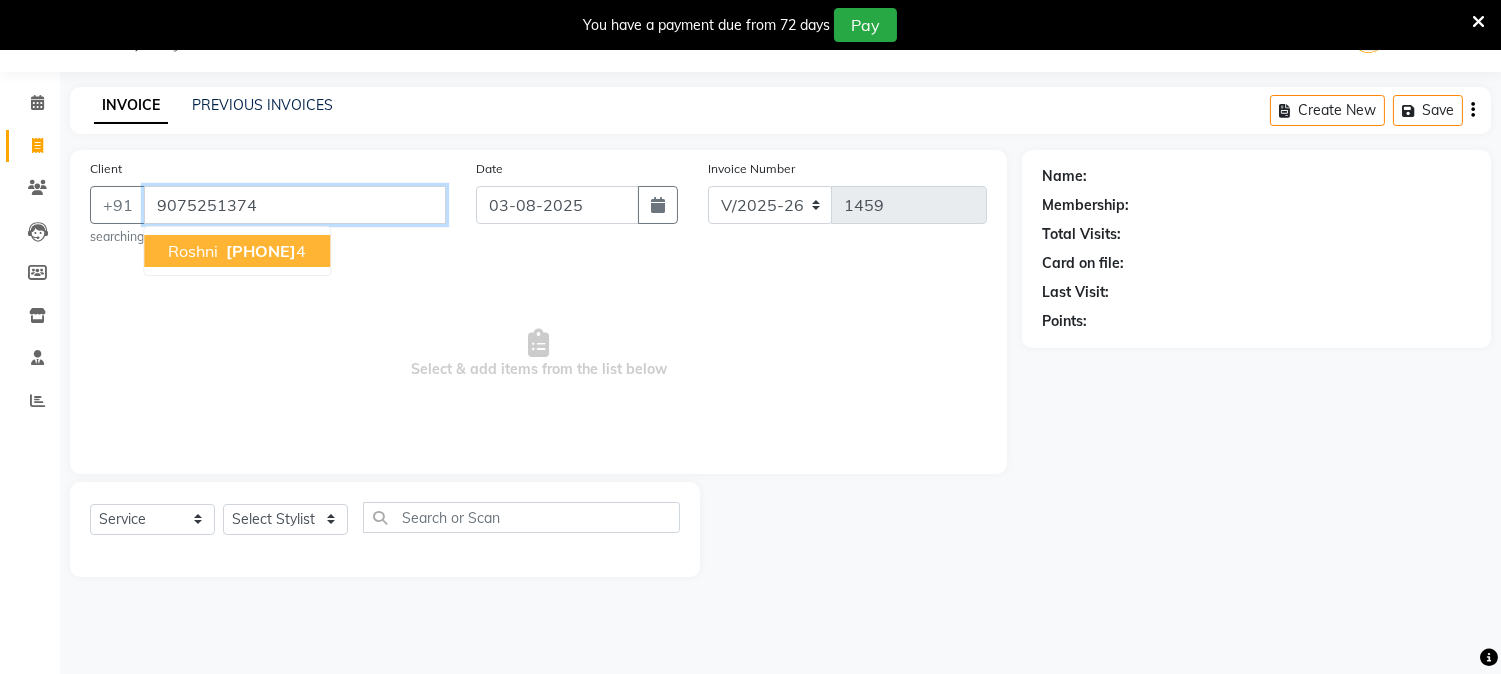 type on "9075251374" 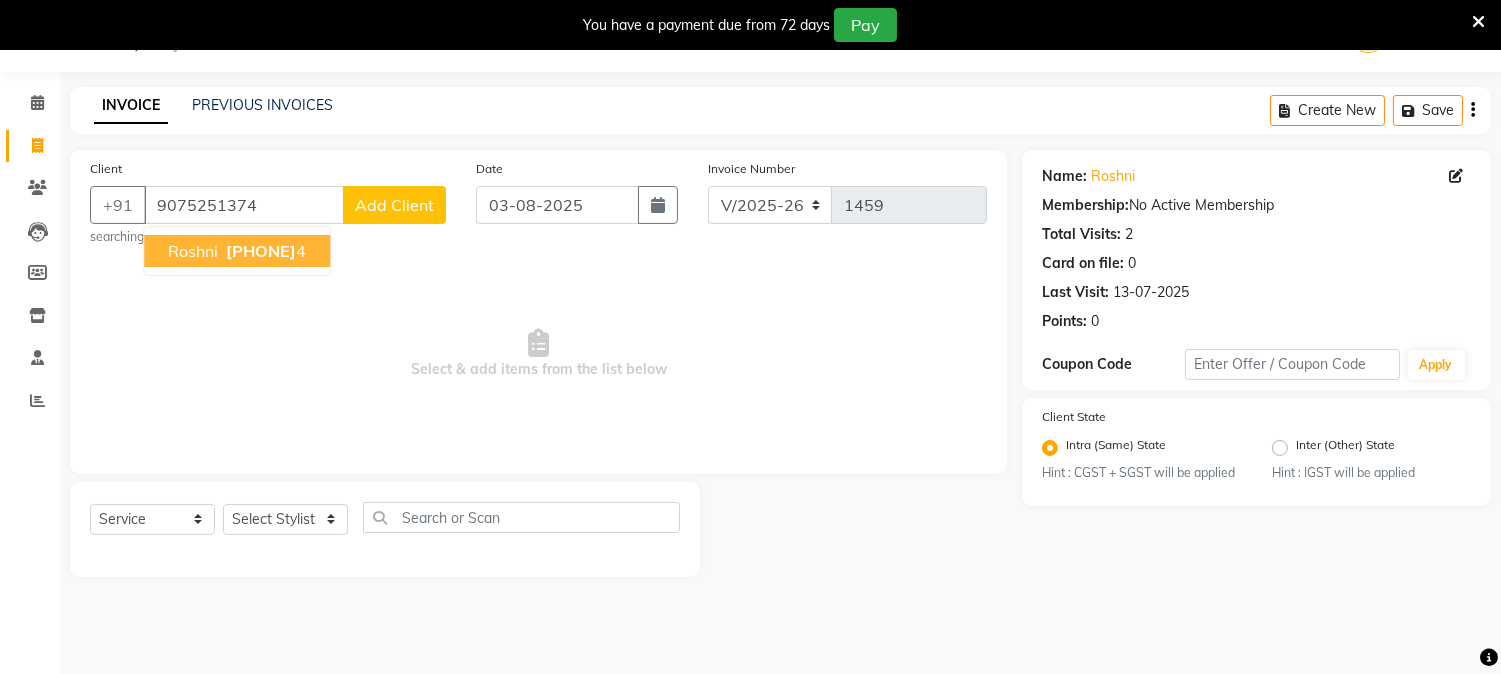 click on "[PHONE]" at bounding box center [261, 251] 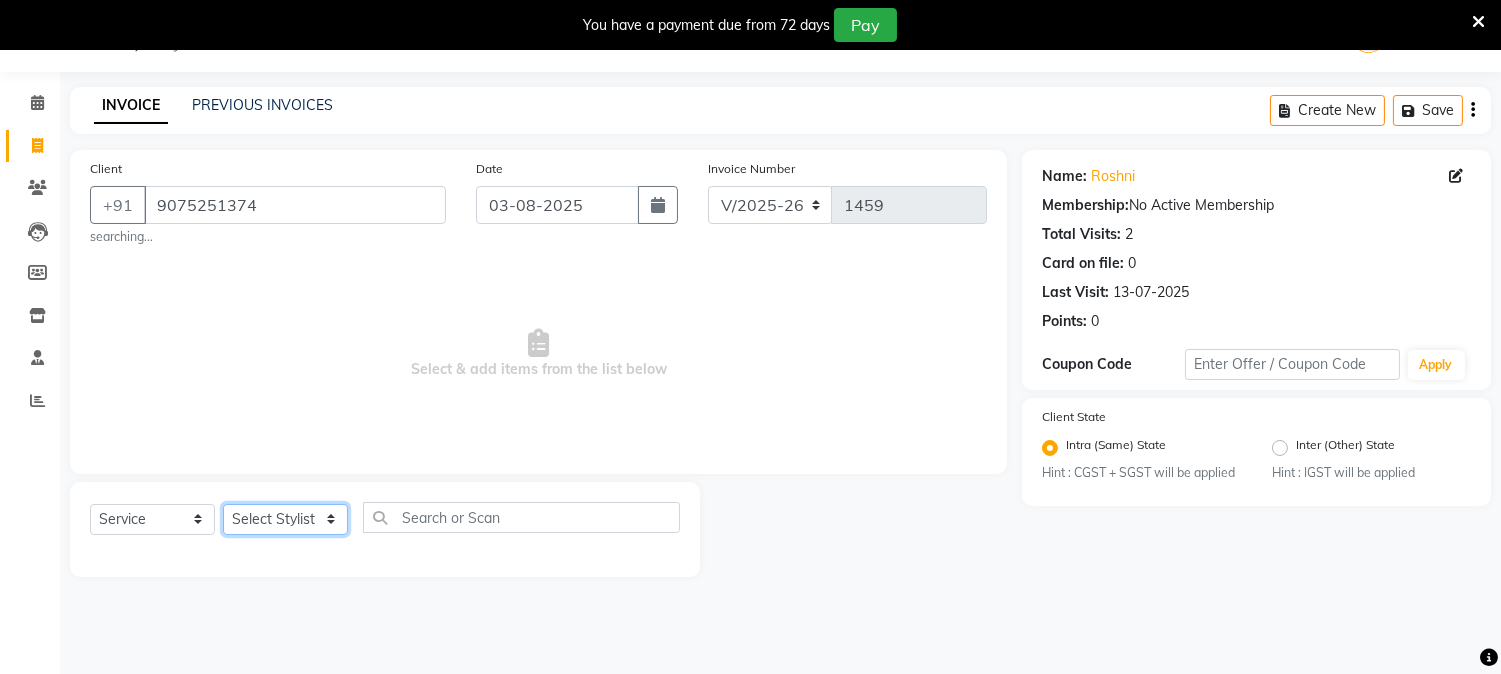 click on "Select Stylist [FIRST] [LAST] [FIRST] [LAST] [FIRST] [LAST] Reception [FIRST] [LAST] [FIRST] [LAST] SNEHAL Training Department [FIRST] [LAST] [FIRST] Sir" 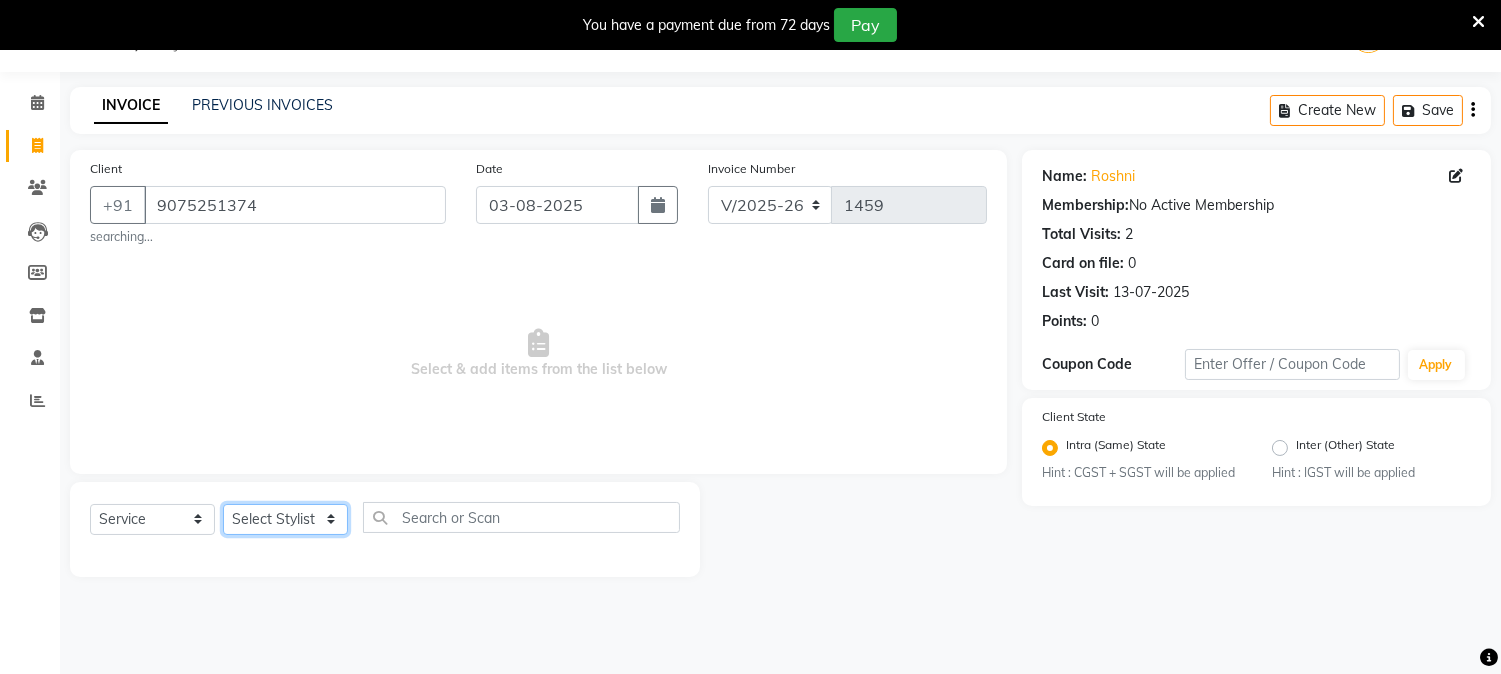 select on "41565" 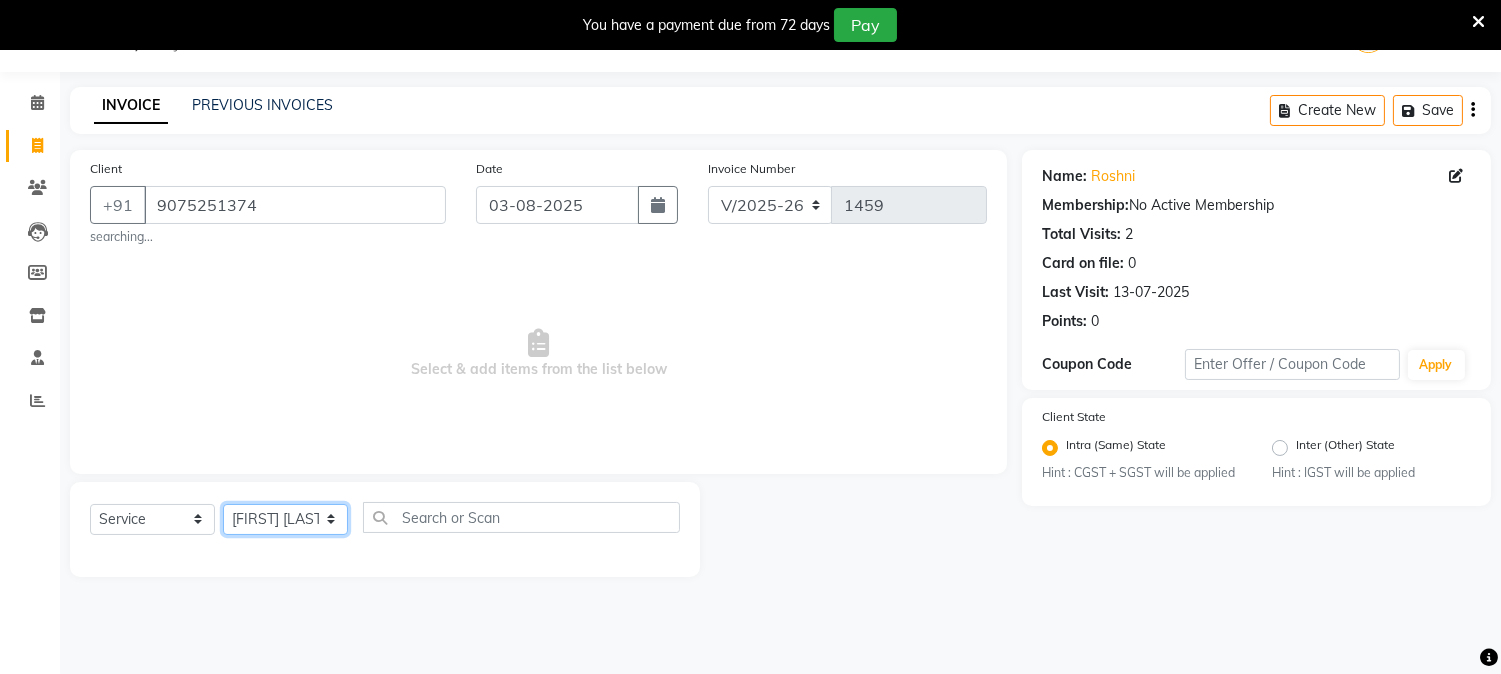 click on "Select Stylist [FIRST] [LAST] [FIRST] [LAST] [FIRST] [LAST] Reception [FIRST] [LAST] [FIRST] [LAST] SNEHAL Training Department [FIRST] [LAST] [FIRST] Sir" 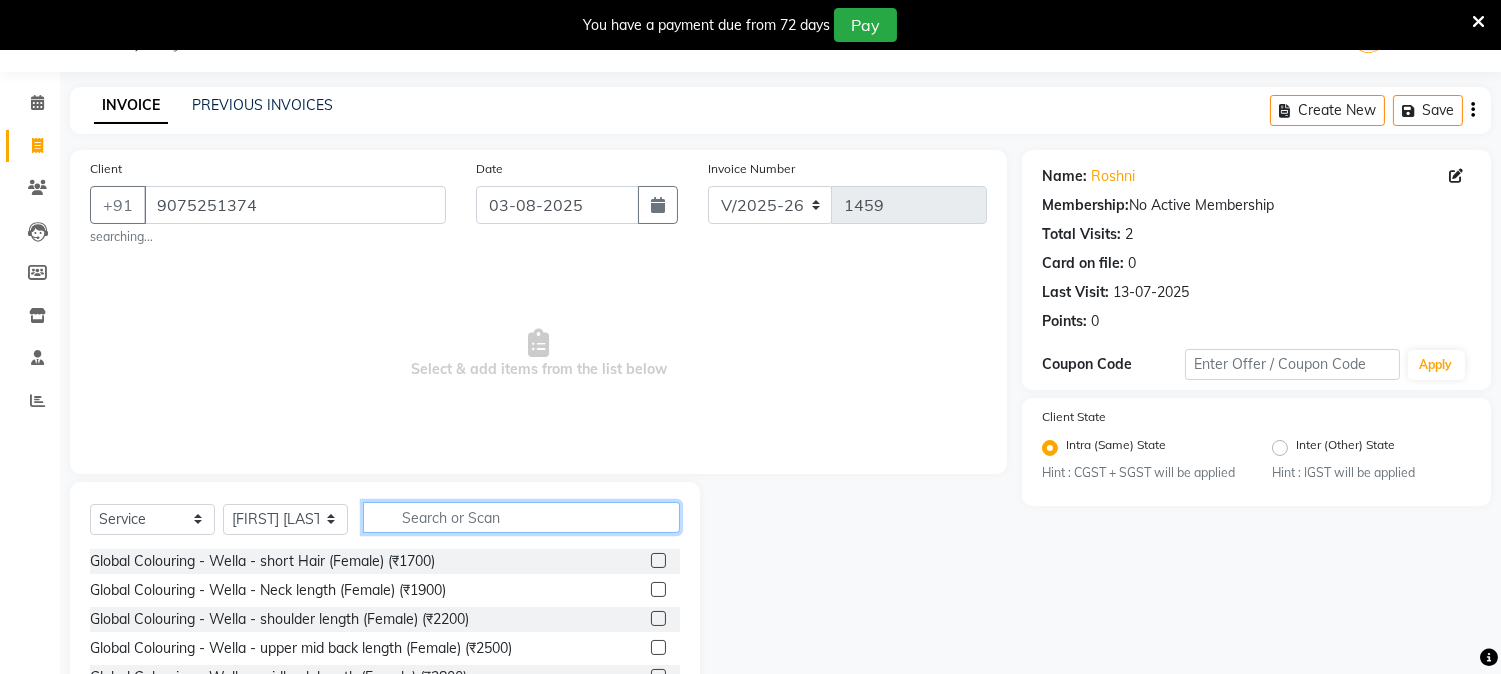 drag, startPoint x: 445, startPoint y: 524, endPoint x: 441, endPoint y: 473, distance: 51.156624 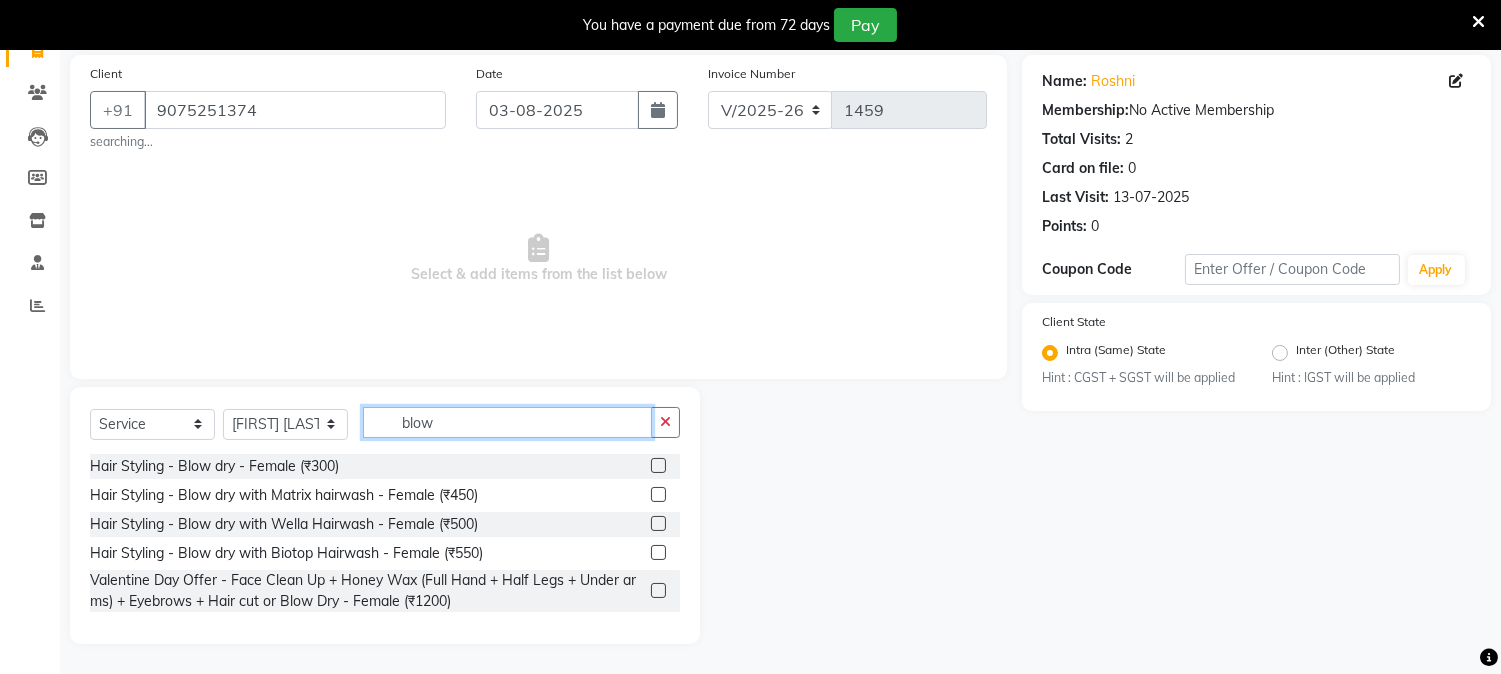 scroll, scrollTop: 145, scrollLeft: 0, axis: vertical 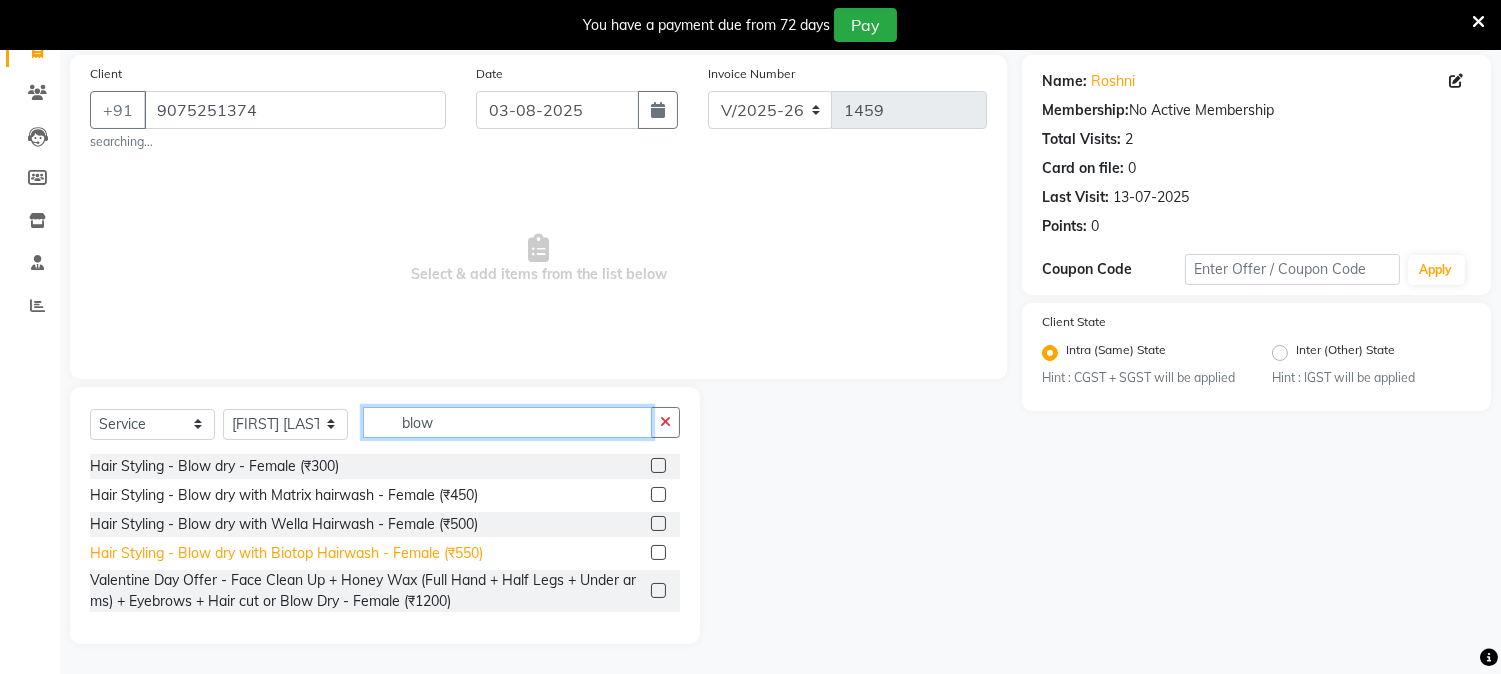 type on "blow" 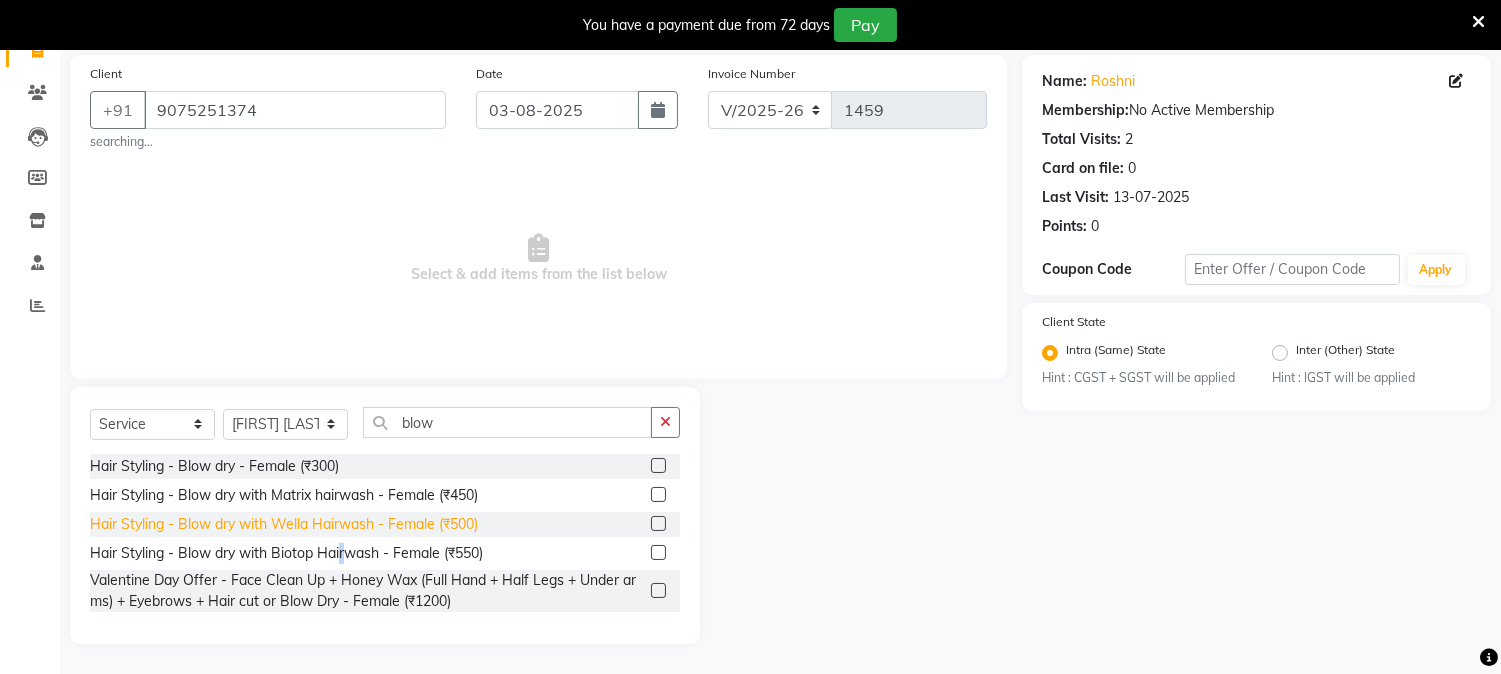 click on "Hair Styling - Blow dry with Biotop Hairwash - Female (₹550)" 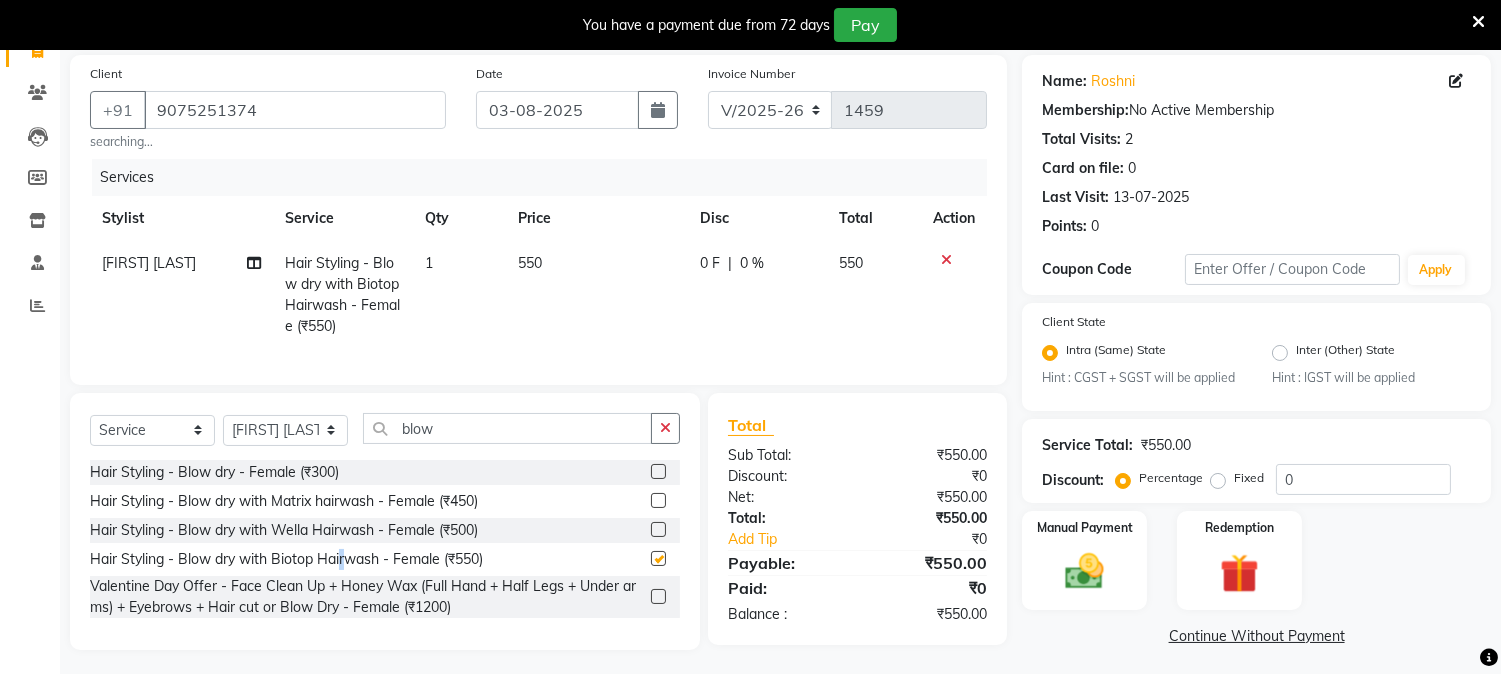 checkbox on "false" 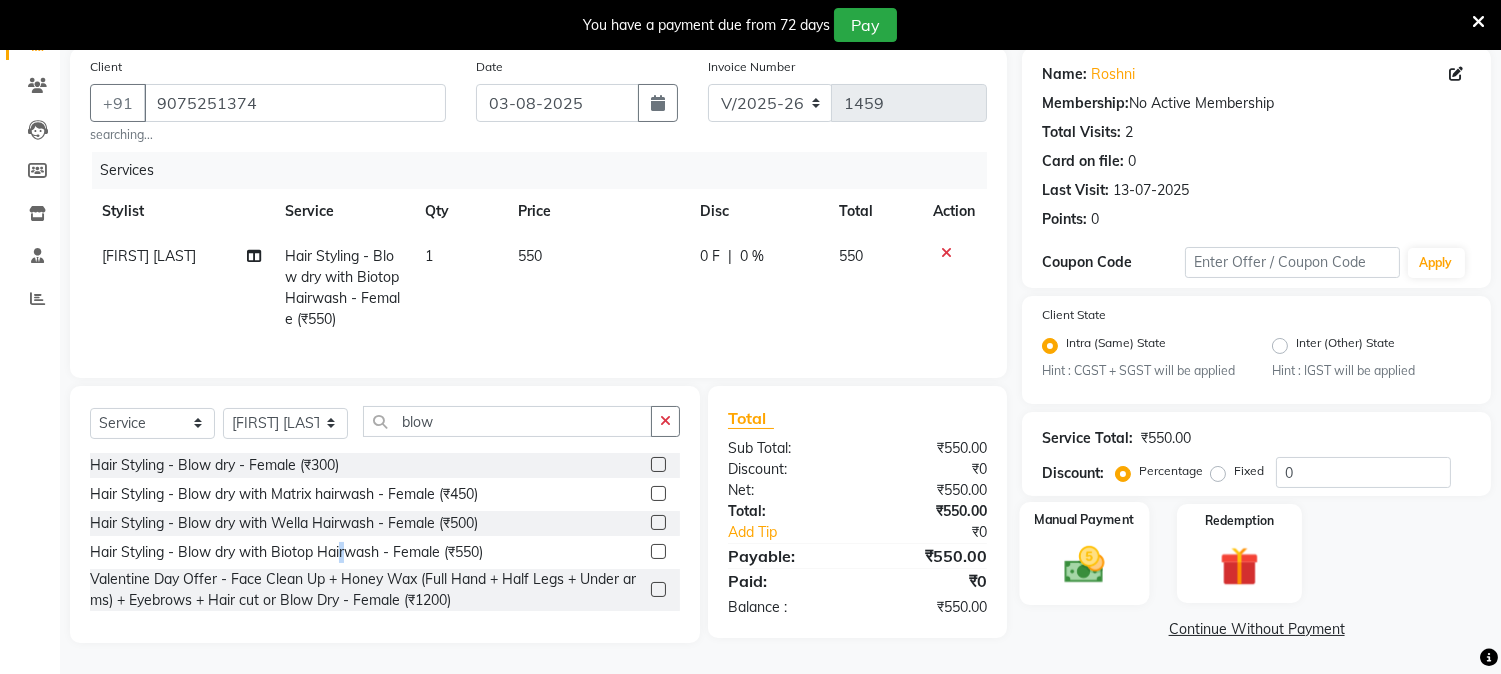 scroll, scrollTop: 167, scrollLeft: 0, axis: vertical 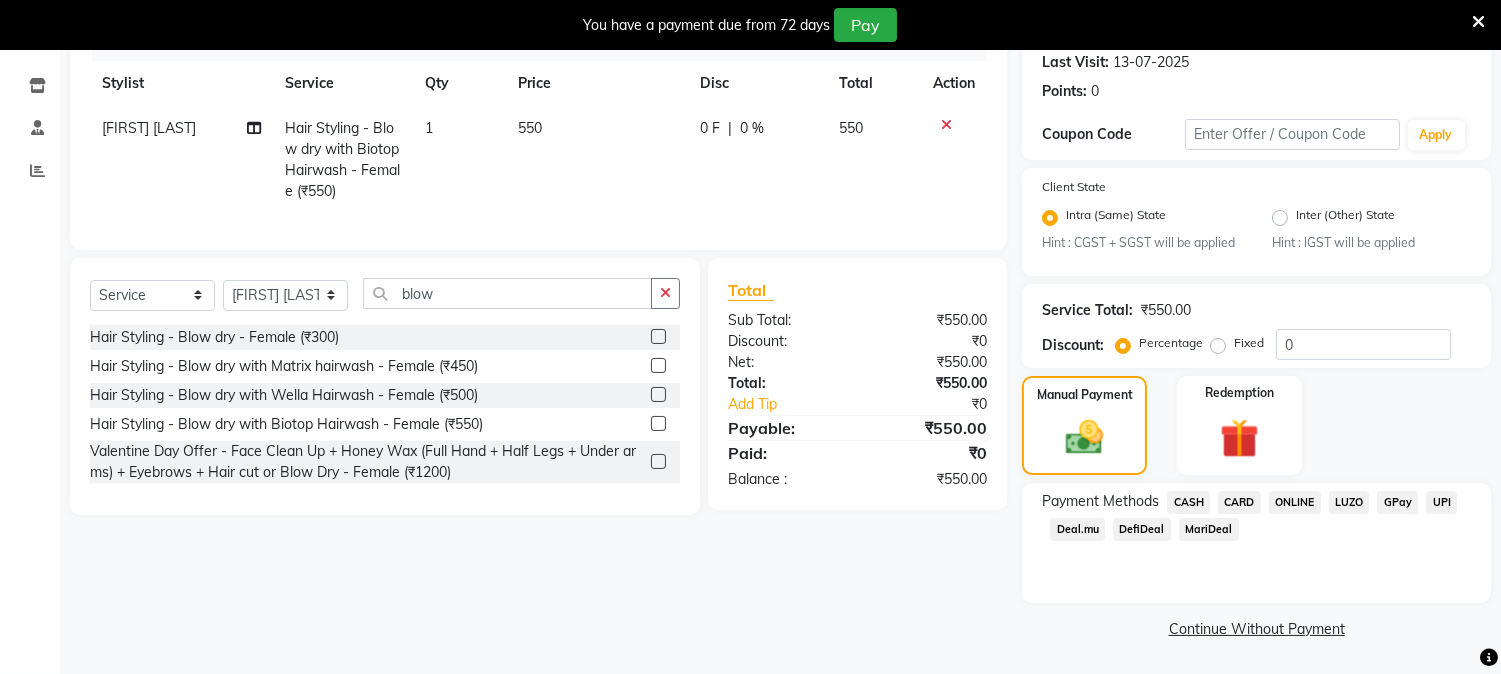 click on "ONLINE" 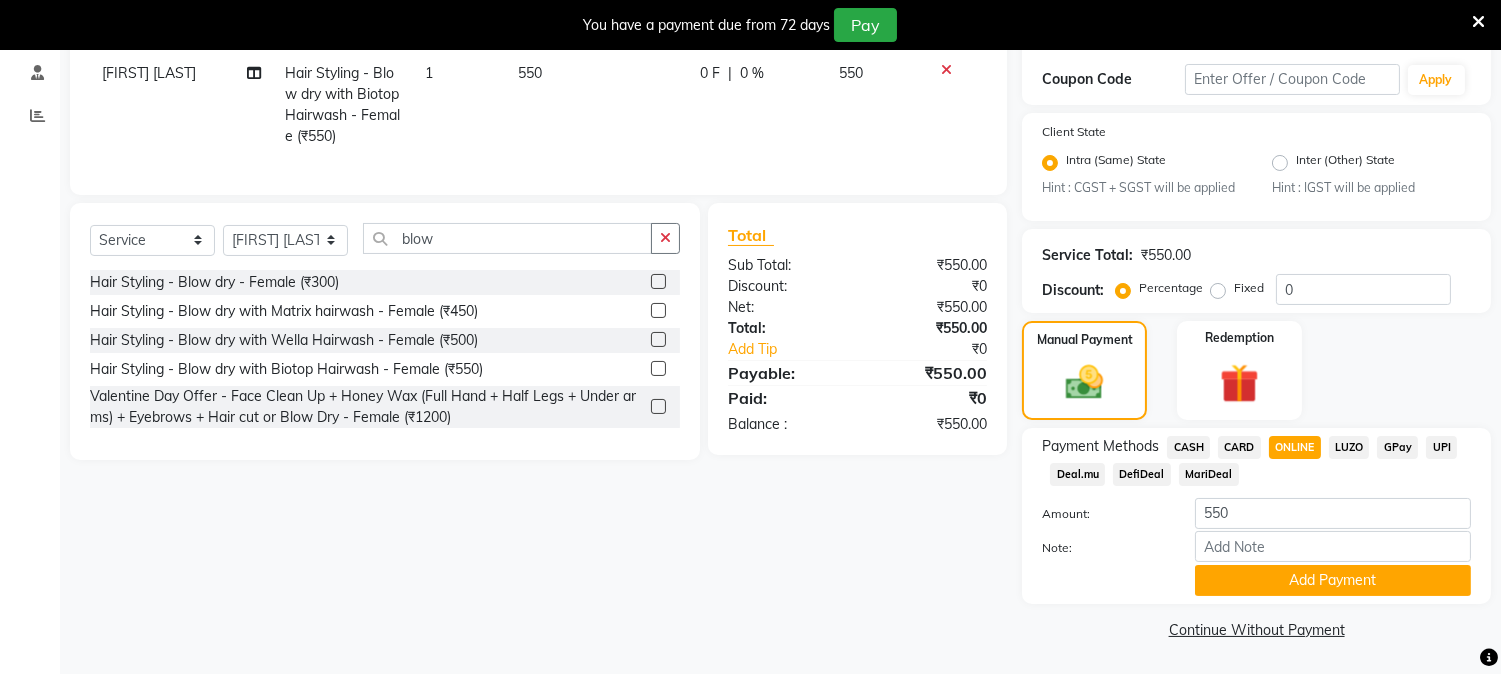 scroll, scrollTop: 336, scrollLeft: 0, axis: vertical 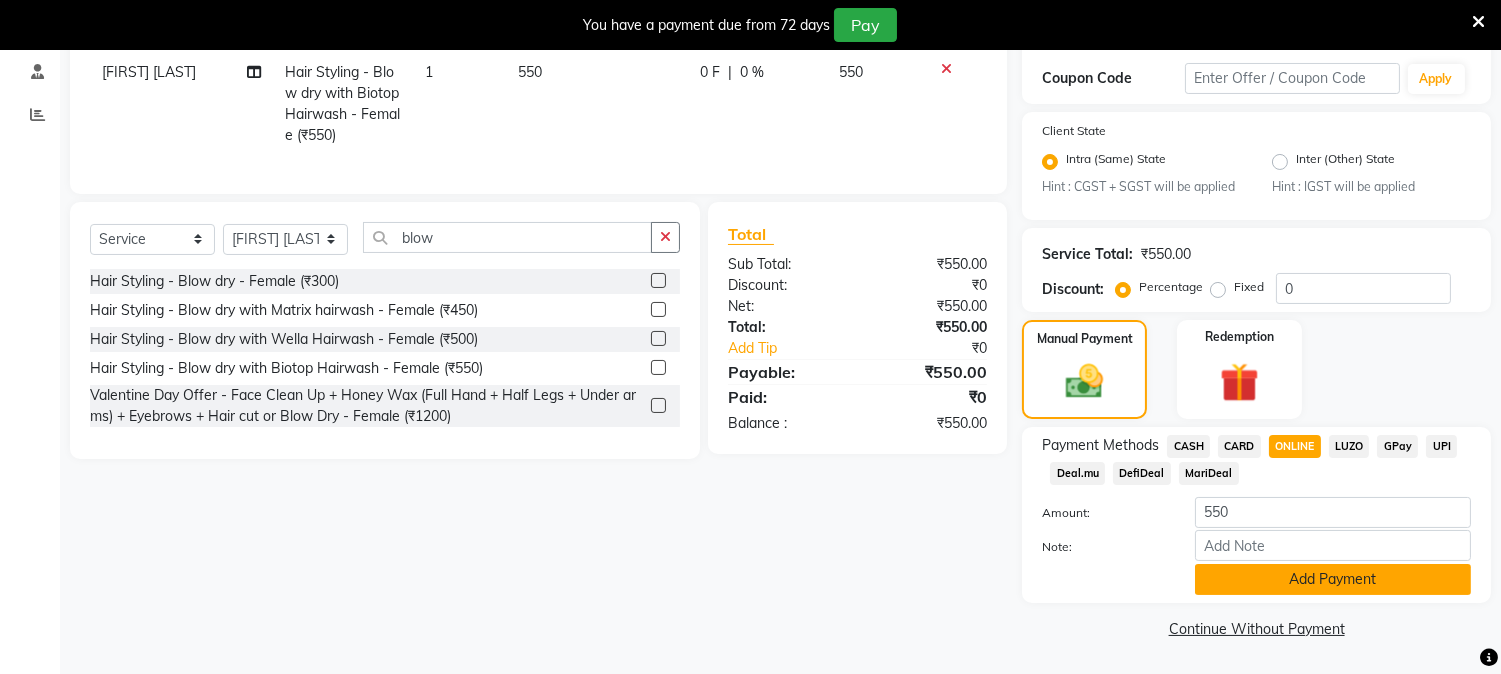click on "Add Payment" 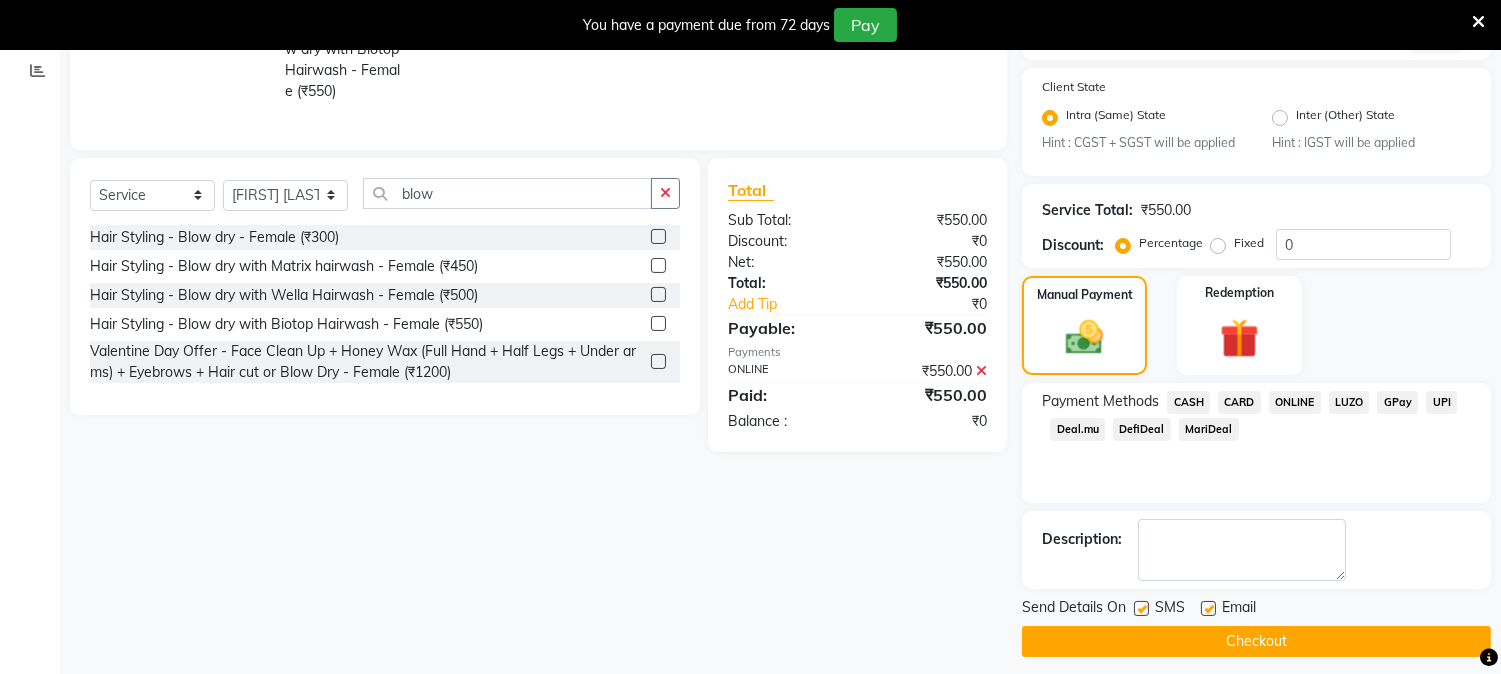scroll, scrollTop: 393, scrollLeft: 0, axis: vertical 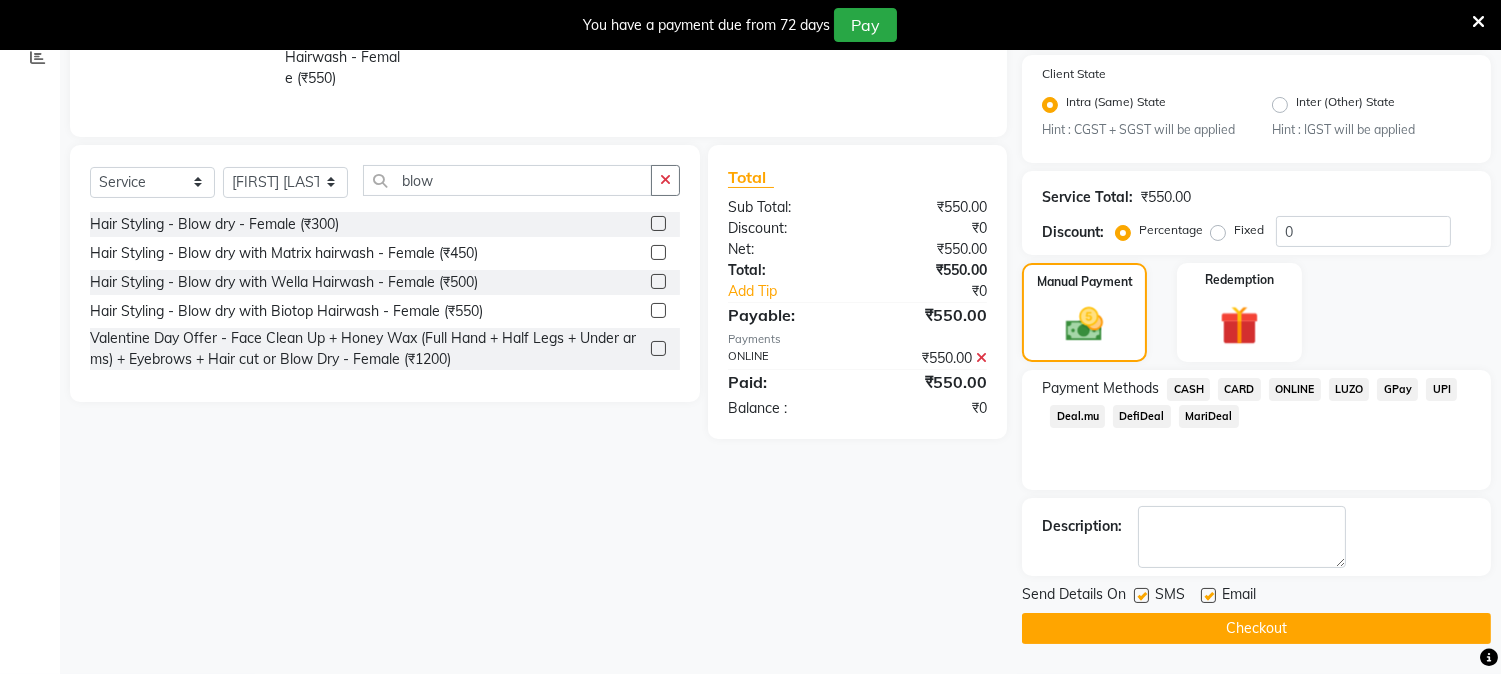 click on "Checkout" 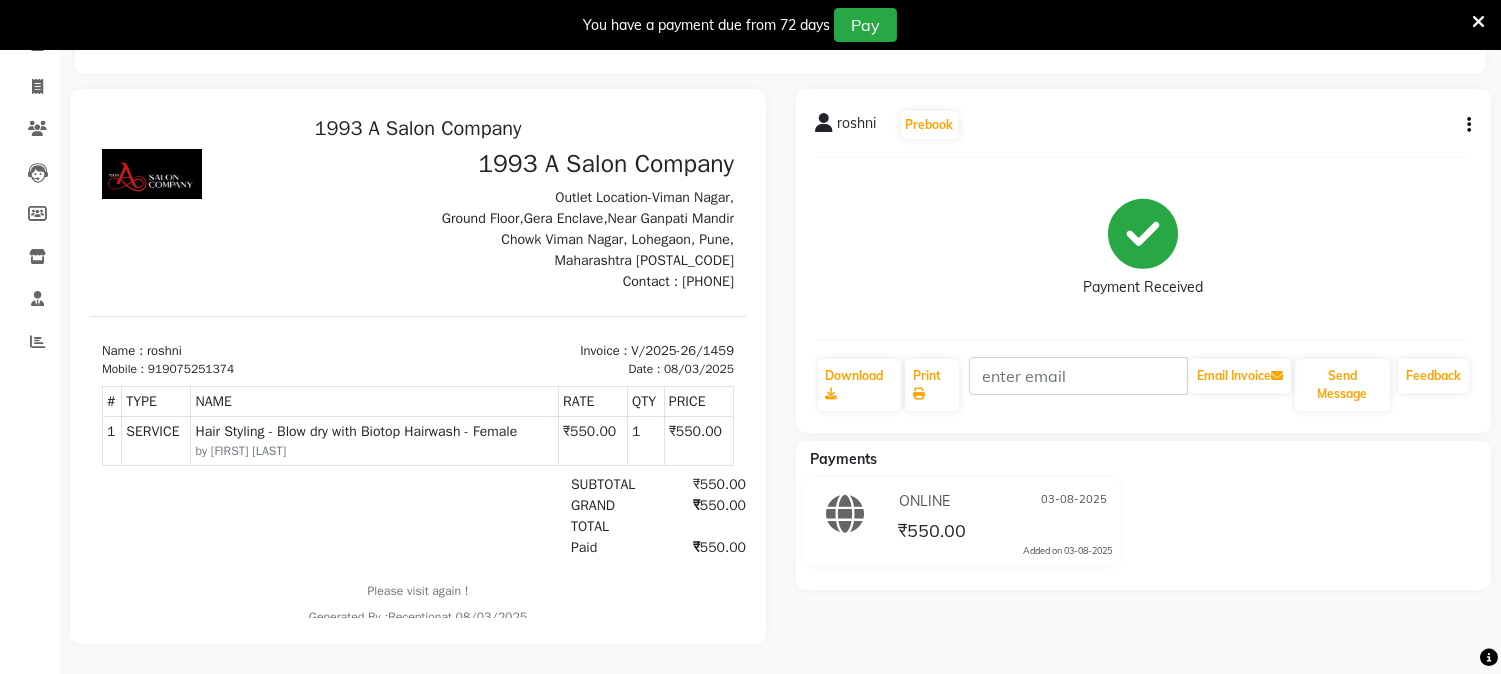 scroll, scrollTop: 0, scrollLeft: 0, axis: both 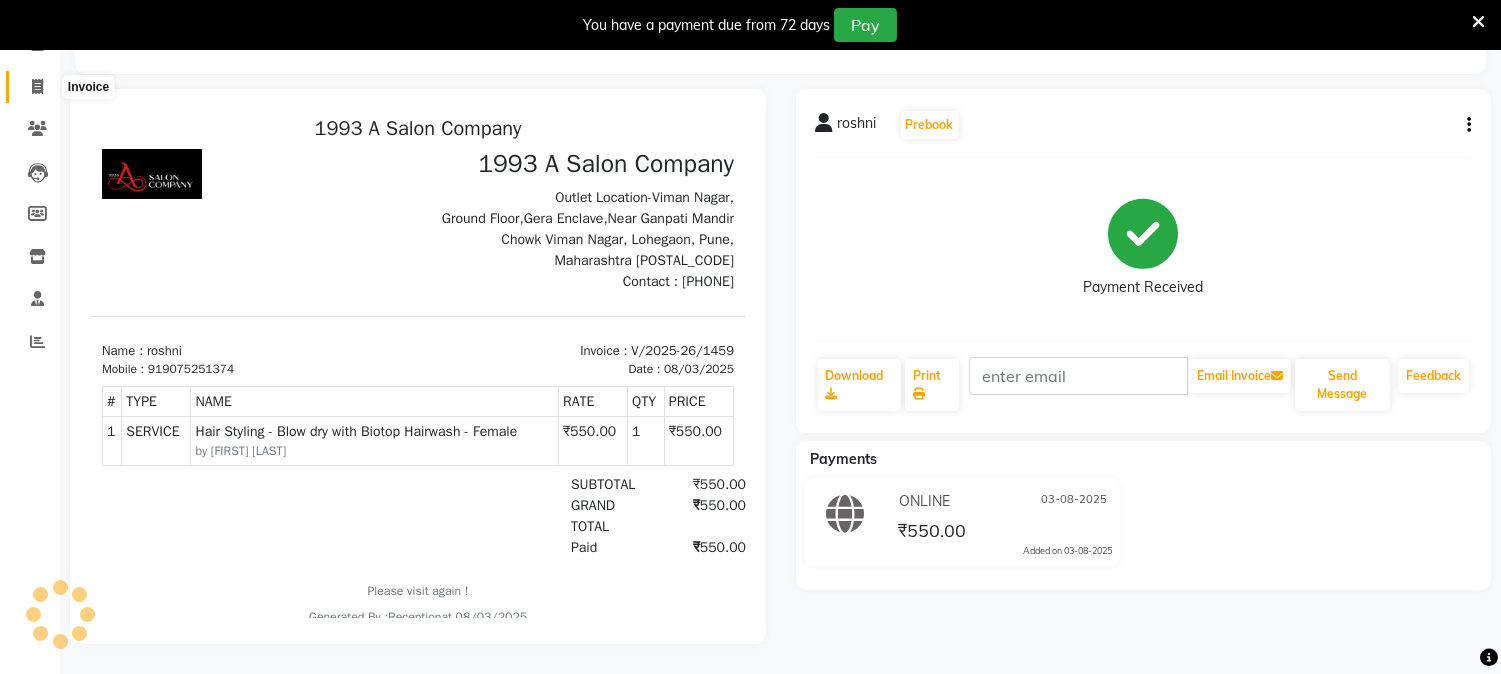 click 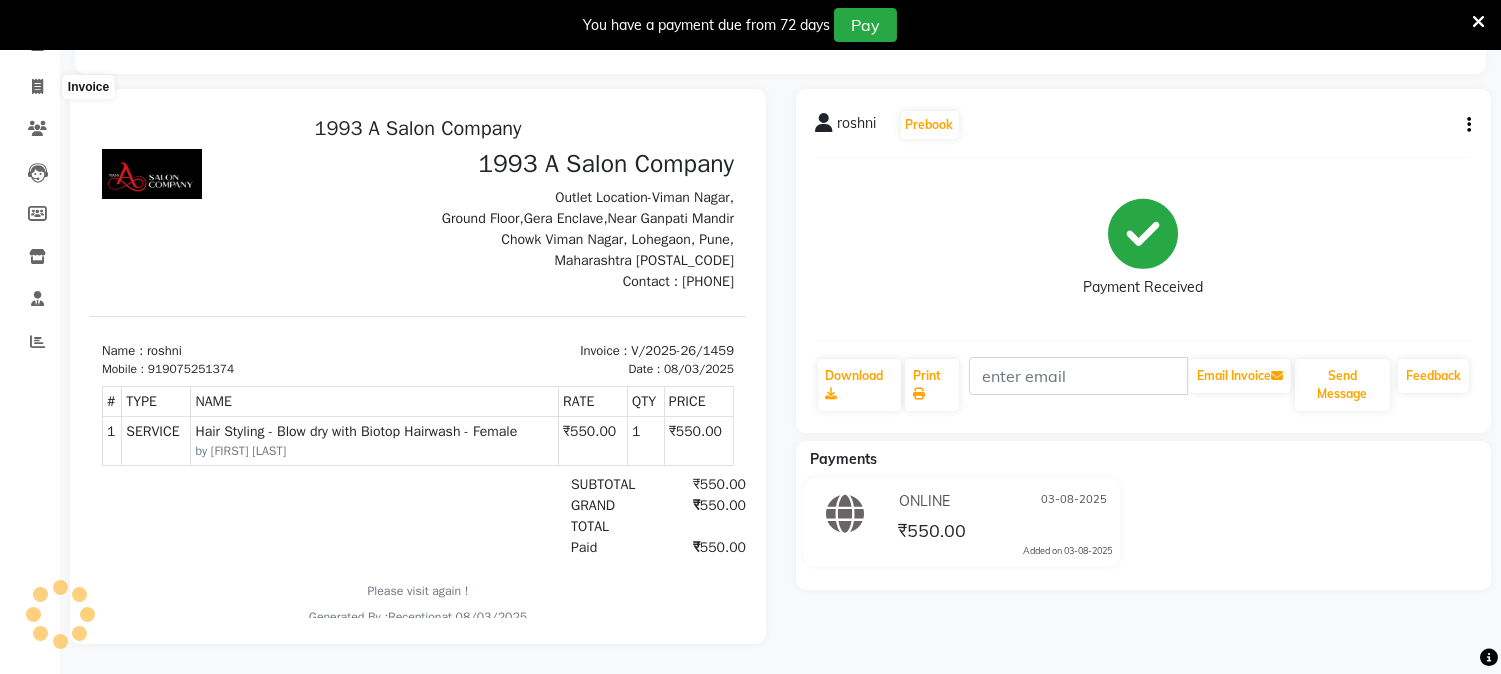 select on "service" 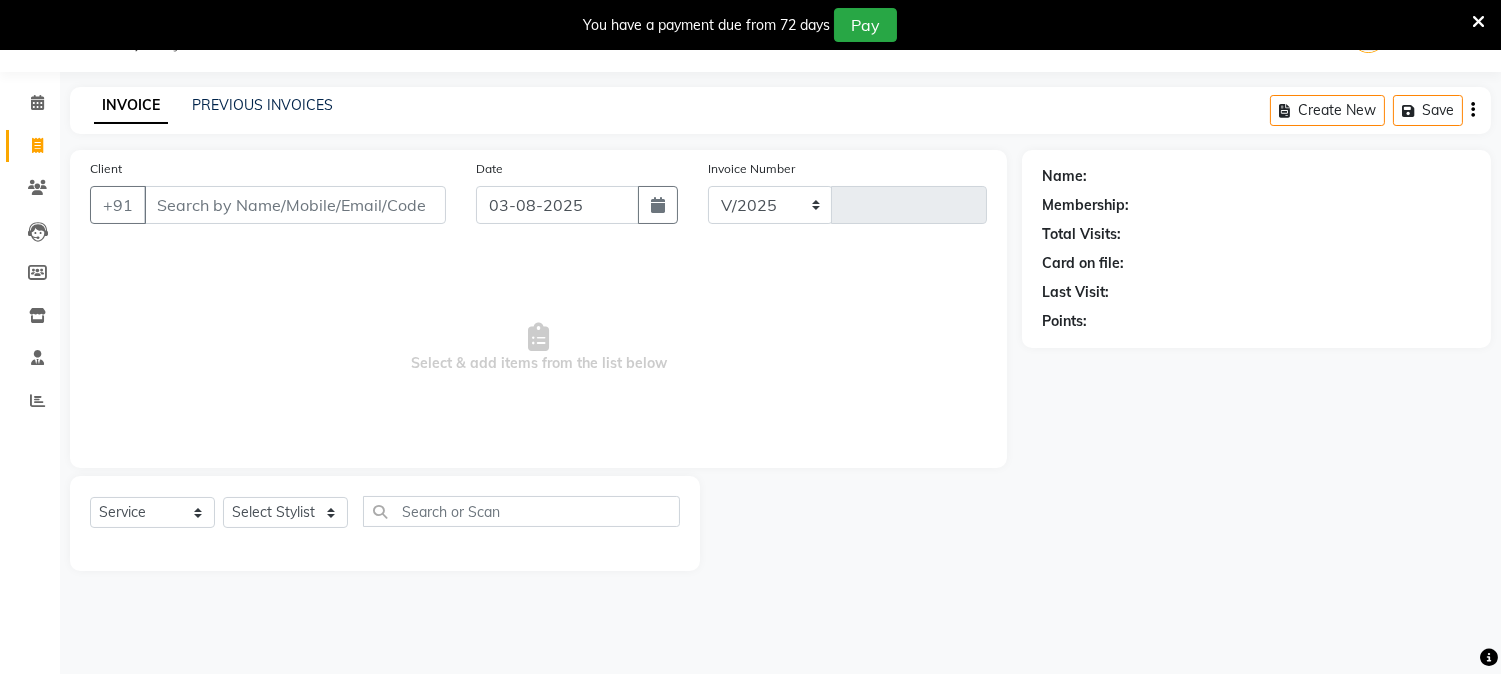 scroll, scrollTop: 50, scrollLeft: 0, axis: vertical 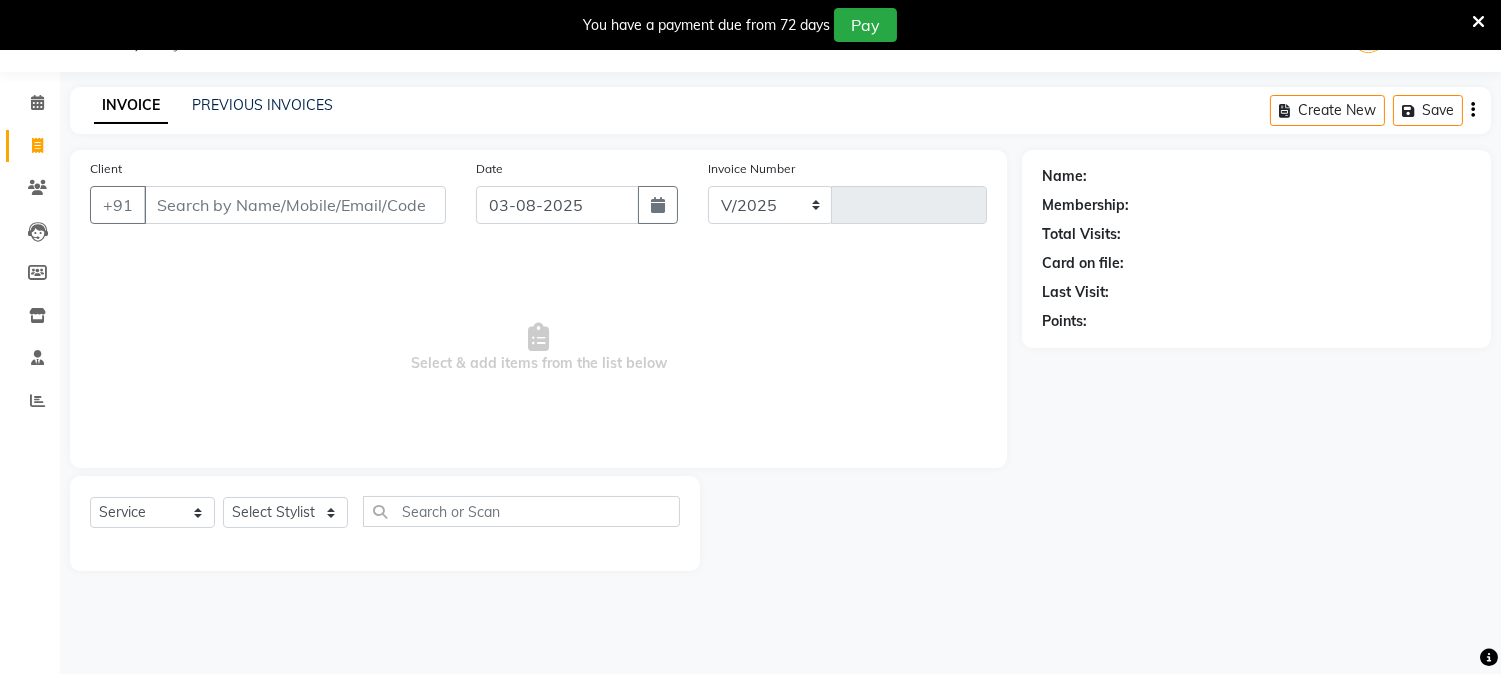 select on "144" 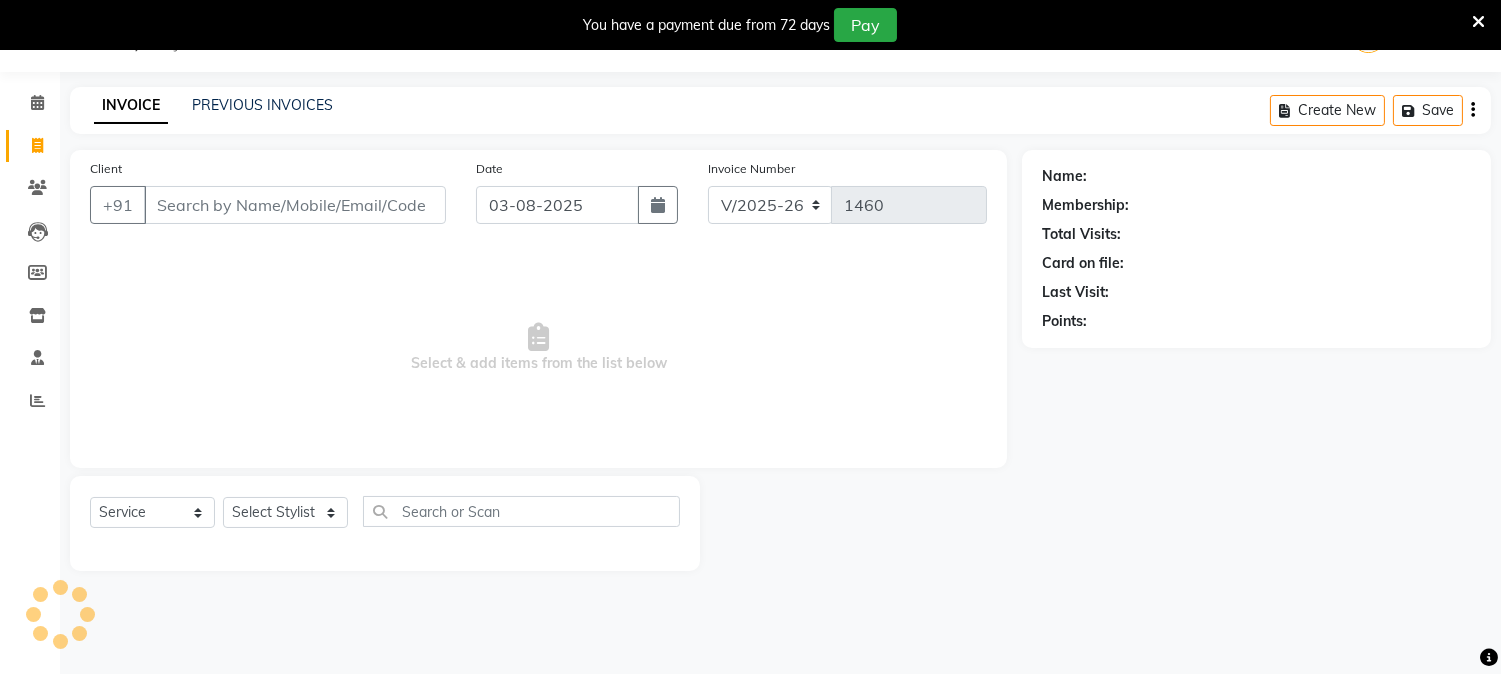 click on "Client" at bounding box center [295, 205] 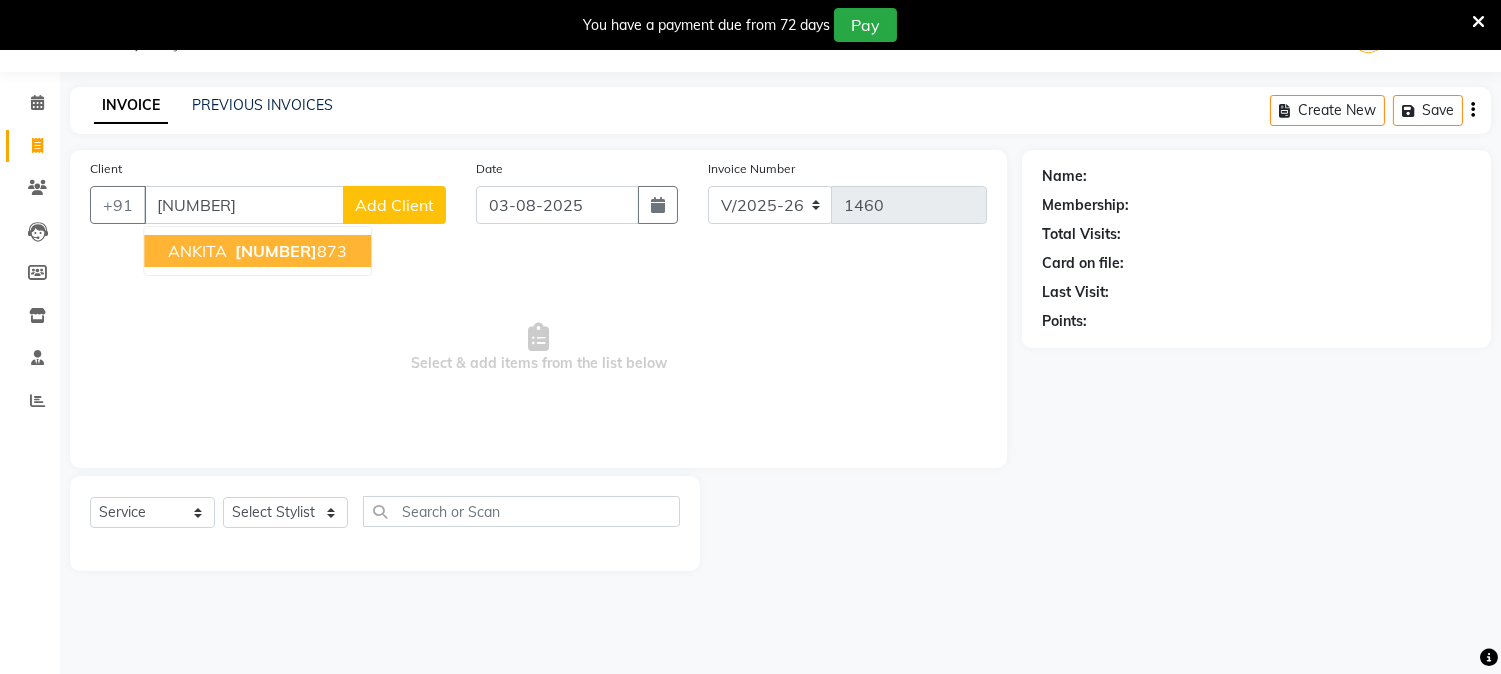 click on "[NUMBER]" at bounding box center (276, 251) 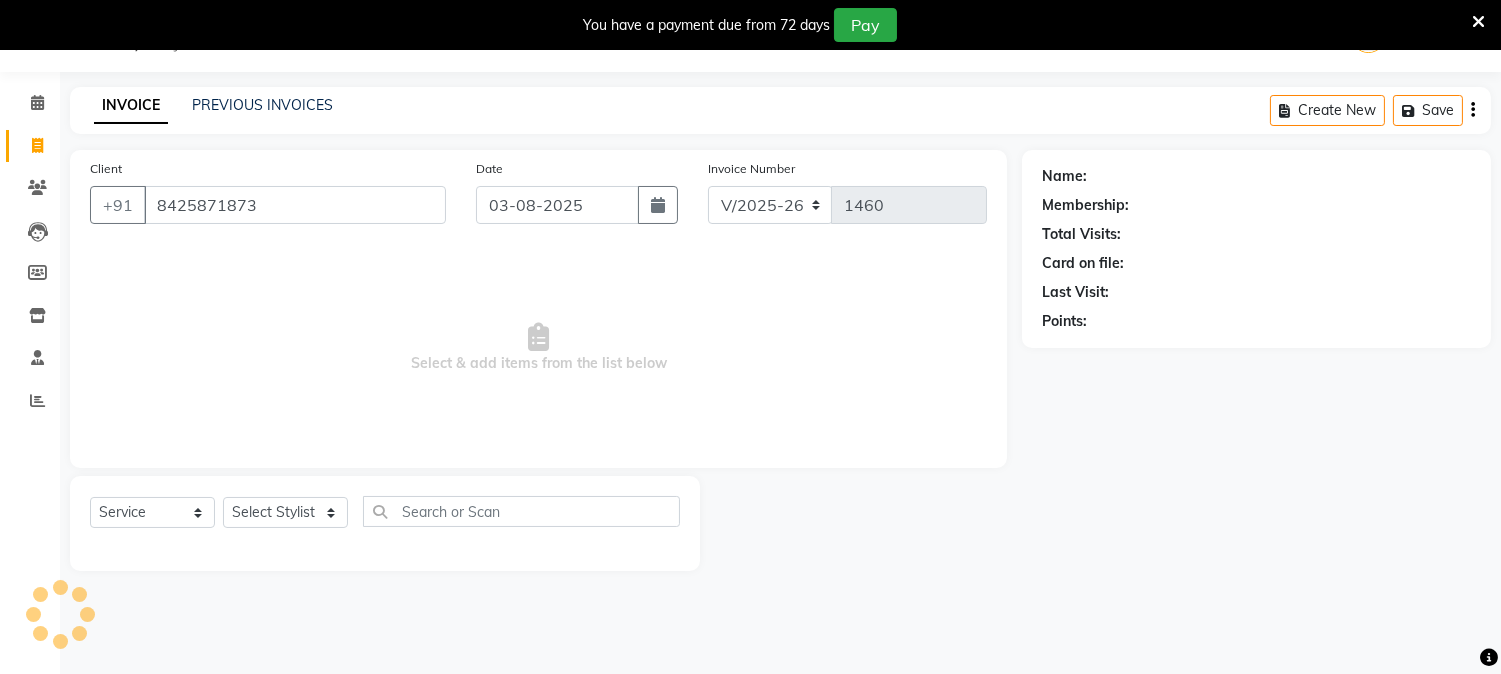 type on "8425871873" 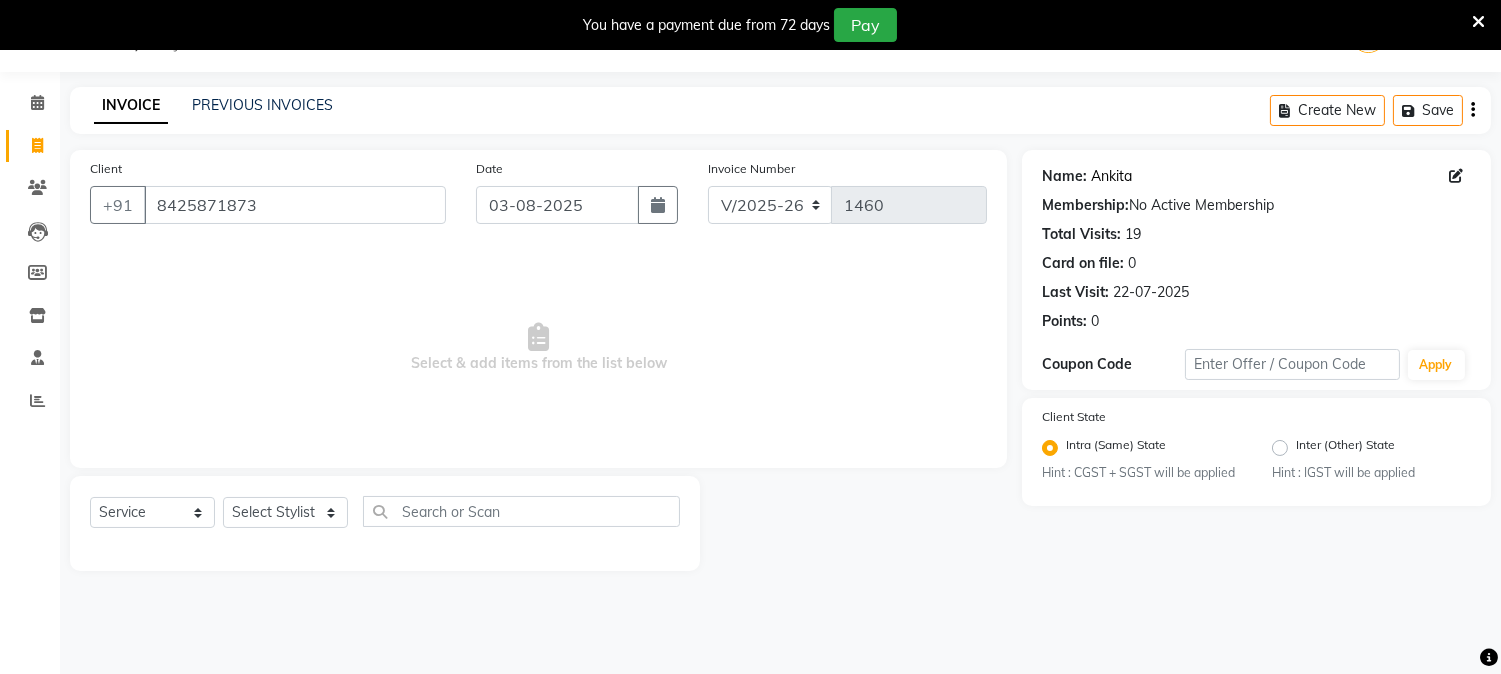 click on "Ankita" 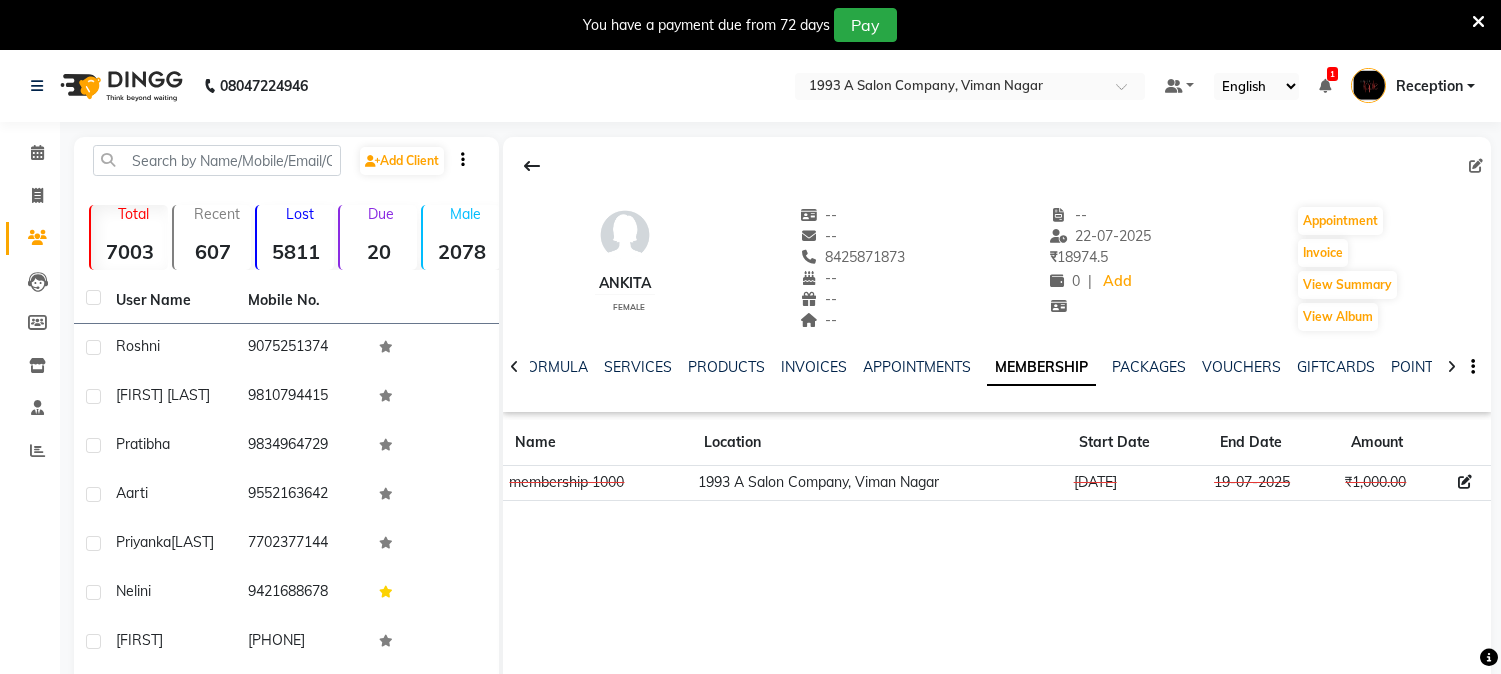 scroll, scrollTop: 0, scrollLeft: 0, axis: both 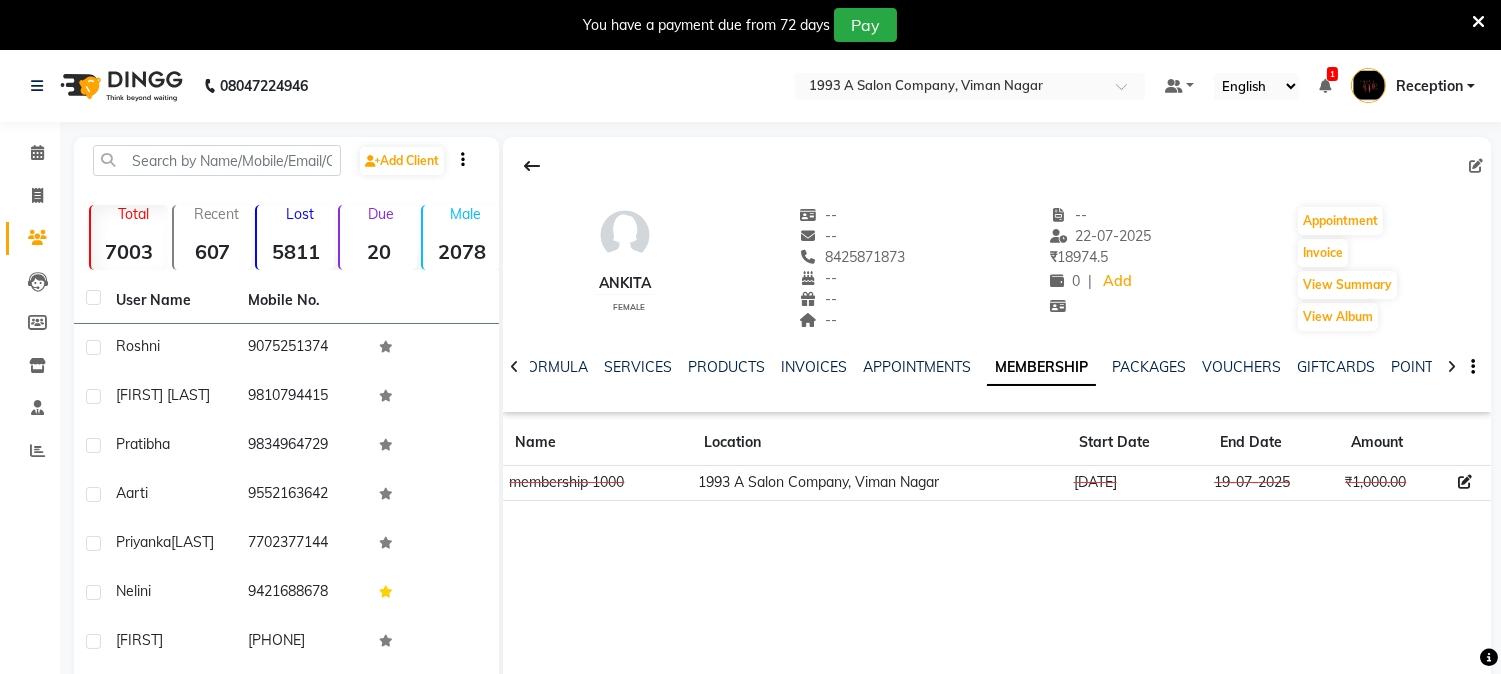 drag, startPoint x: 826, startPoint y: 255, endPoint x: 950, endPoint y: 255, distance: 124 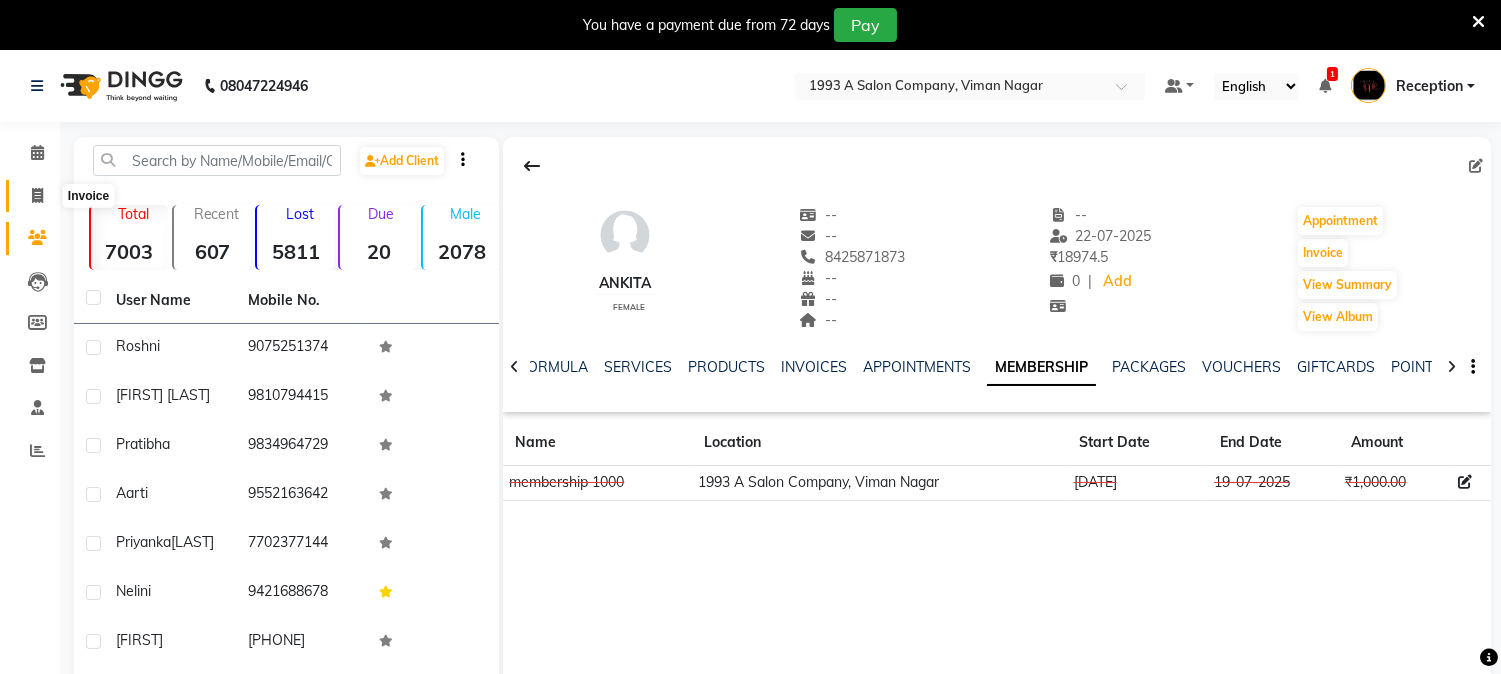 click 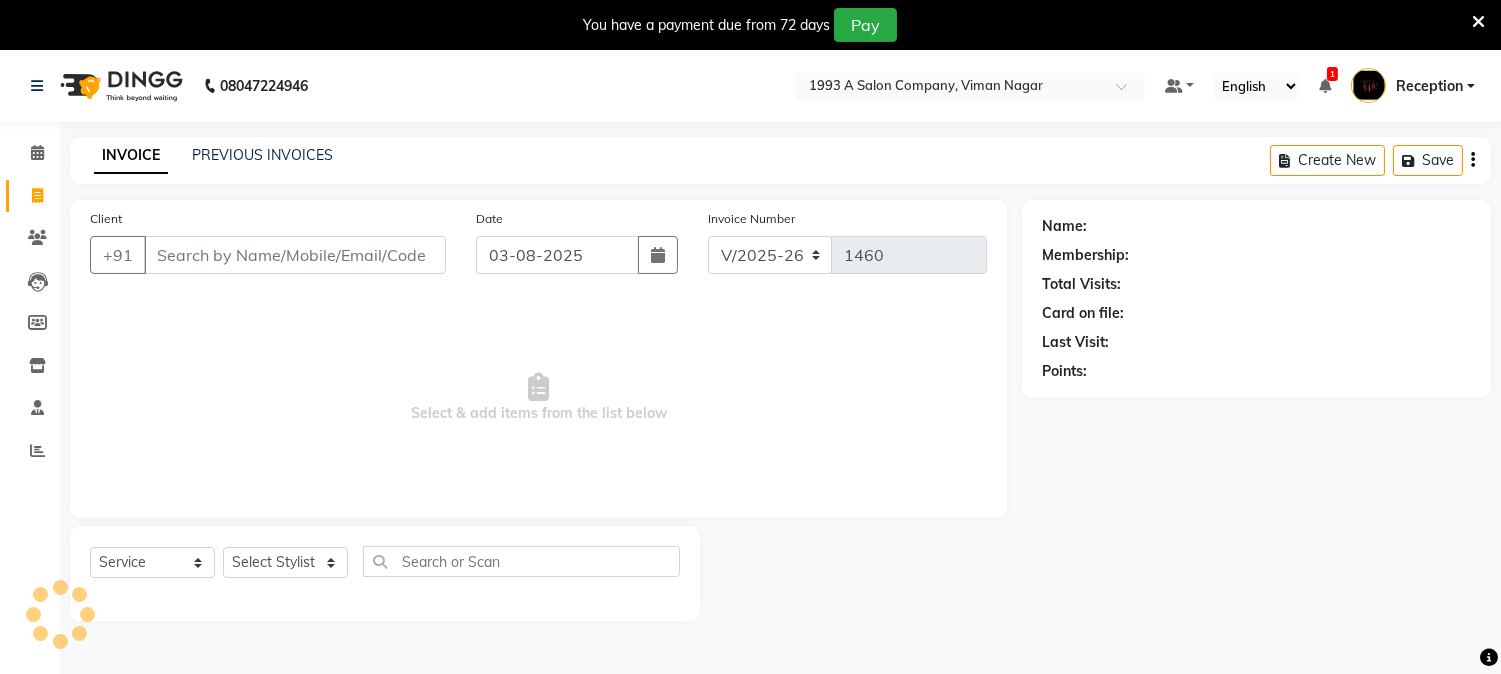 scroll, scrollTop: 50, scrollLeft: 0, axis: vertical 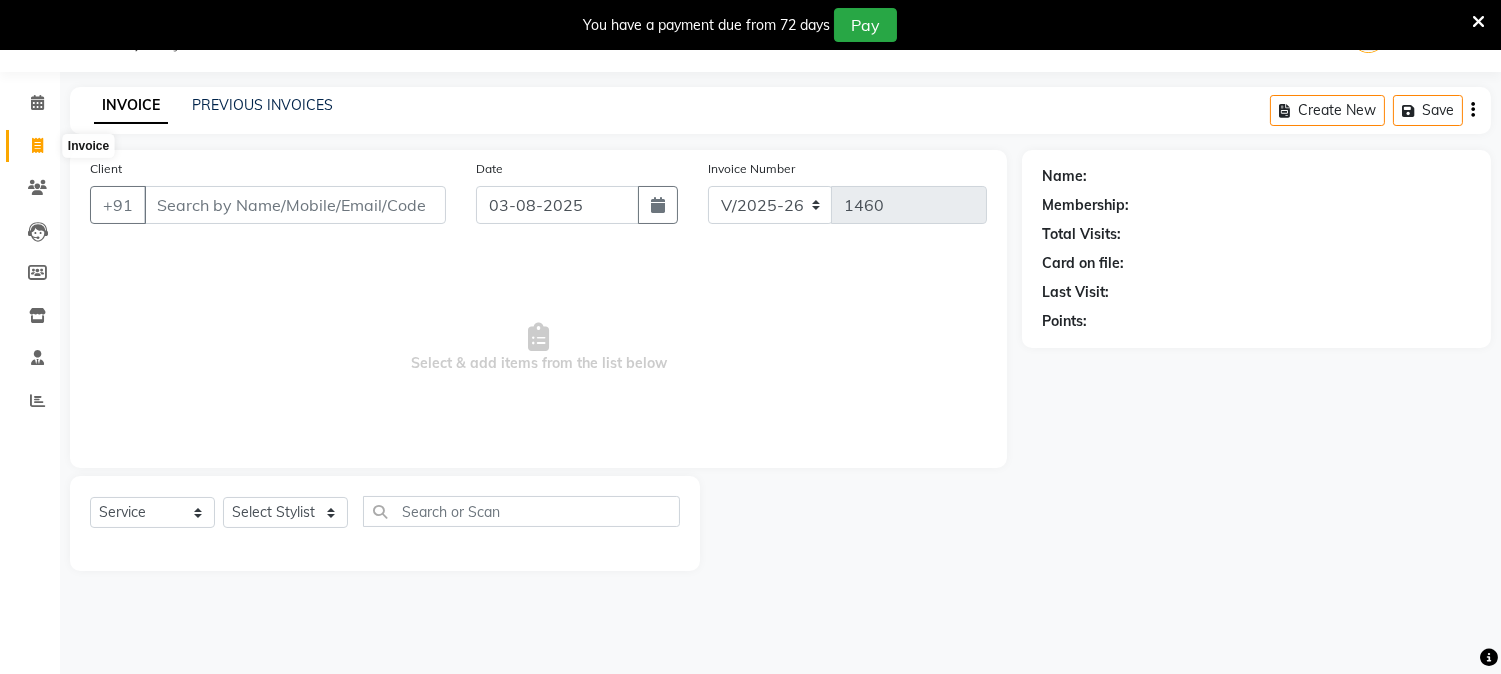 click 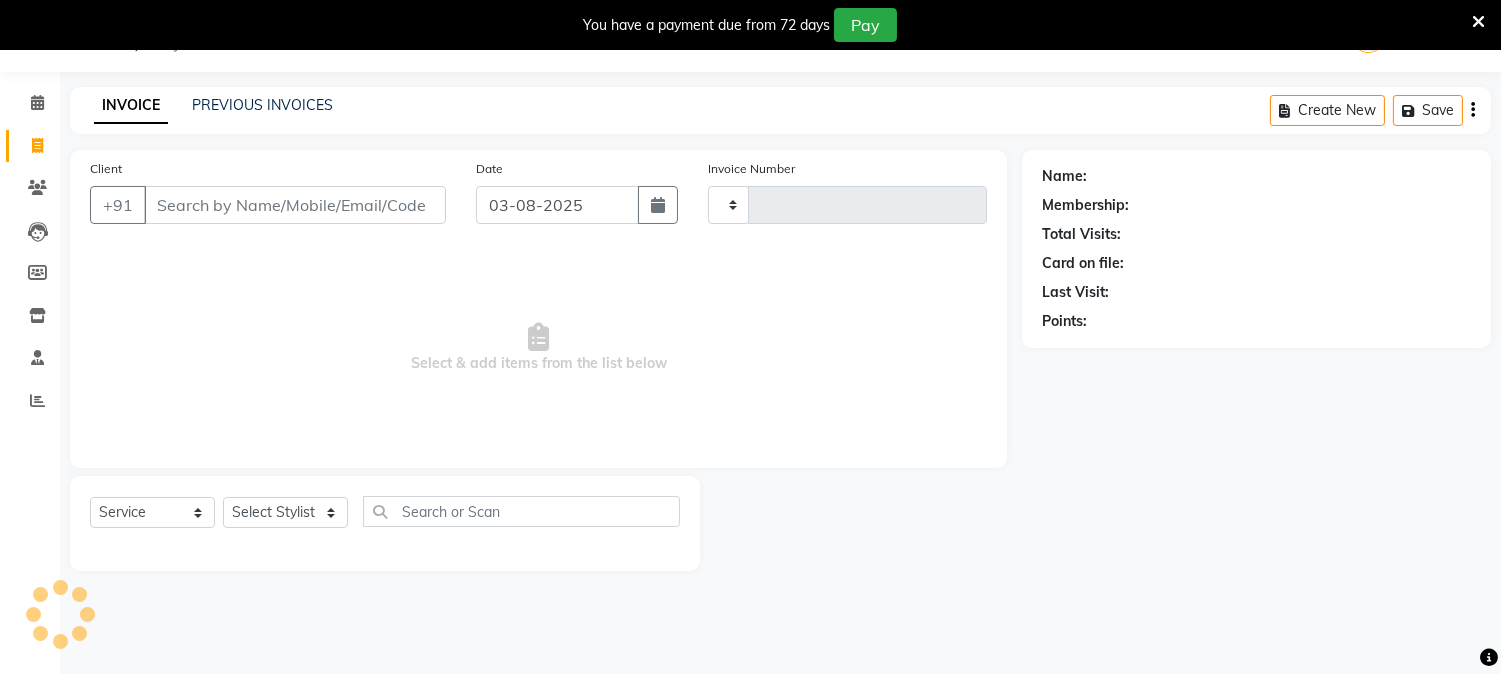 type on "1460" 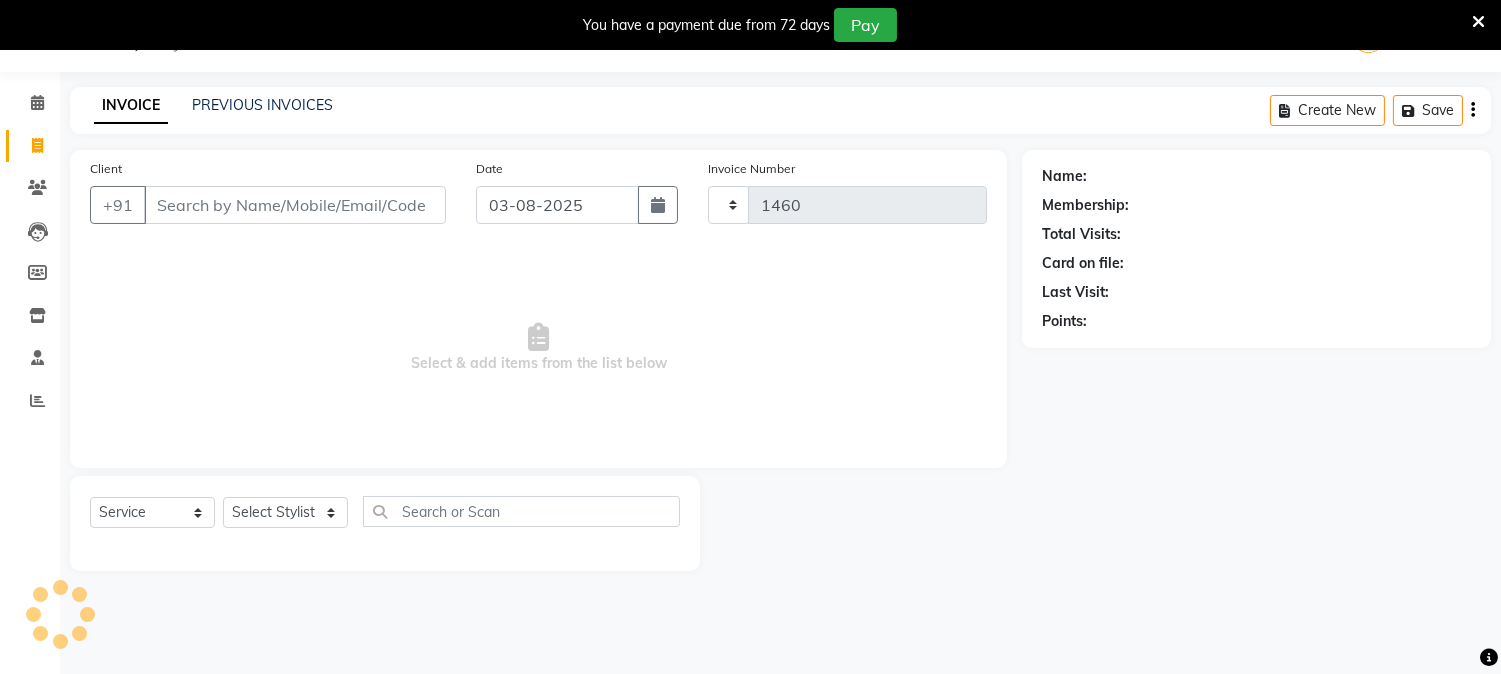select on "144" 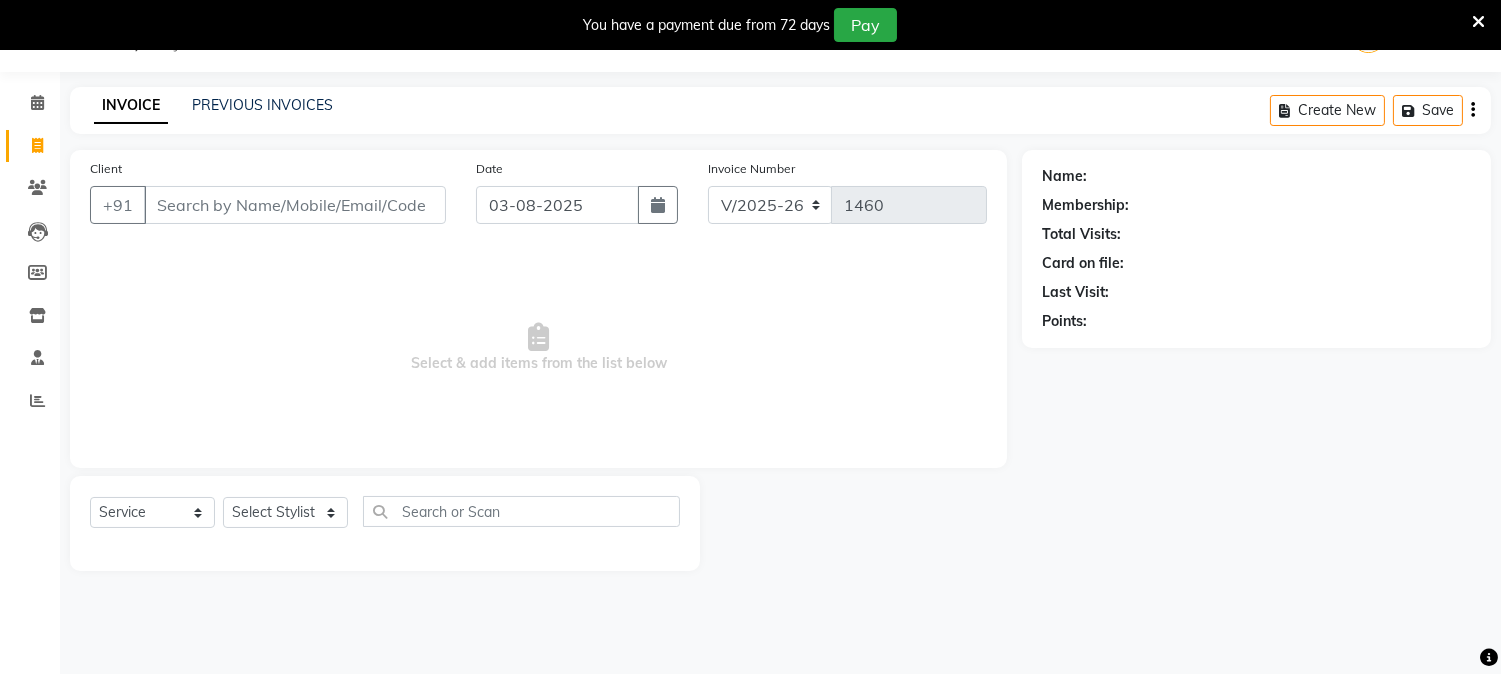 click on "Client" at bounding box center (295, 205) 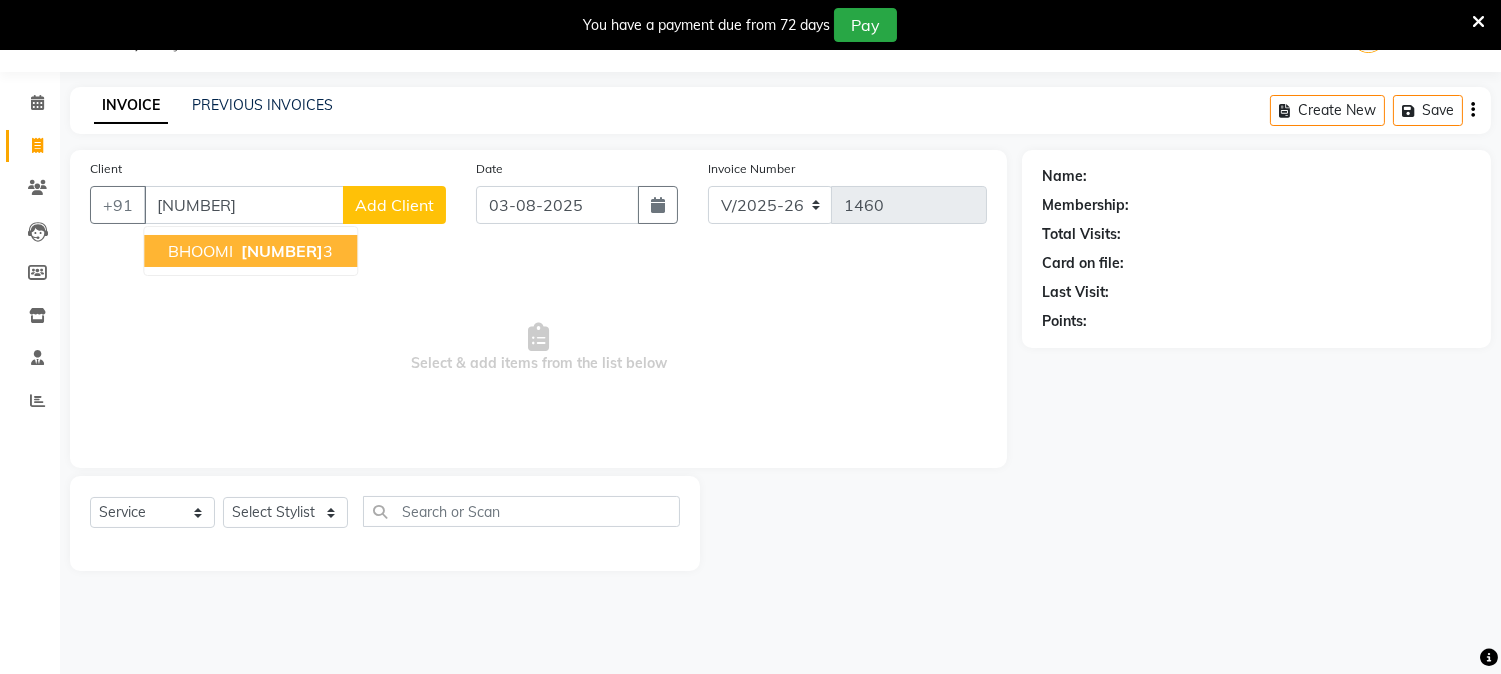 click on "BHOOMI" at bounding box center (200, 251) 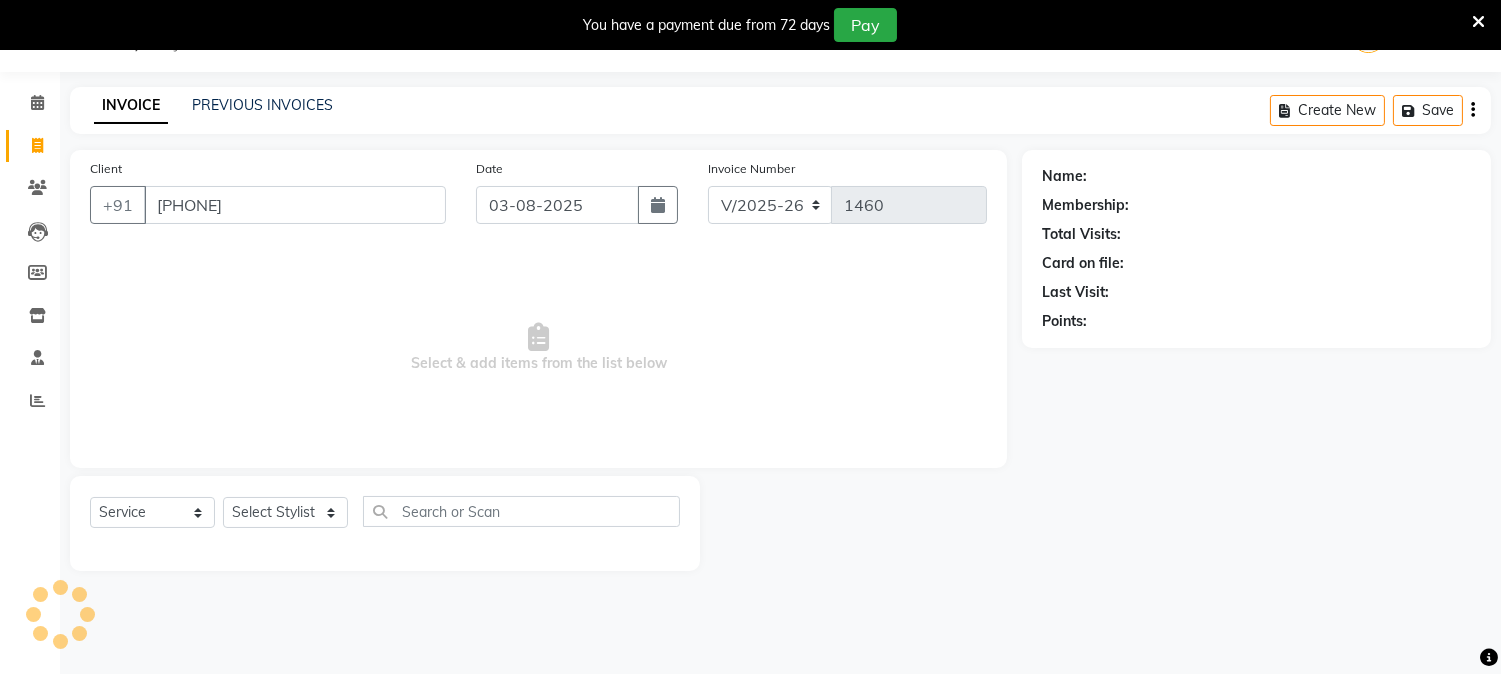 type on "8625961203" 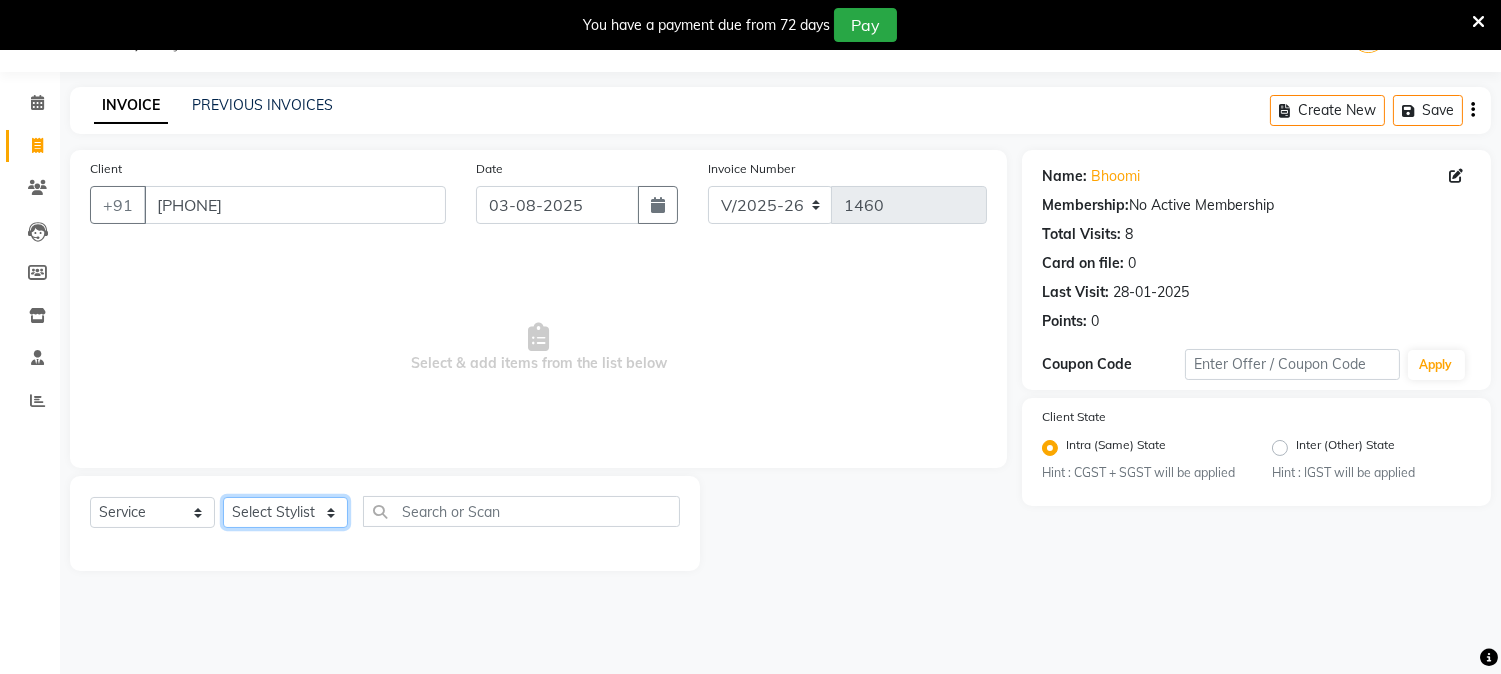 click on "Select Stylist [FIRST] [LAST] [FIRST] [LAST] [FIRST] [LAST] Reception [FIRST] [LAST] [FIRST] [LAST] SNEHAL Training Department [FIRST] [LAST] [FIRST] Sir" 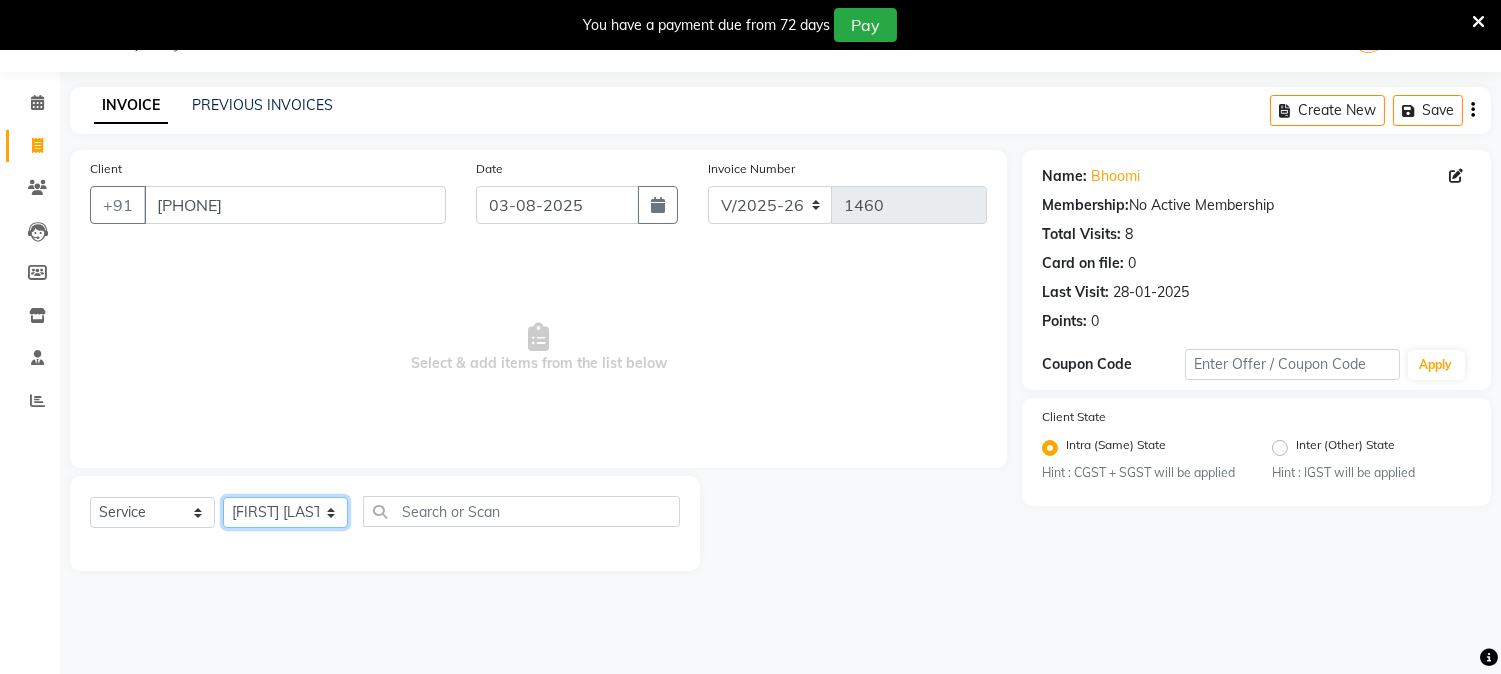 click on "Select Stylist [FIRST] [LAST] [FIRST] [LAST] [FIRST] [LAST] Reception [FIRST] [LAST] [FIRST] [LAST] SNEHAL Training Department [FIRST] [LAST] [FIRST] Sir" 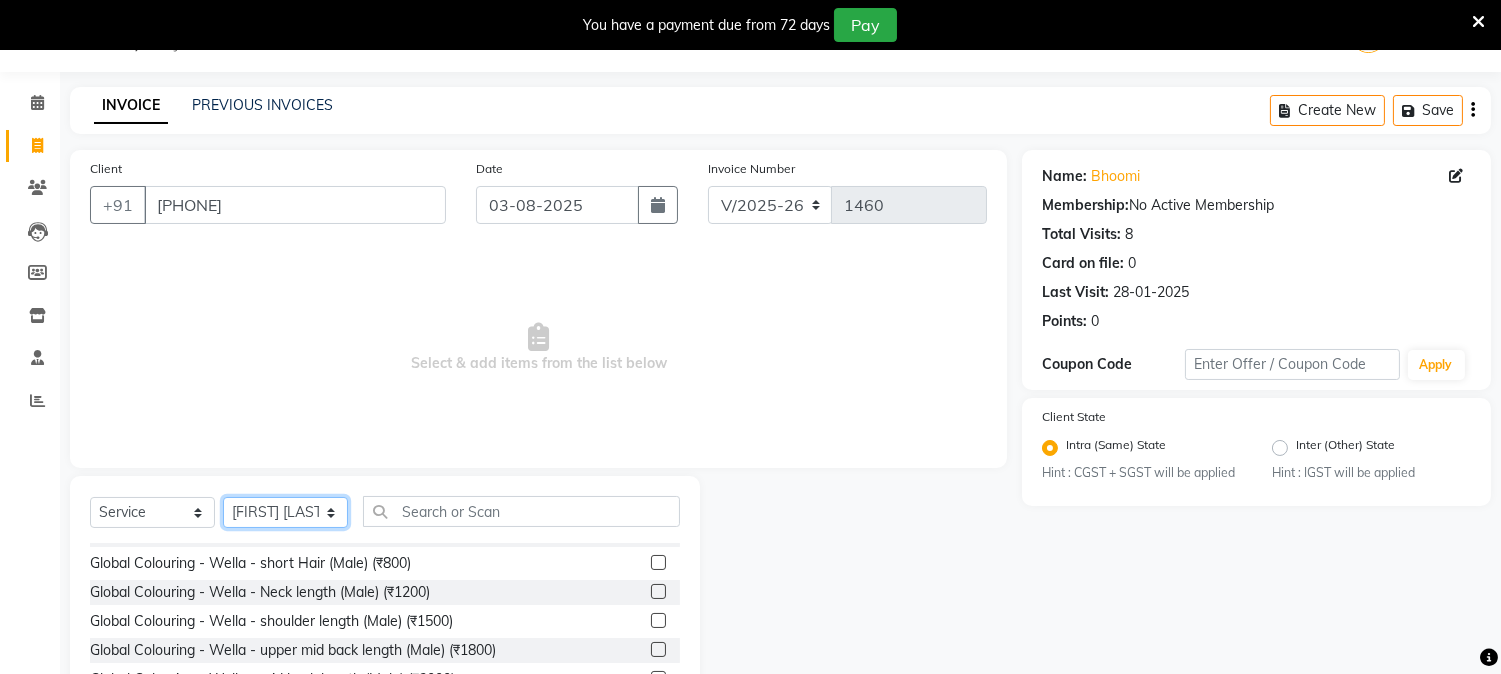 scroll, scrollTop: 111, scrollLeft: 0, axis: vertical 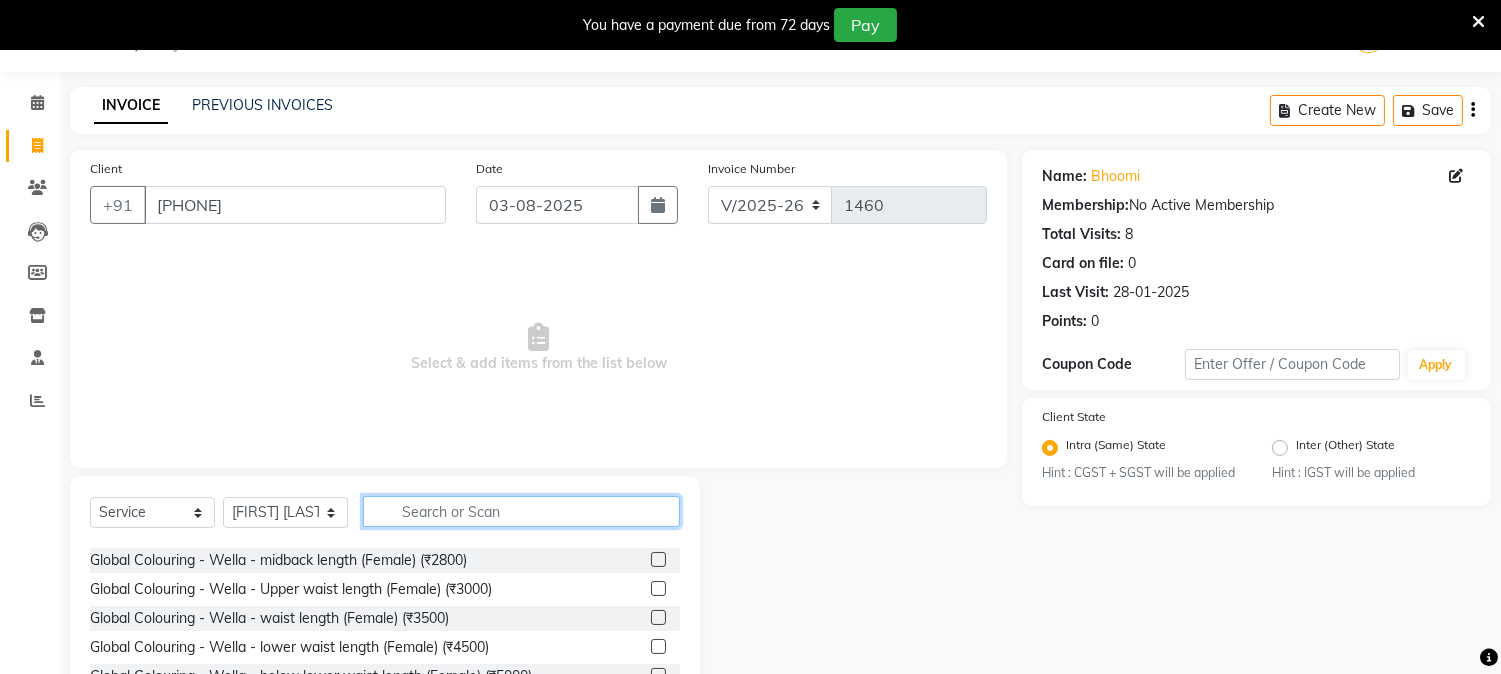 click 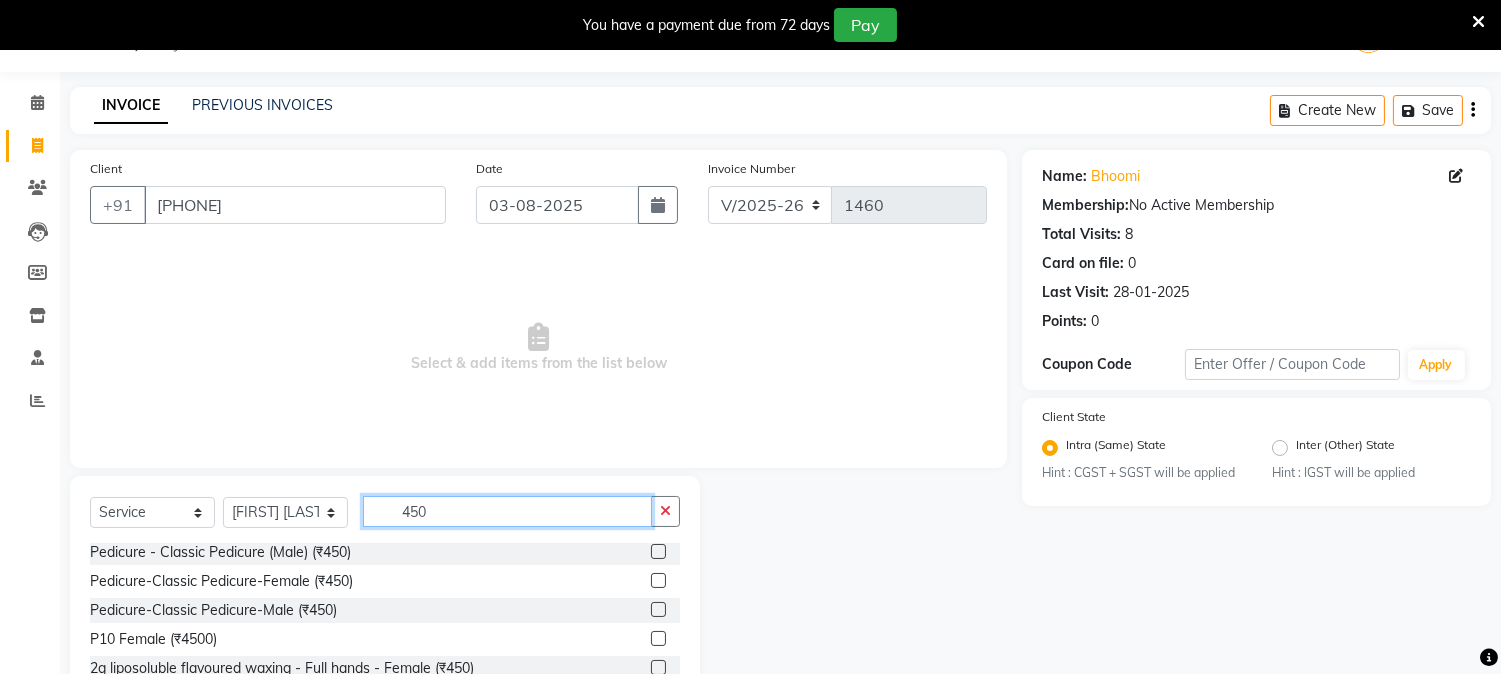 scroll, scrollTop: 111, scrollLeft: 0, axis: vertical 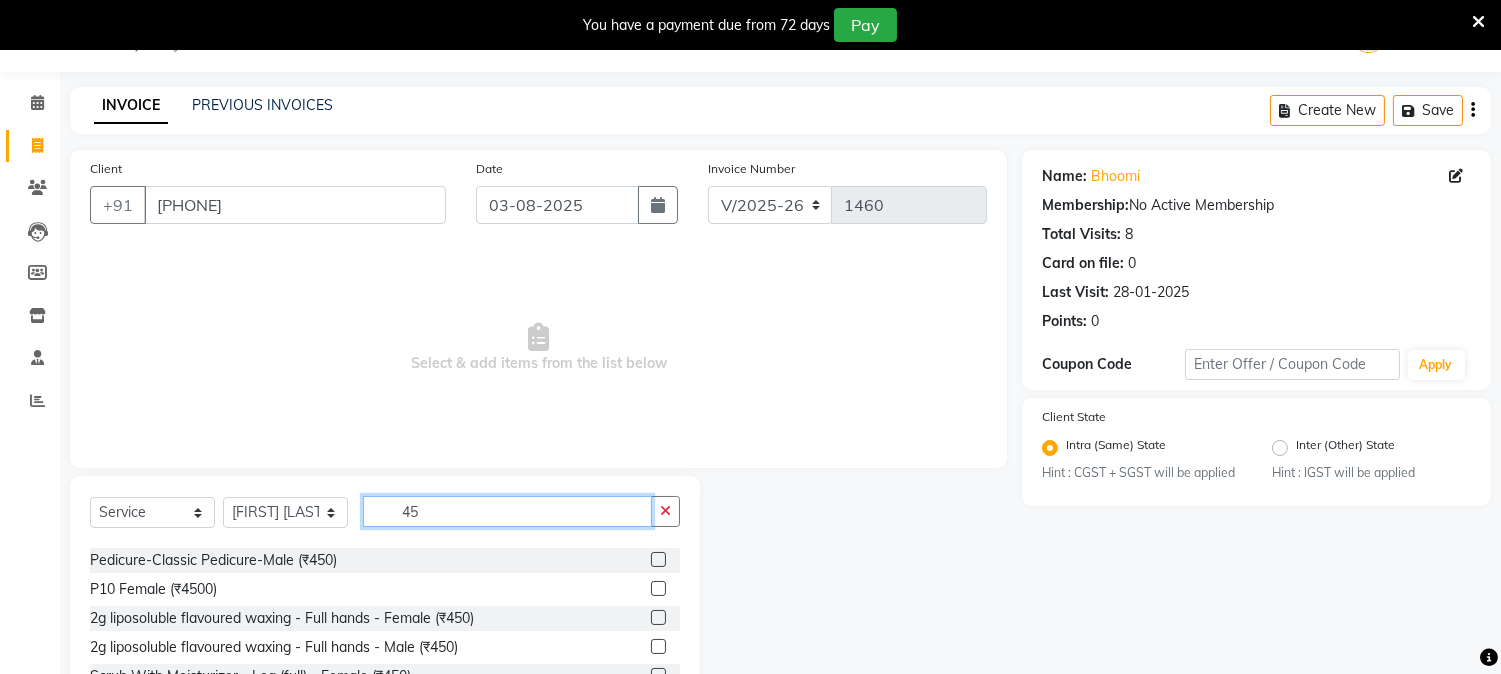 type on "4" 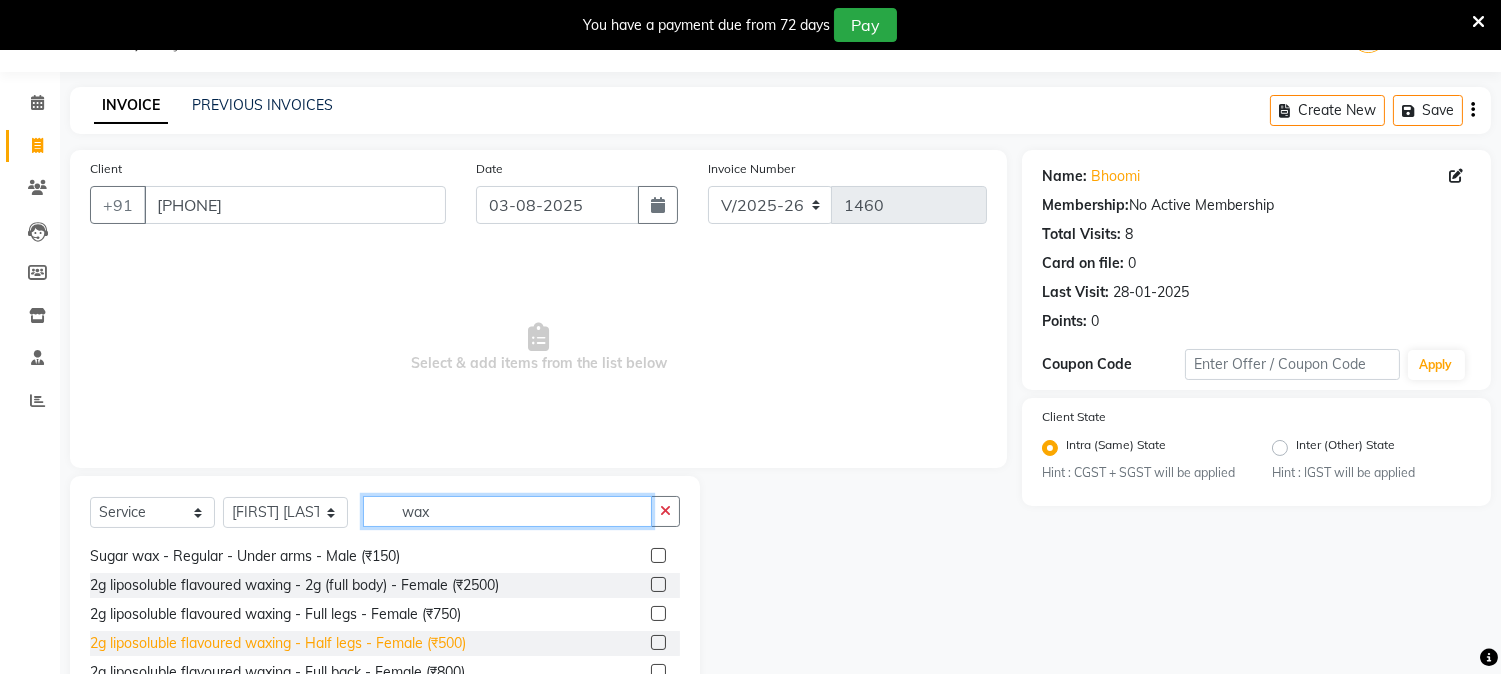 scroll, scrollTop: 777, scrollLeft: 0, axis: vertical 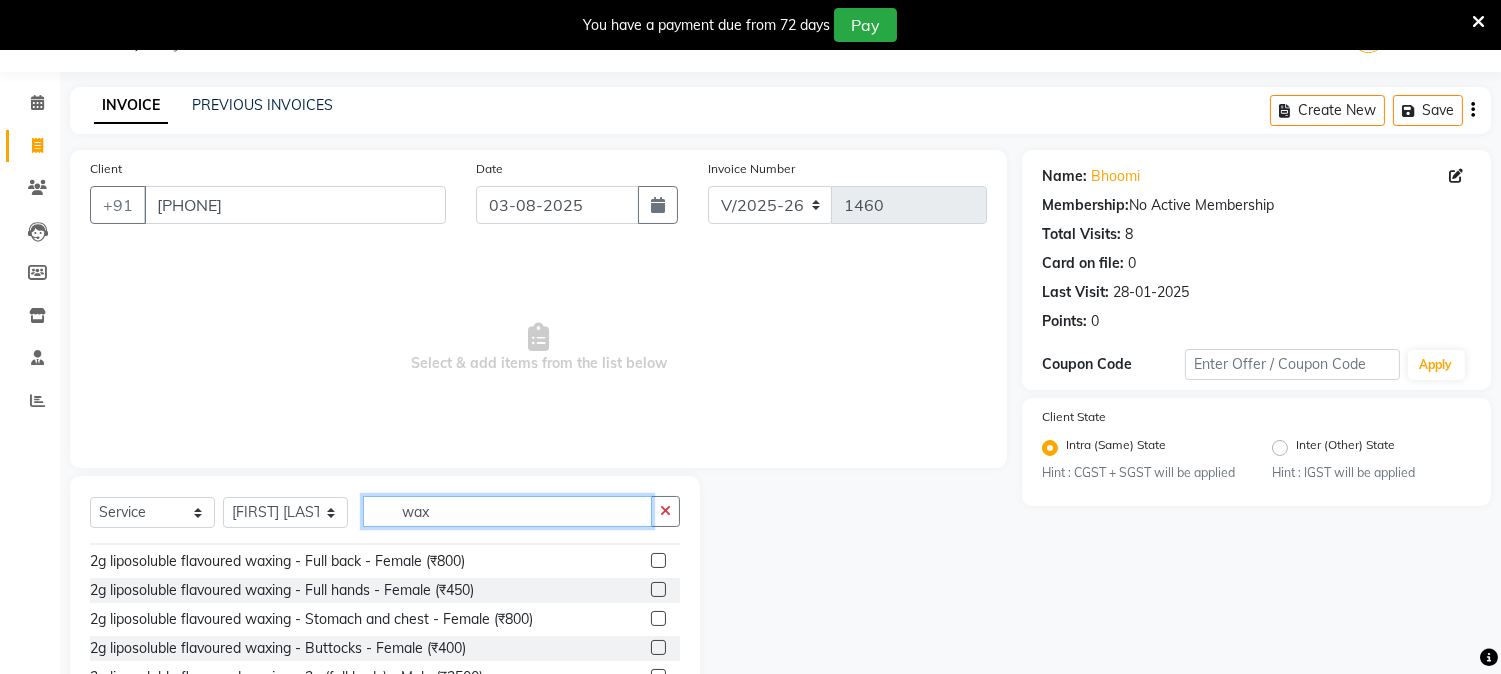 type on "wax" 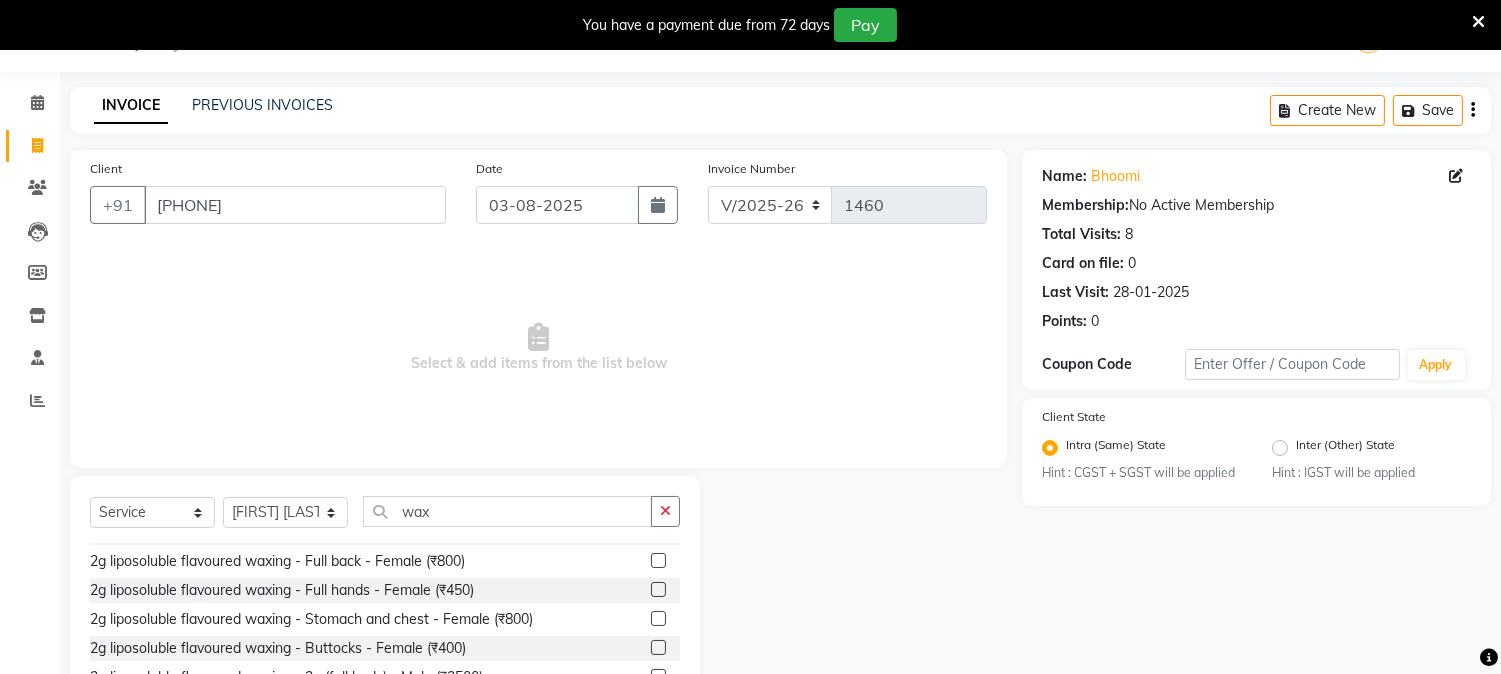 click 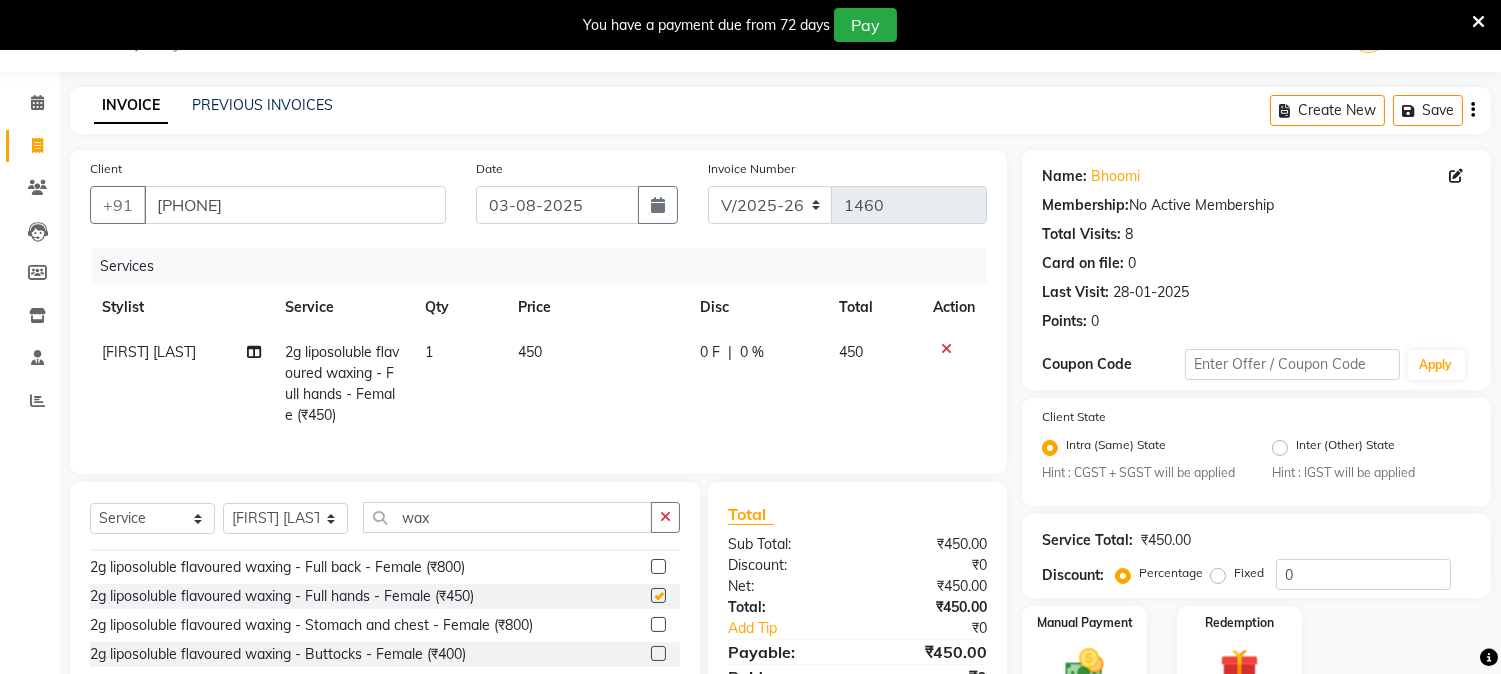 checkbox on "false" 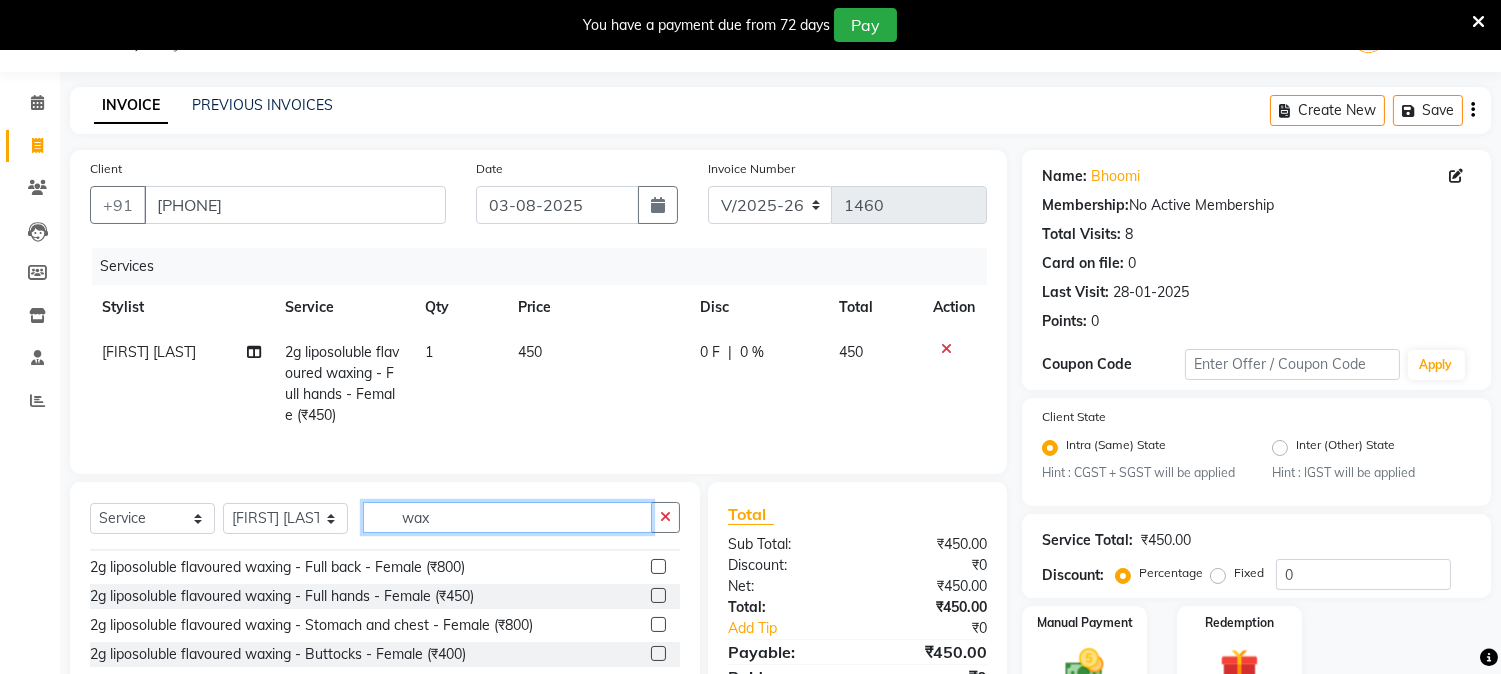 click on "wax" 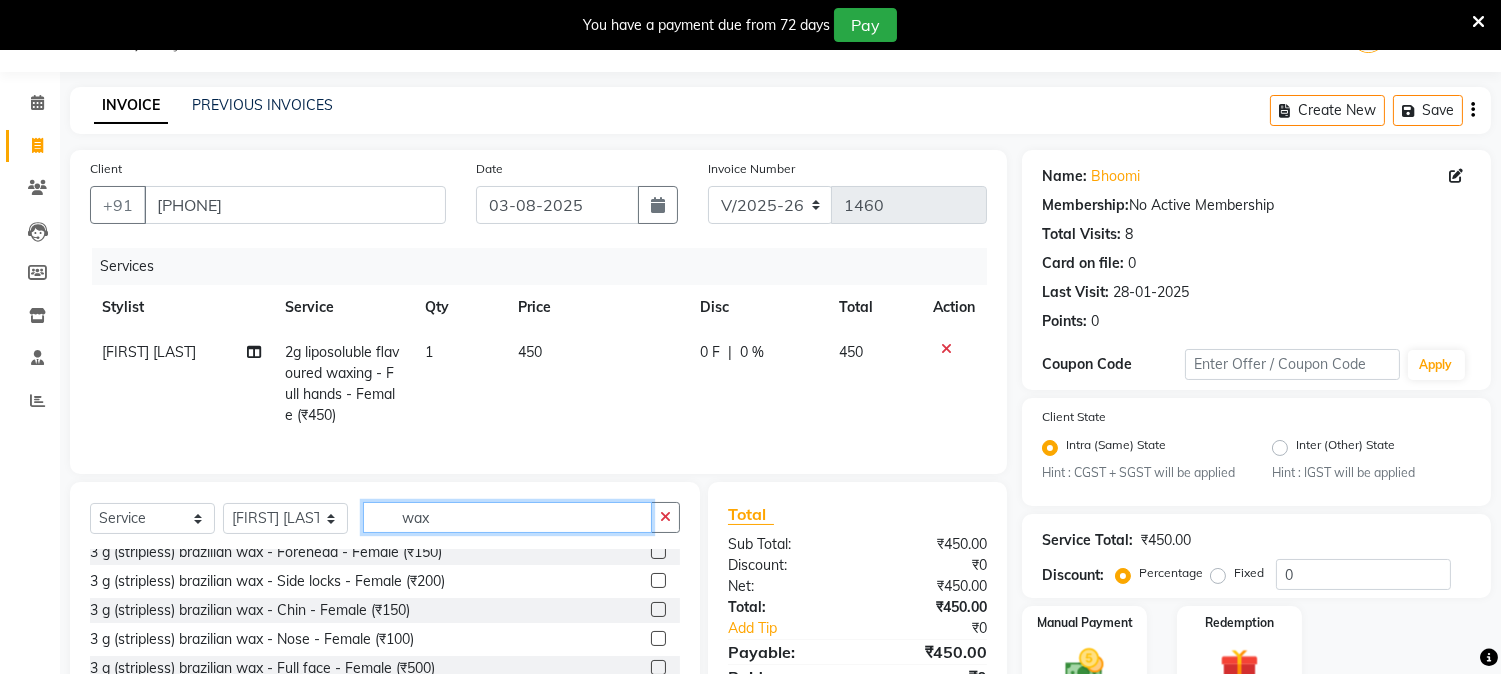 scroll, scrollTop: 1207, scrollLeft: 0, axis: vertical 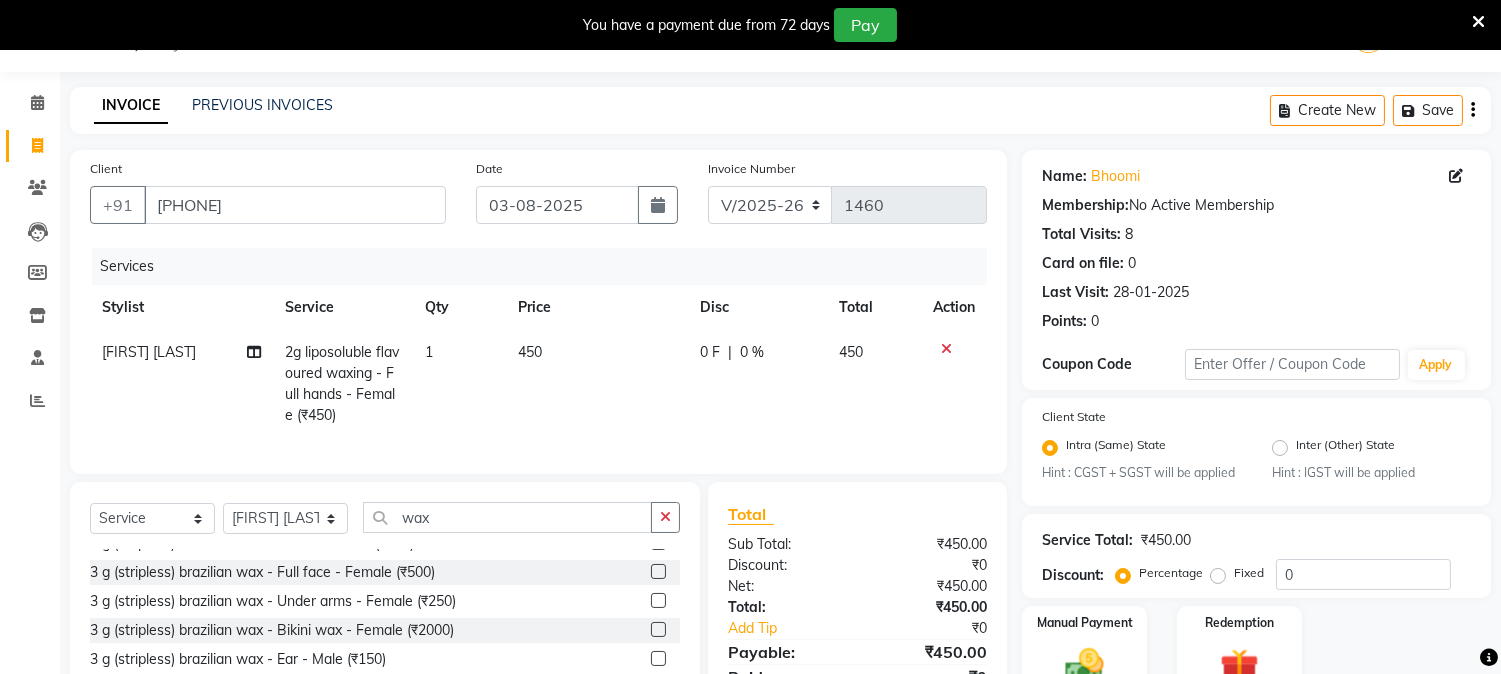 click 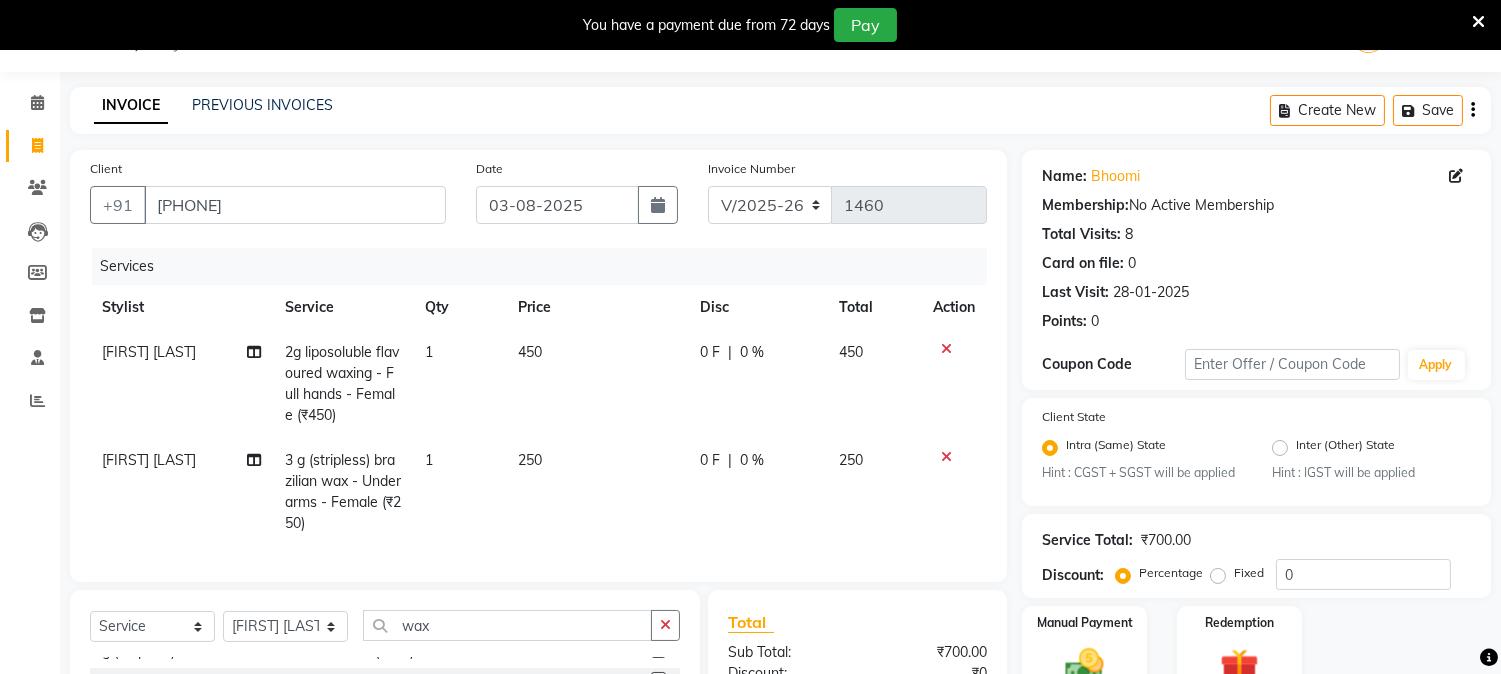 checkbox on "false" 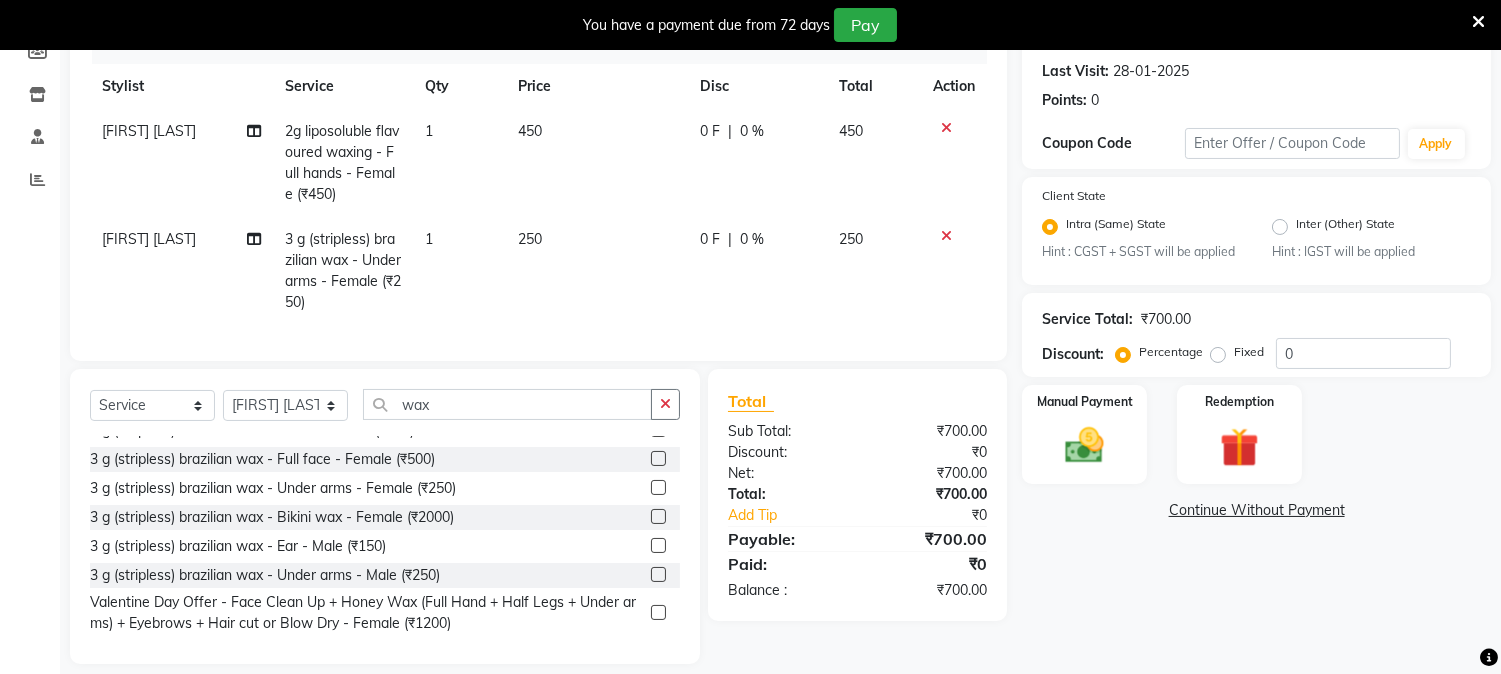 scroll, scrollTop: 272, scrollLeft: 0, axis: vertical 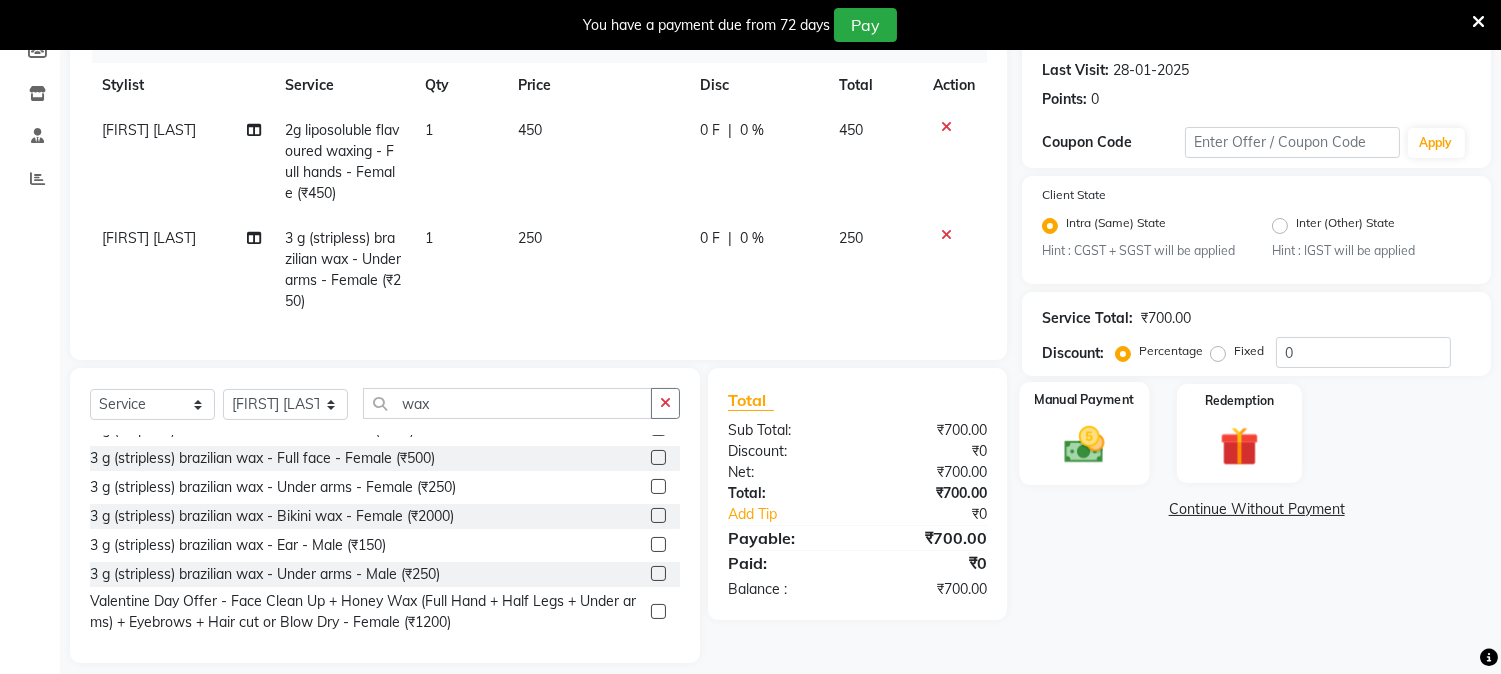 click 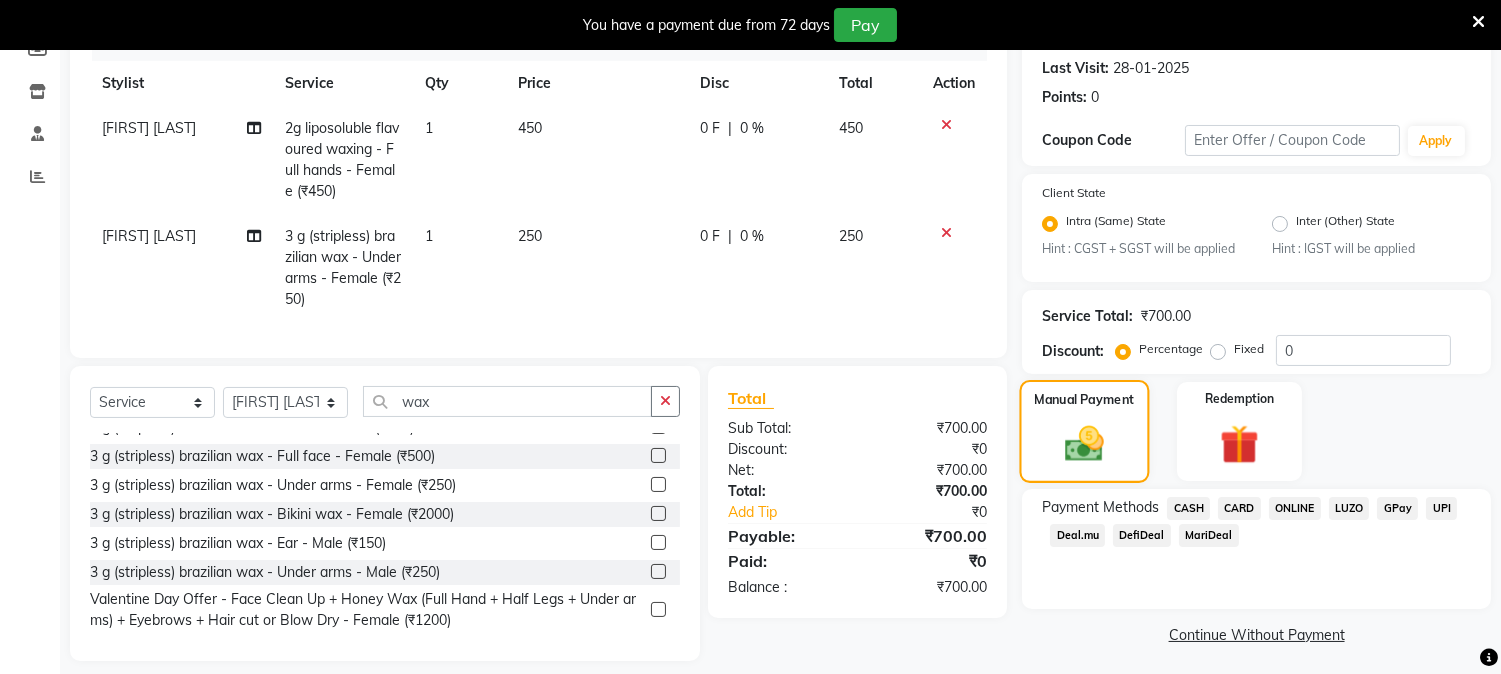 scroll, scrollTop: 307, scrollLeft: 0, axis: vertical 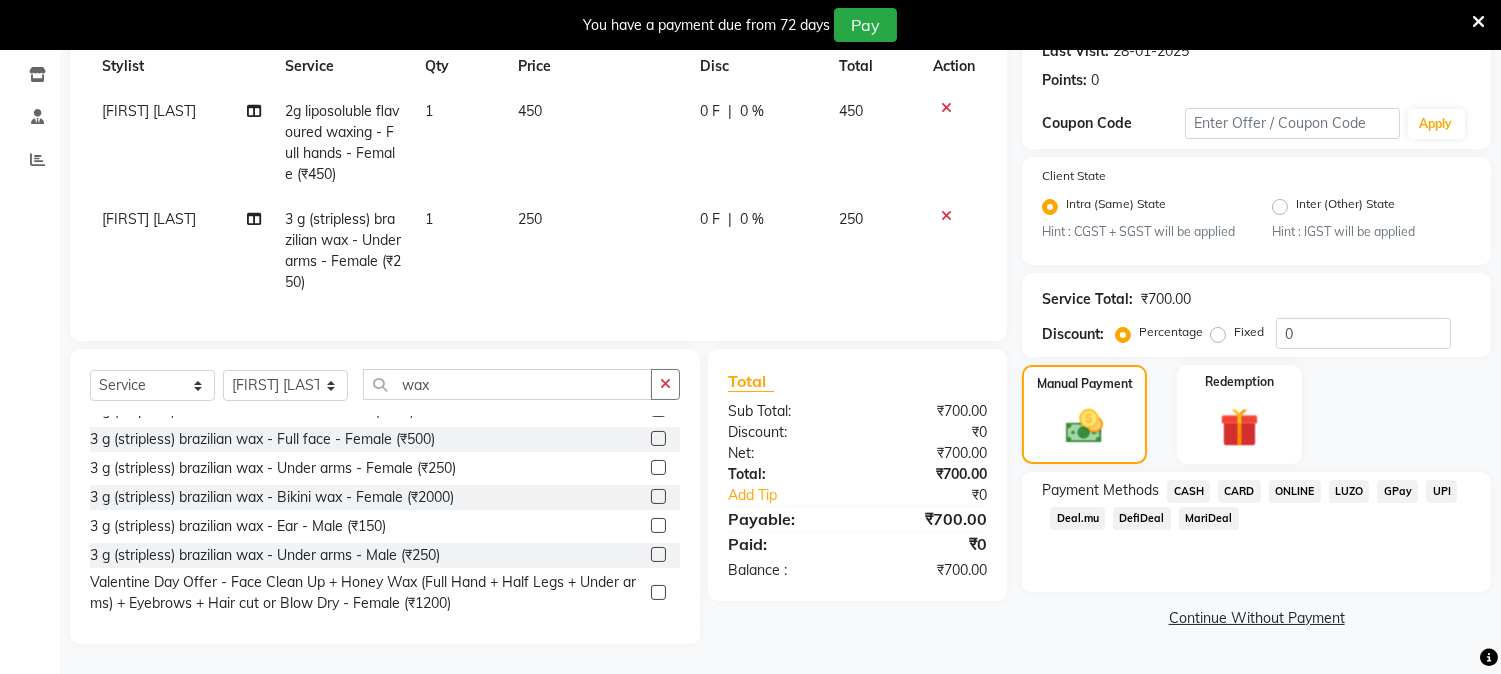 click on "ONLINE" 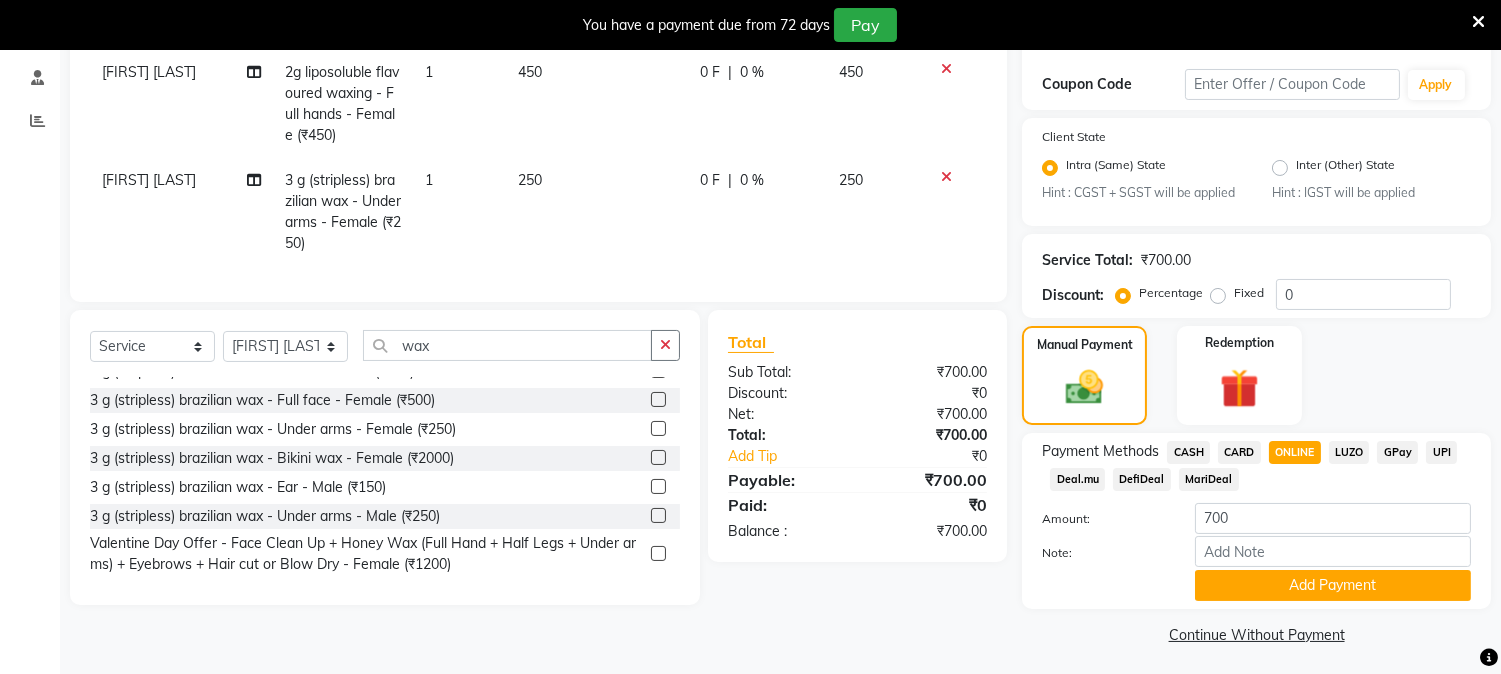 scroll, scrollTop: 336, scrollLeft: 0, axis: vertical 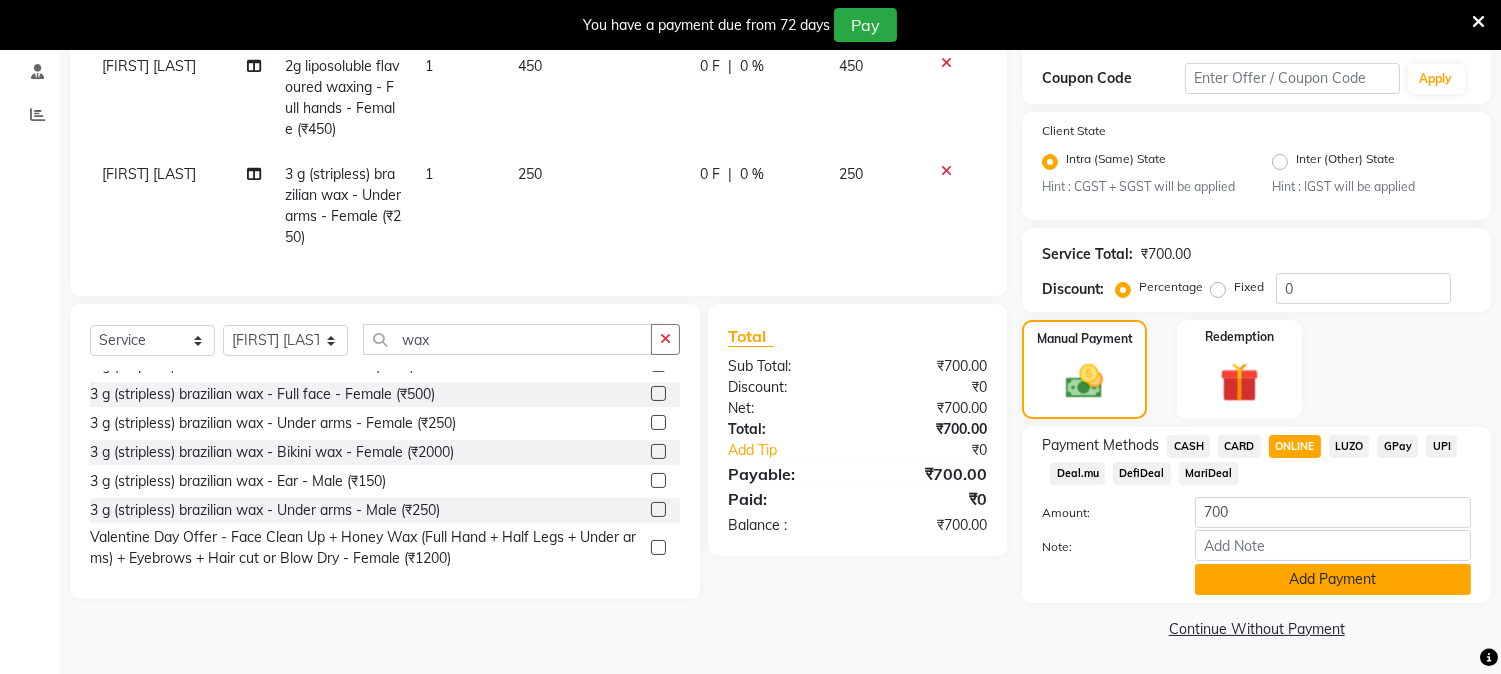 click on "Add Payment" 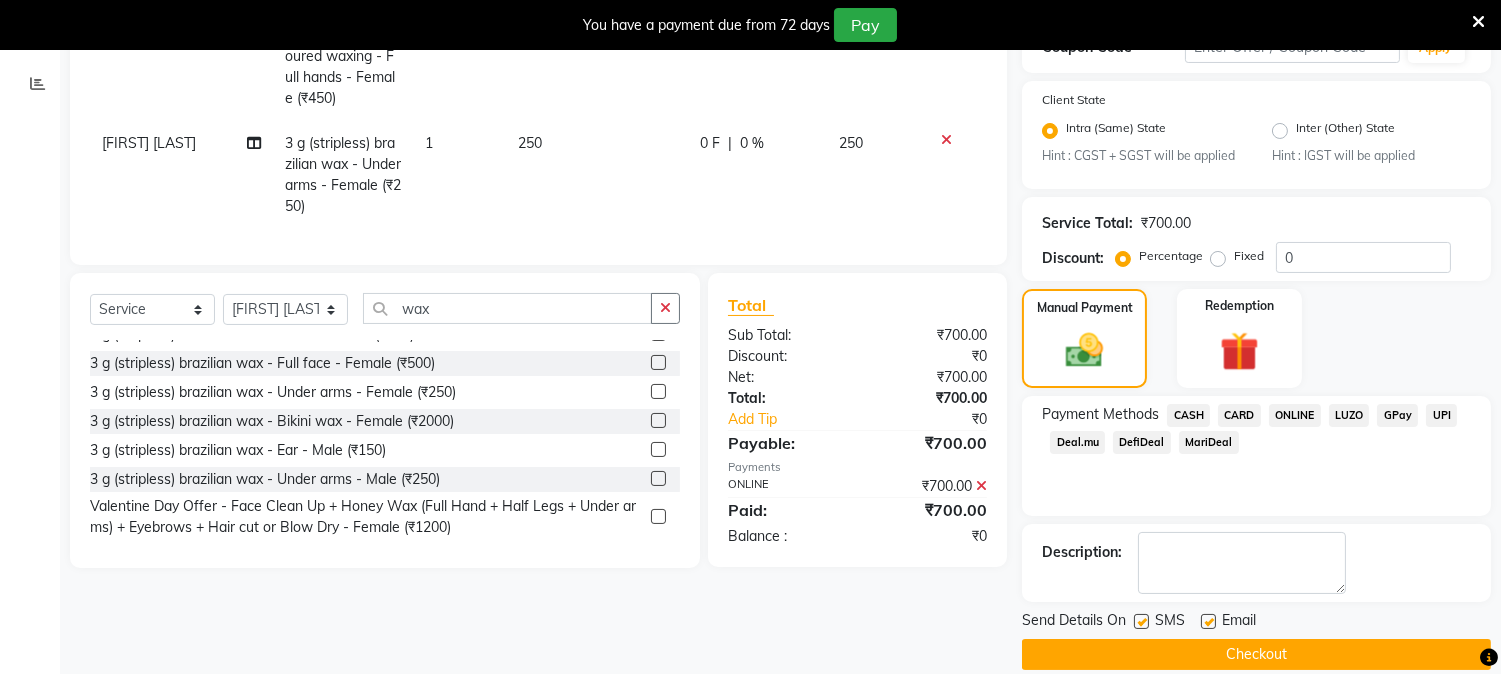 scroll, scrollTop: 393, scrollLeft: 0, axis: vertical 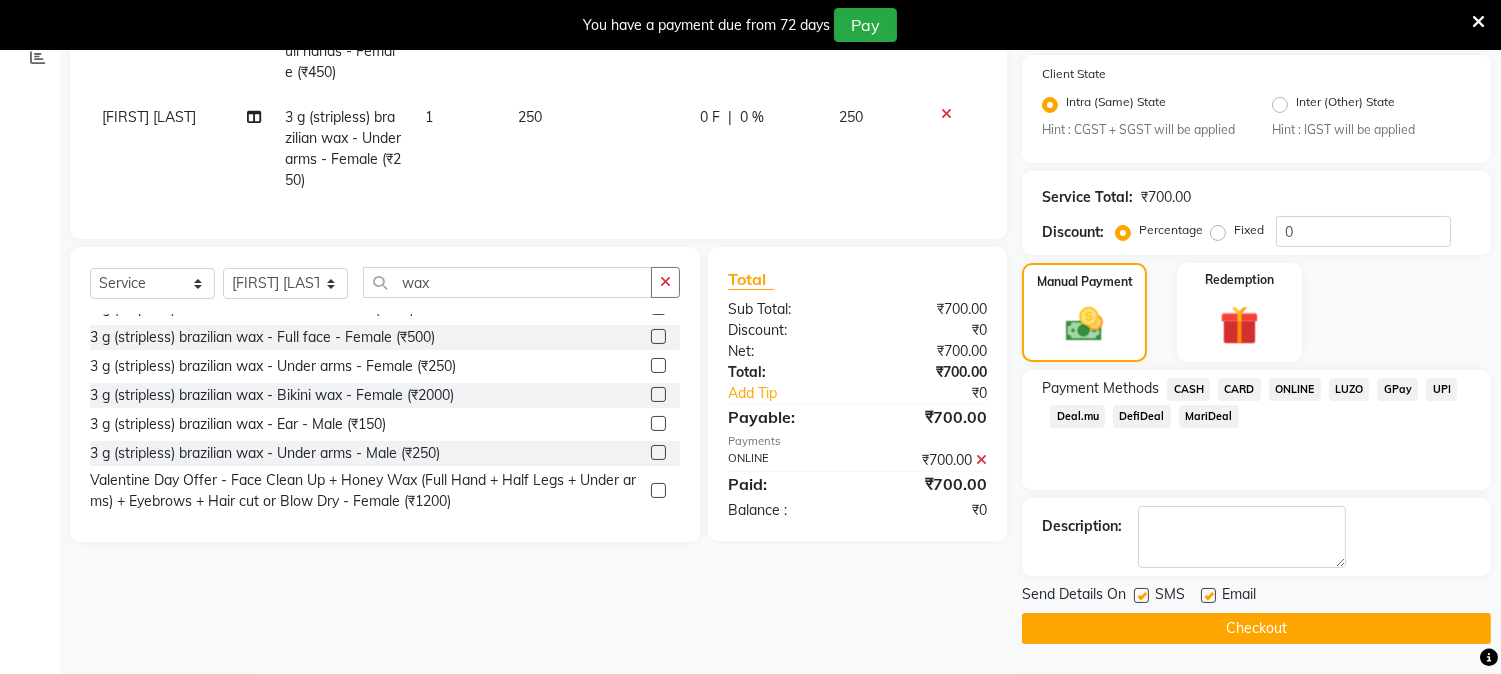 click on "Checkout" 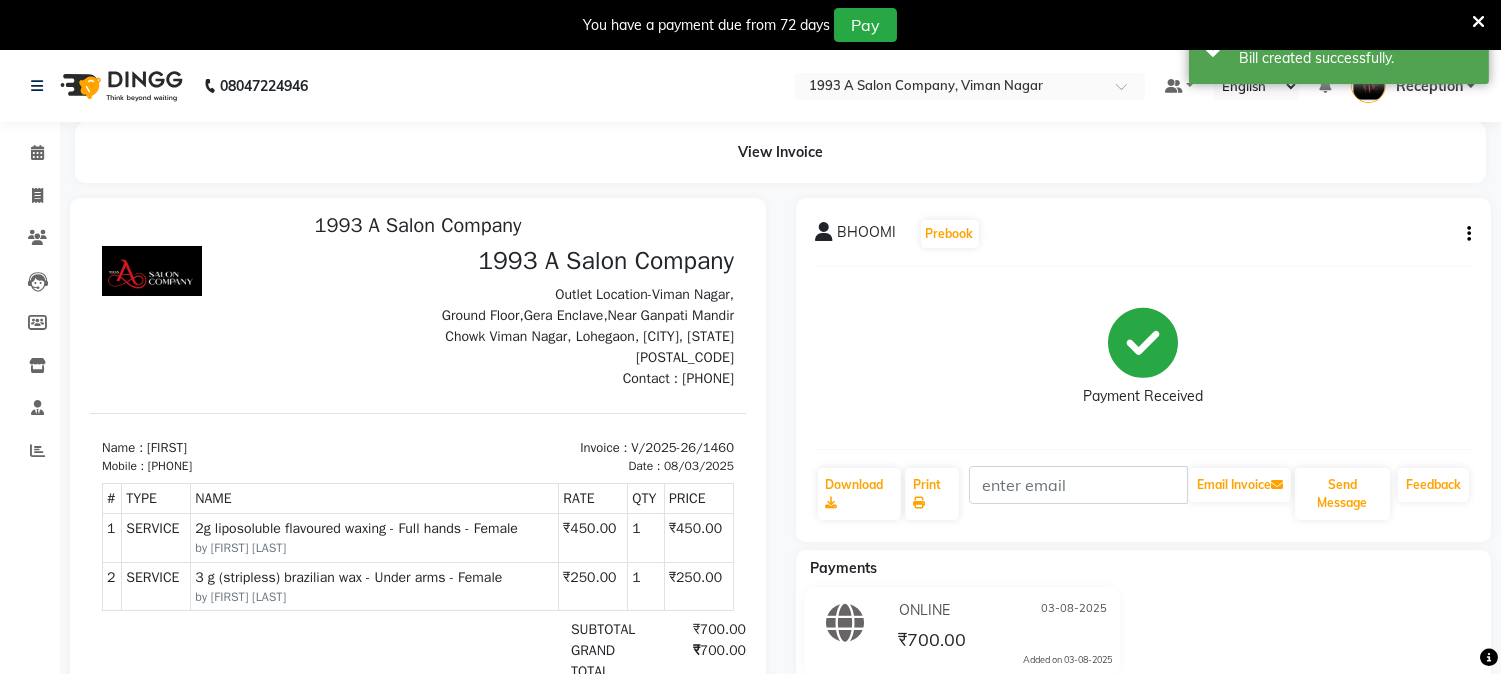 scroll, scrollTop: 15, scrollLeft: 0, axis: vertical 